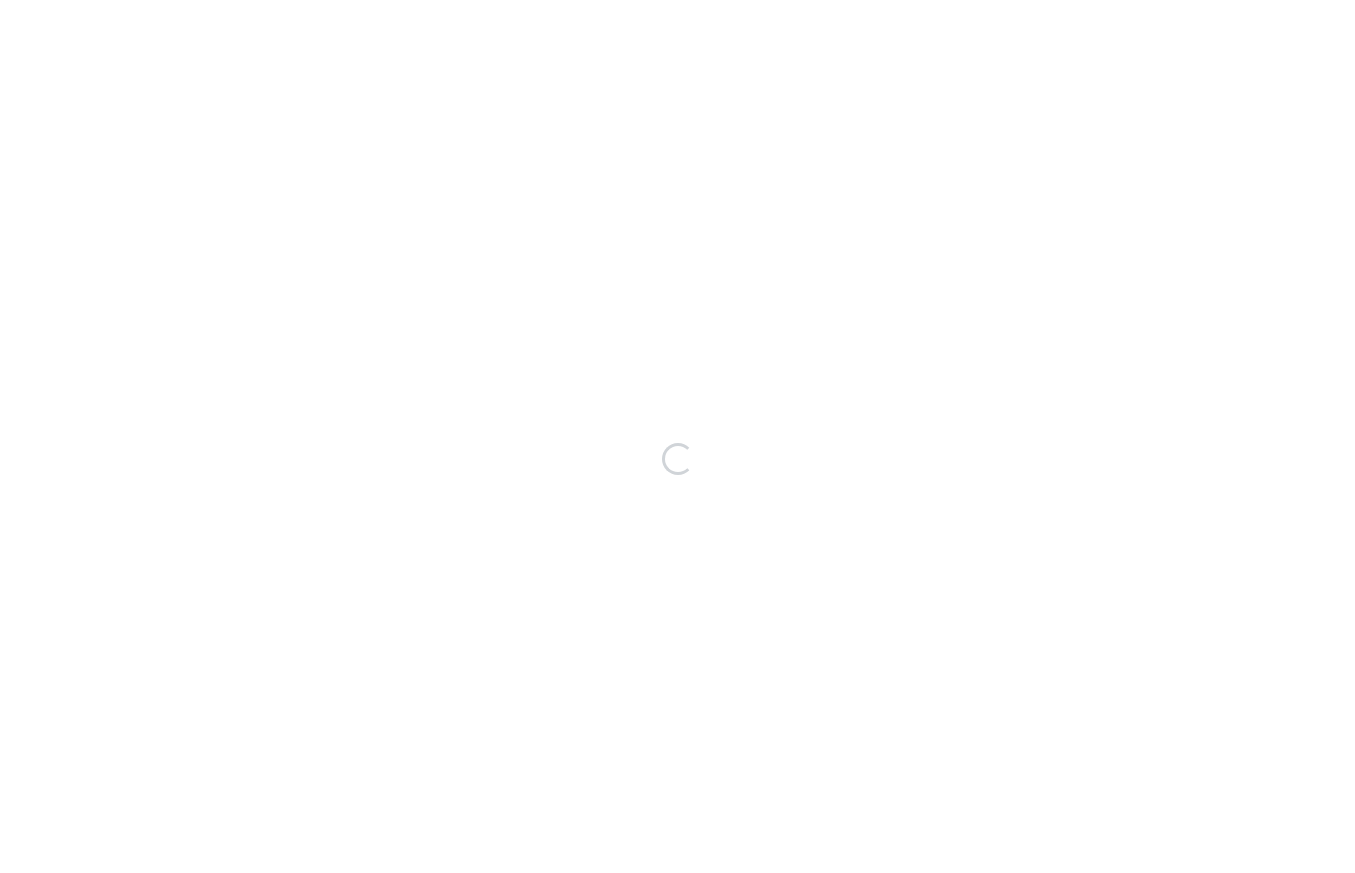 scroll, scrollTop: 0, scrollLeft: 0, axis: both 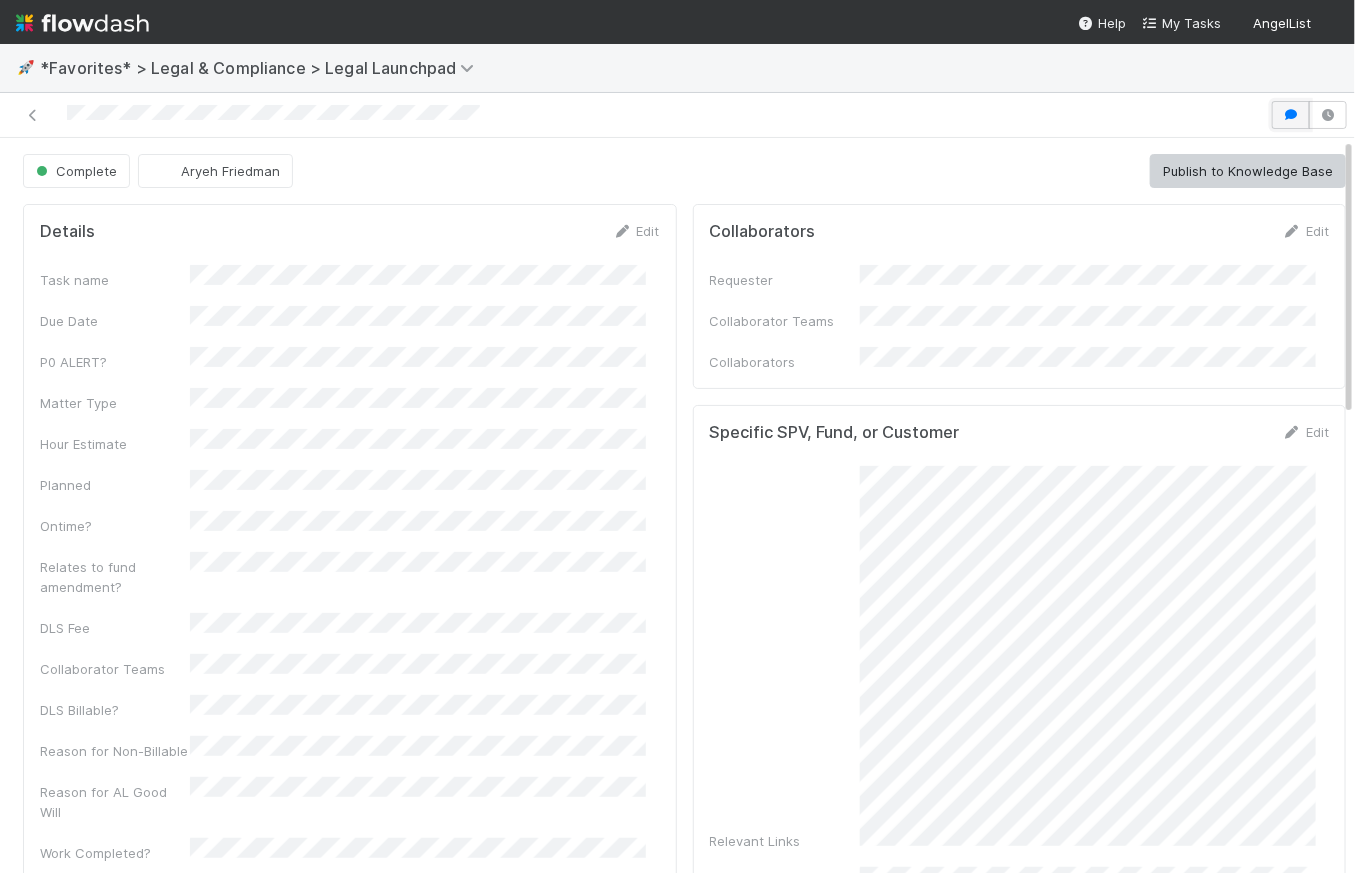 click at bounding box center [1291, 115] 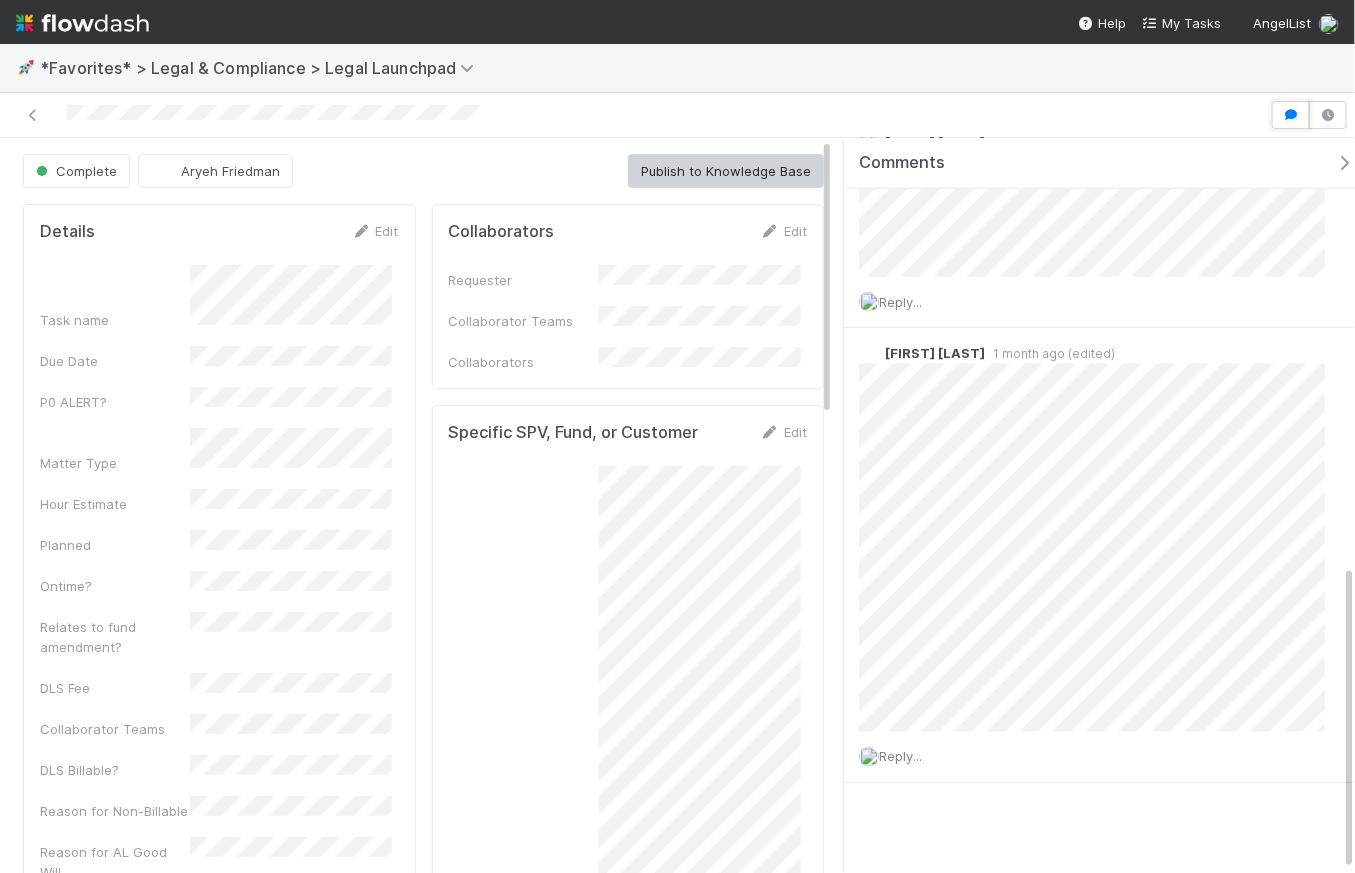 scroll, scrollTop: 1025, scrollLeft: 0, axis: vertical 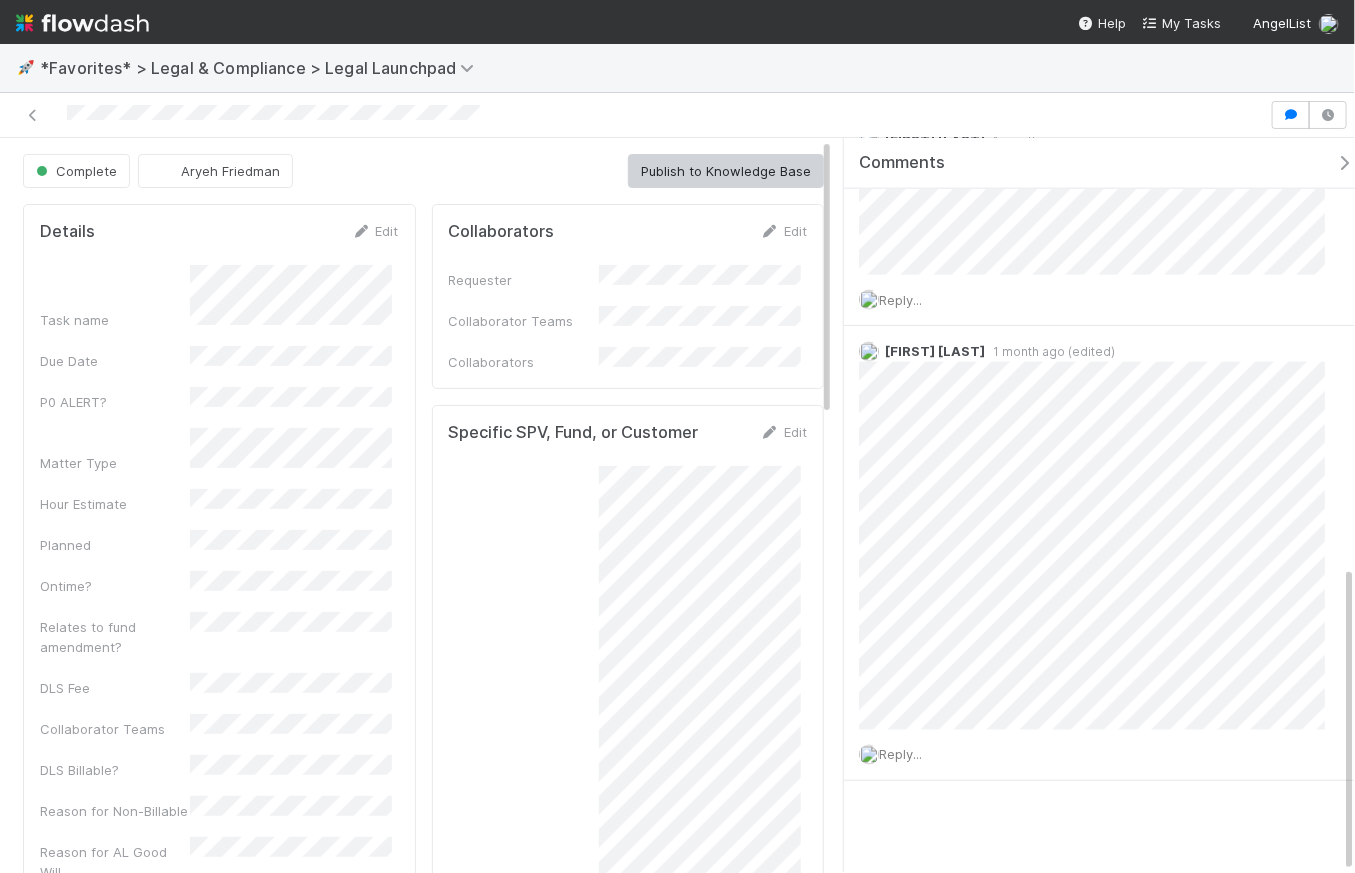 click at bounding box center (1344, 163) 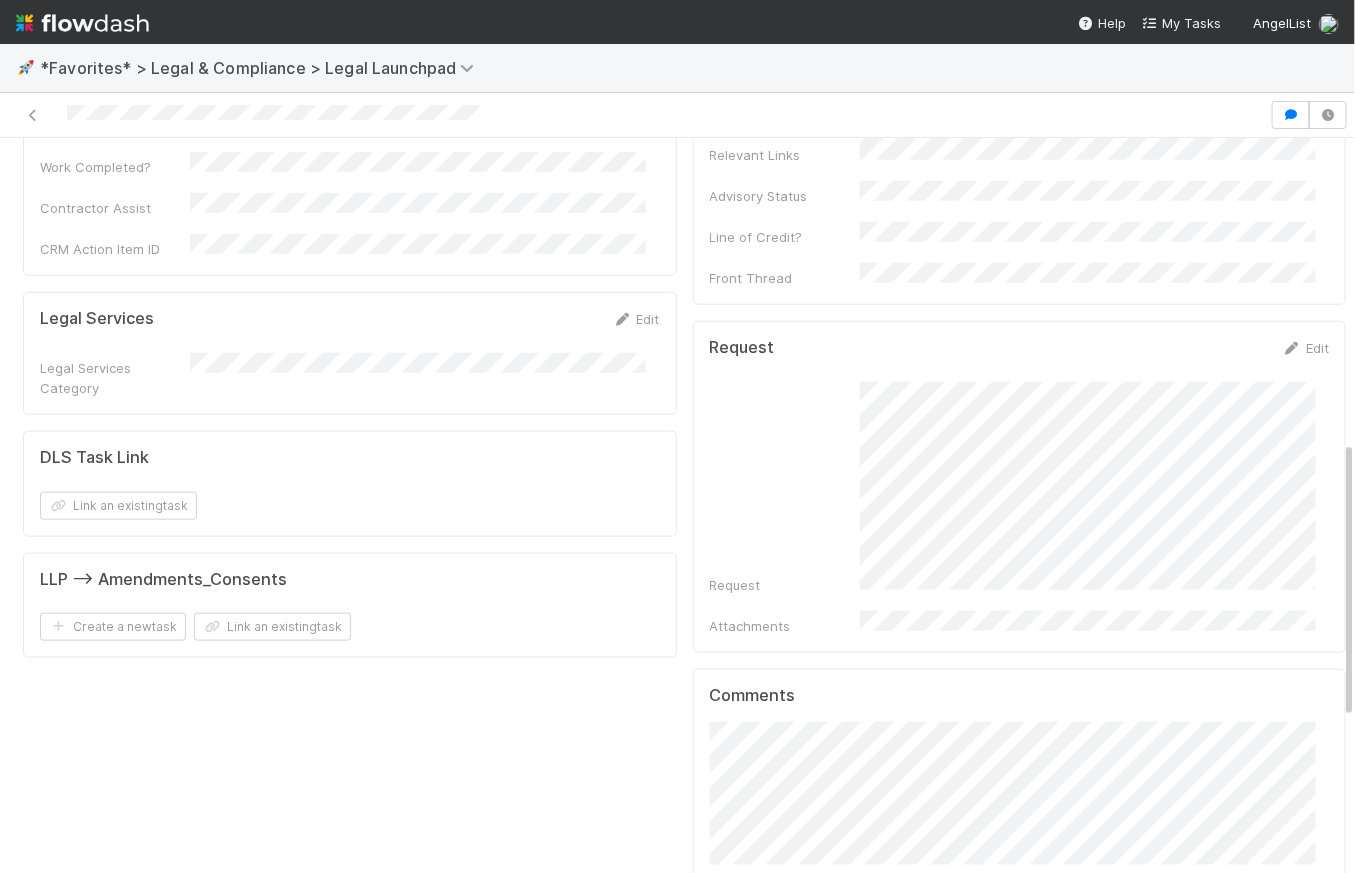 scroll, scrollTop: 1207, scrollLeft: 0, axis: vertical 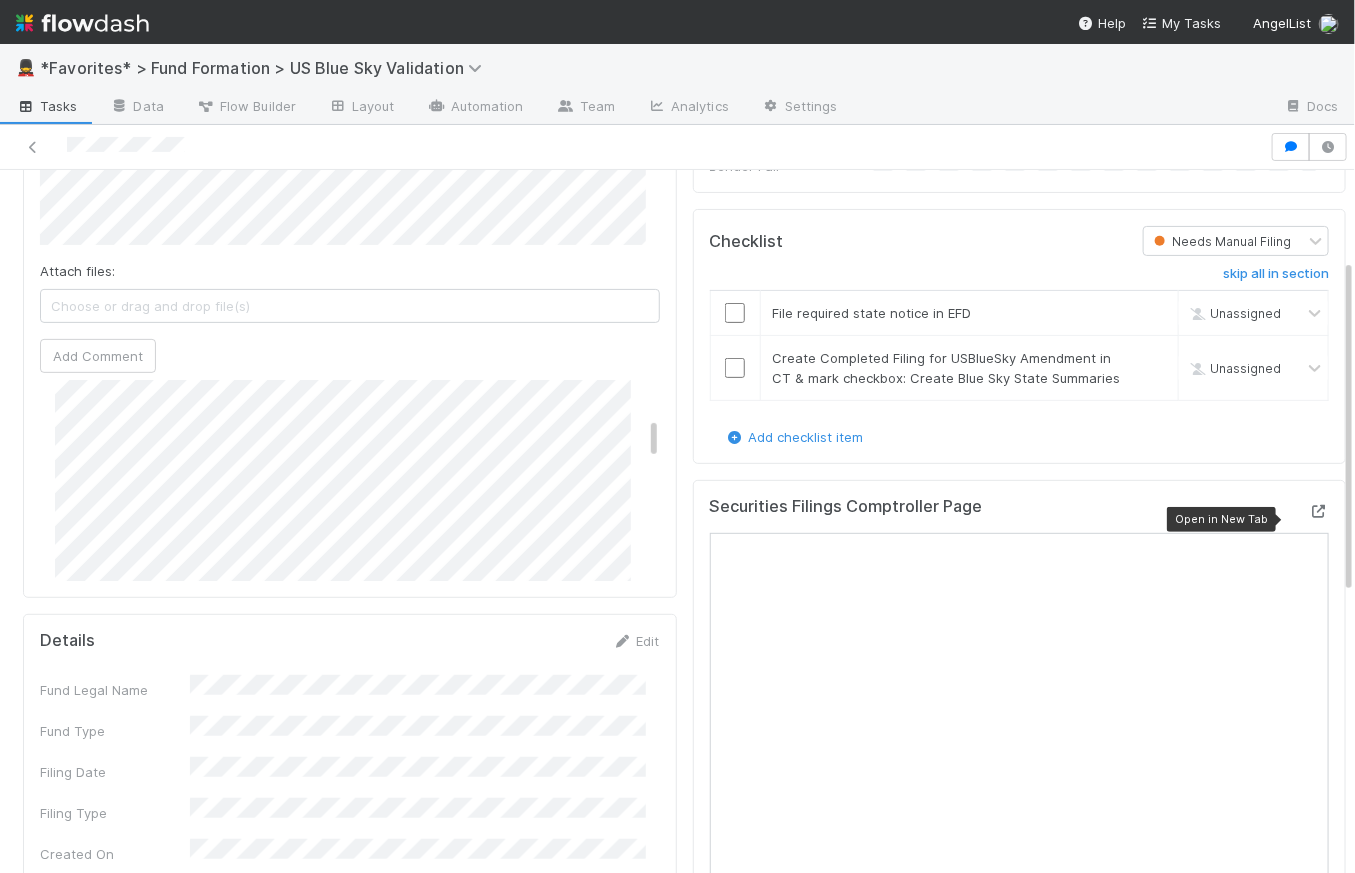 click at bounding box center (1319, 511) 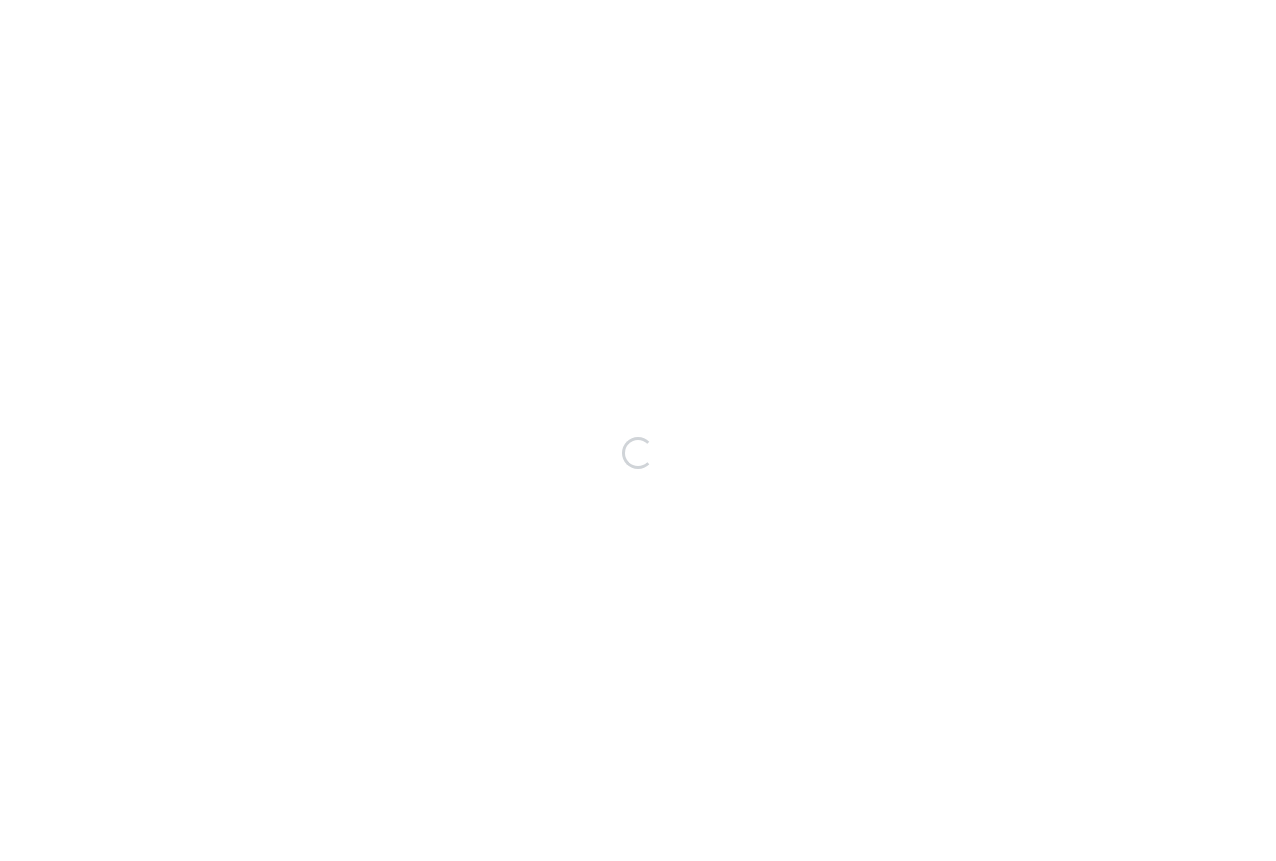scroll, scrollTop: 0, scrollLeft: 0, axis: both 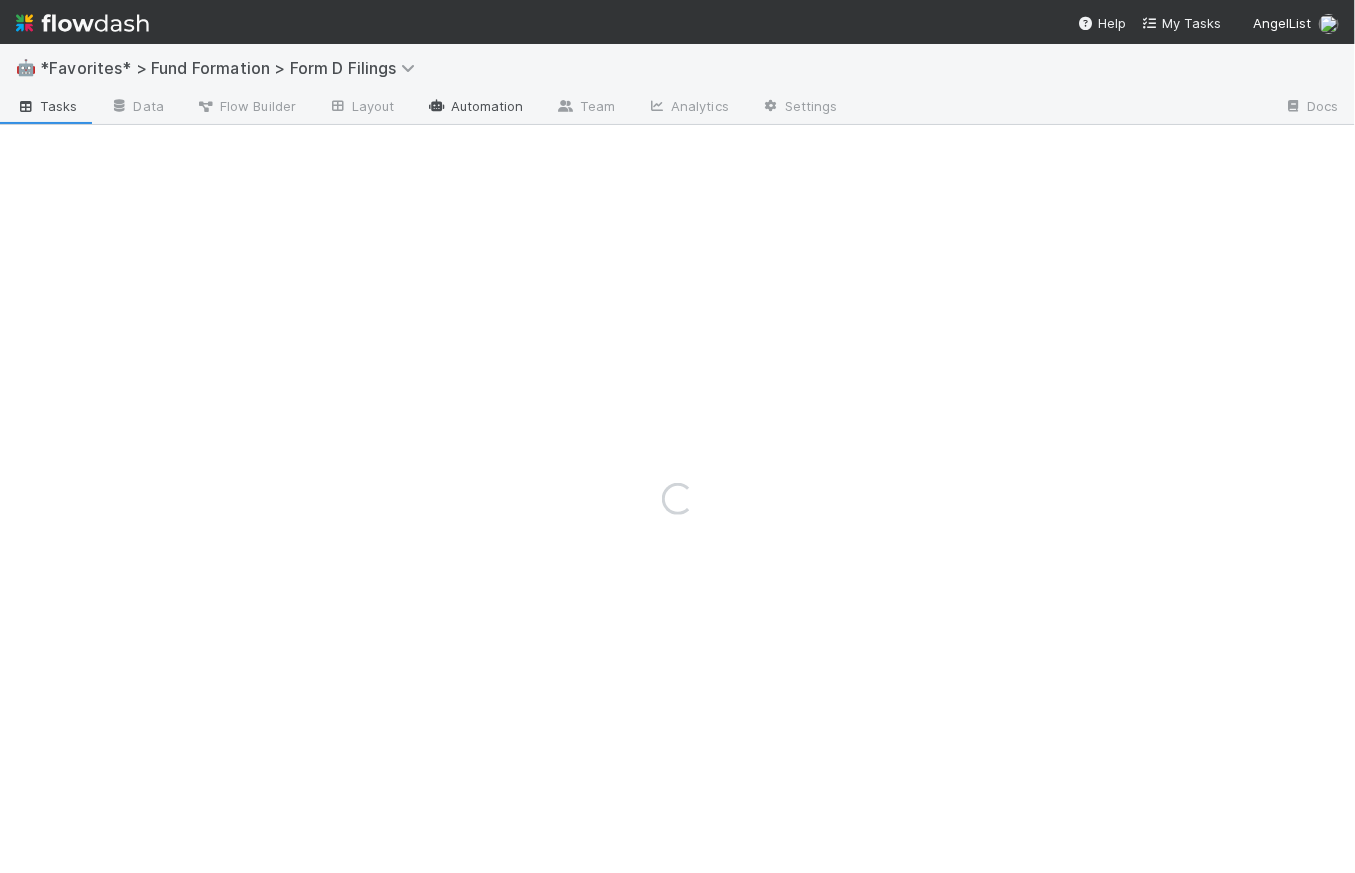 click on "Automation" at bounding box center (475, 108) 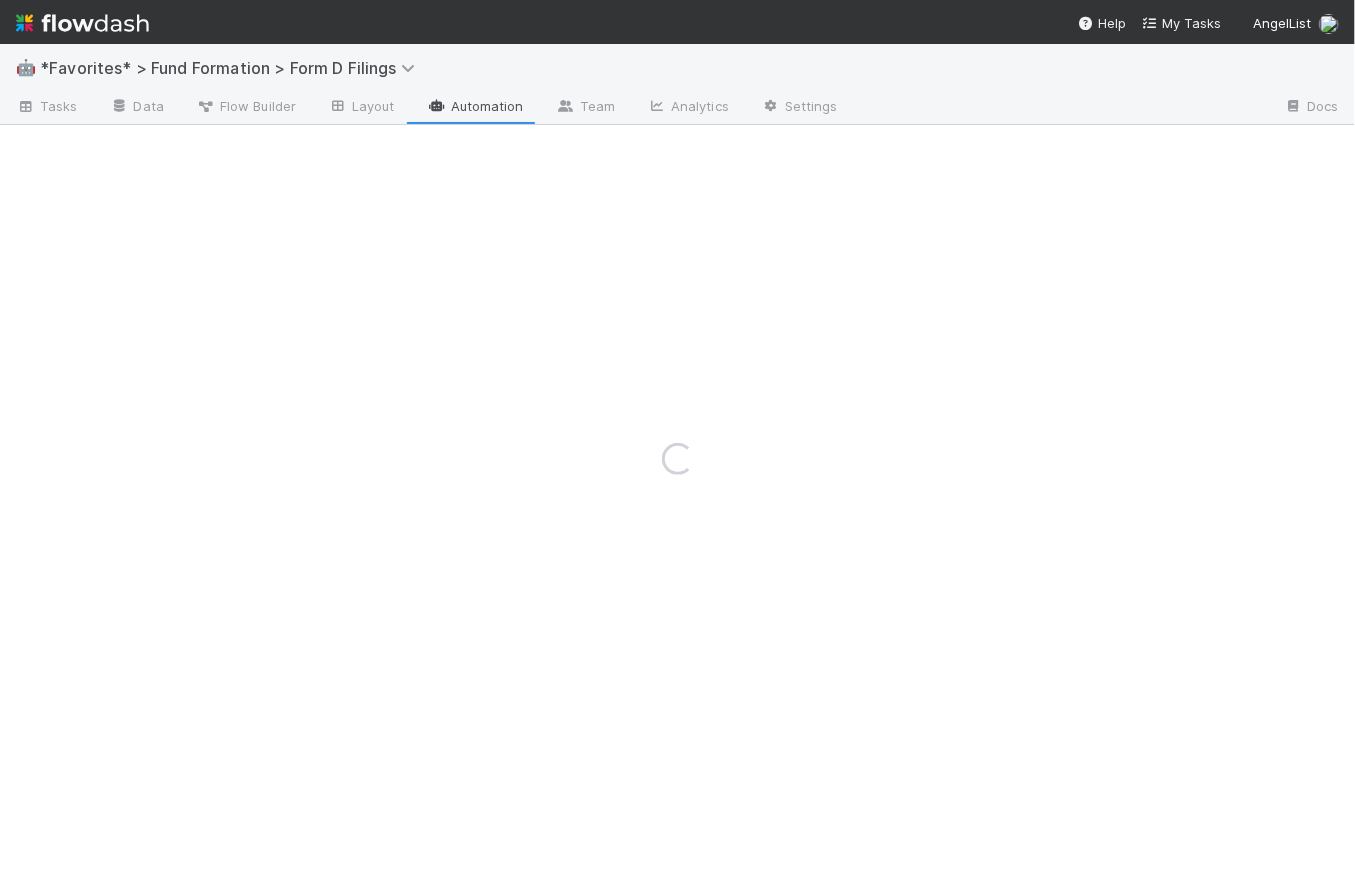 click on "Loading..." at bounding box center (677, 458) 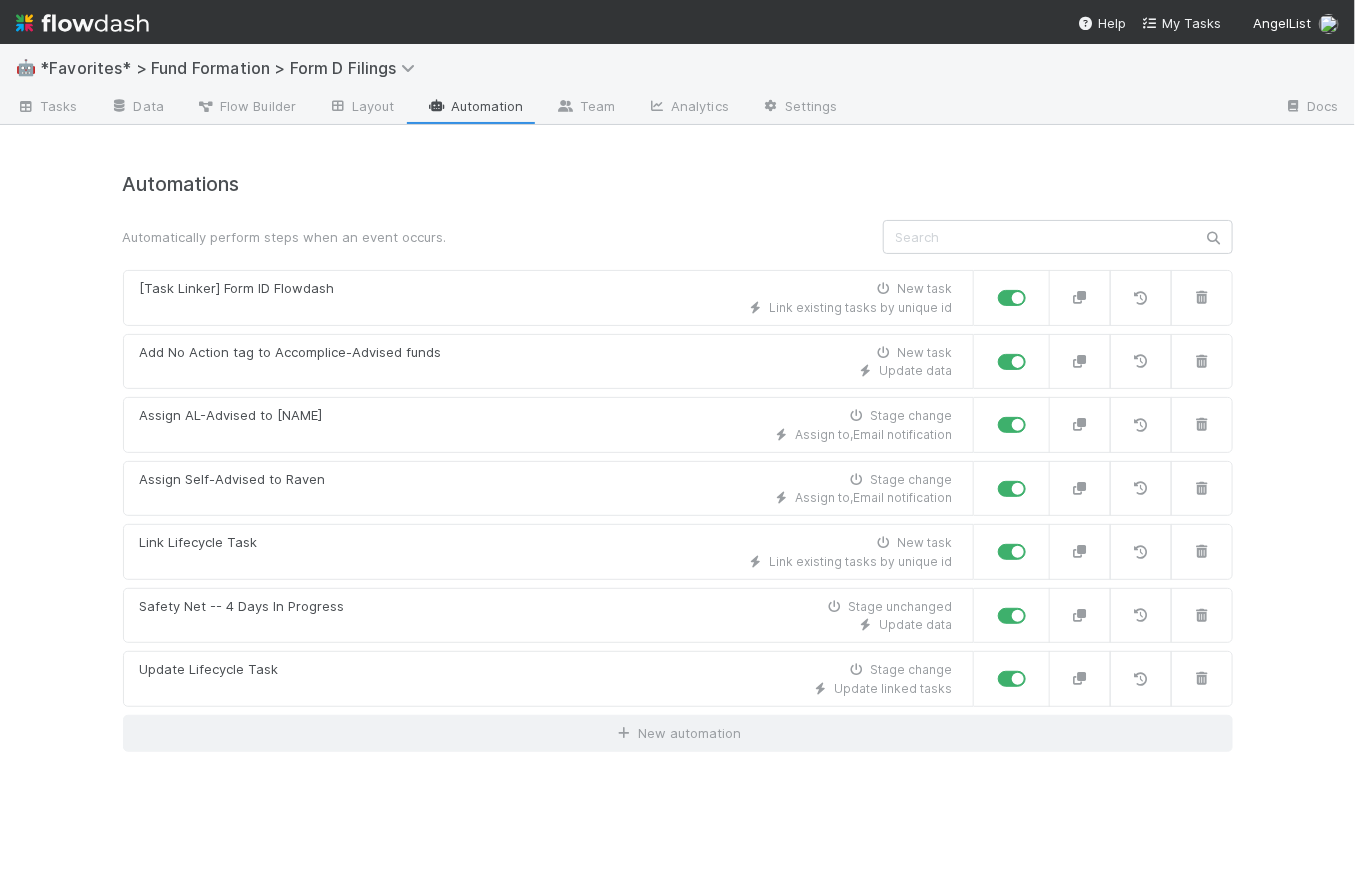 click on "Automations Automatically perform steps when an event occurs. [Task Linker] Form ID Flowdash  New task Link existing tasks by unique id Add No Action tag to Accomplice-Advised funds New task Update data Assign AL-Advised to Karen Stage change Assign to ,  Email notification Assign Self-Advised to Raven Stage change Assign to ,  Email notification Link Lifecycle Task New task Link existing tasks by unique id Safety Net -- 4 Days In Progress Stage unchanged Update data Update Lifecycle Task Stage change Update linked tasks New automation" at bounding box center [678, 462] 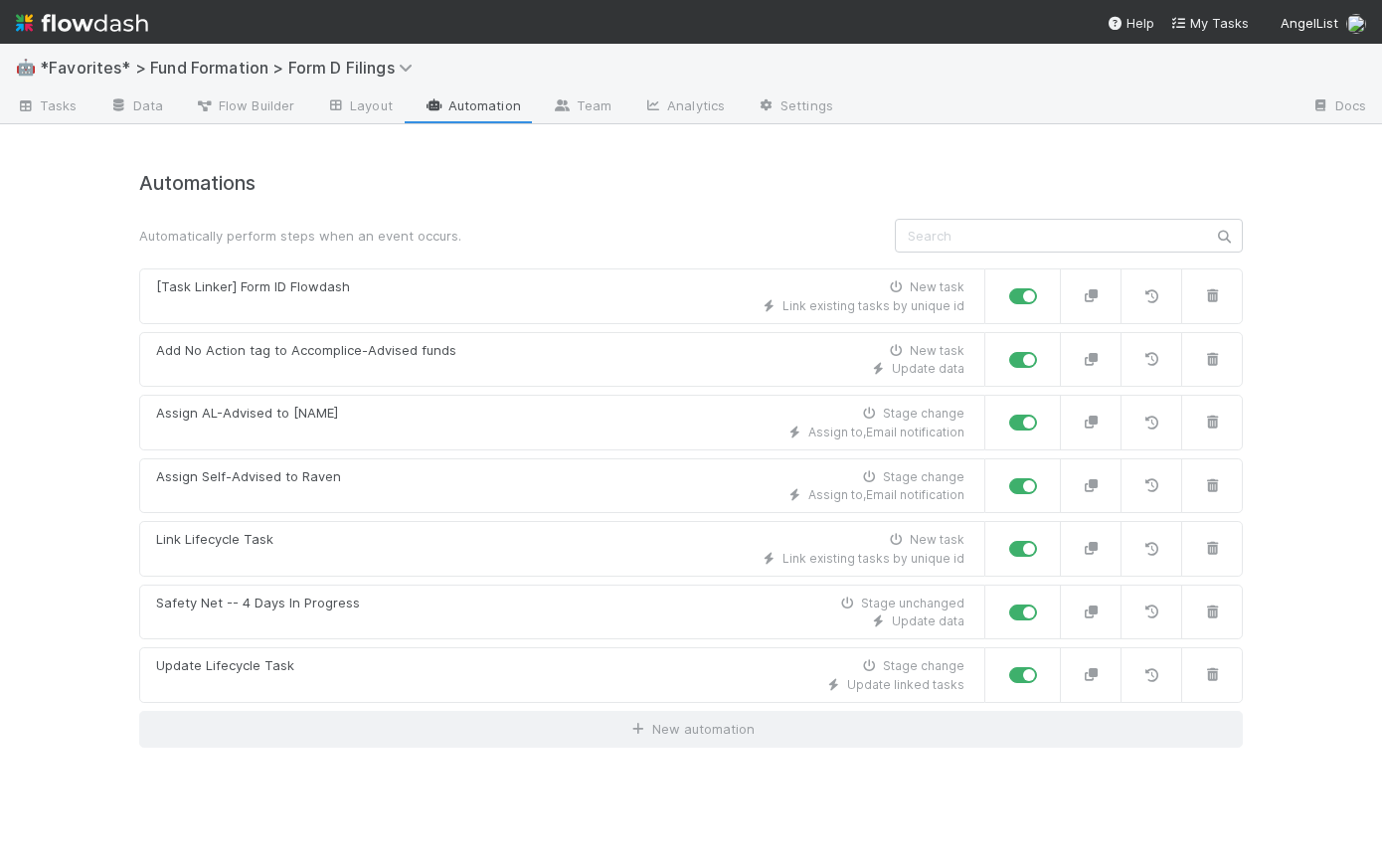 click at bounding box center [82, 23] 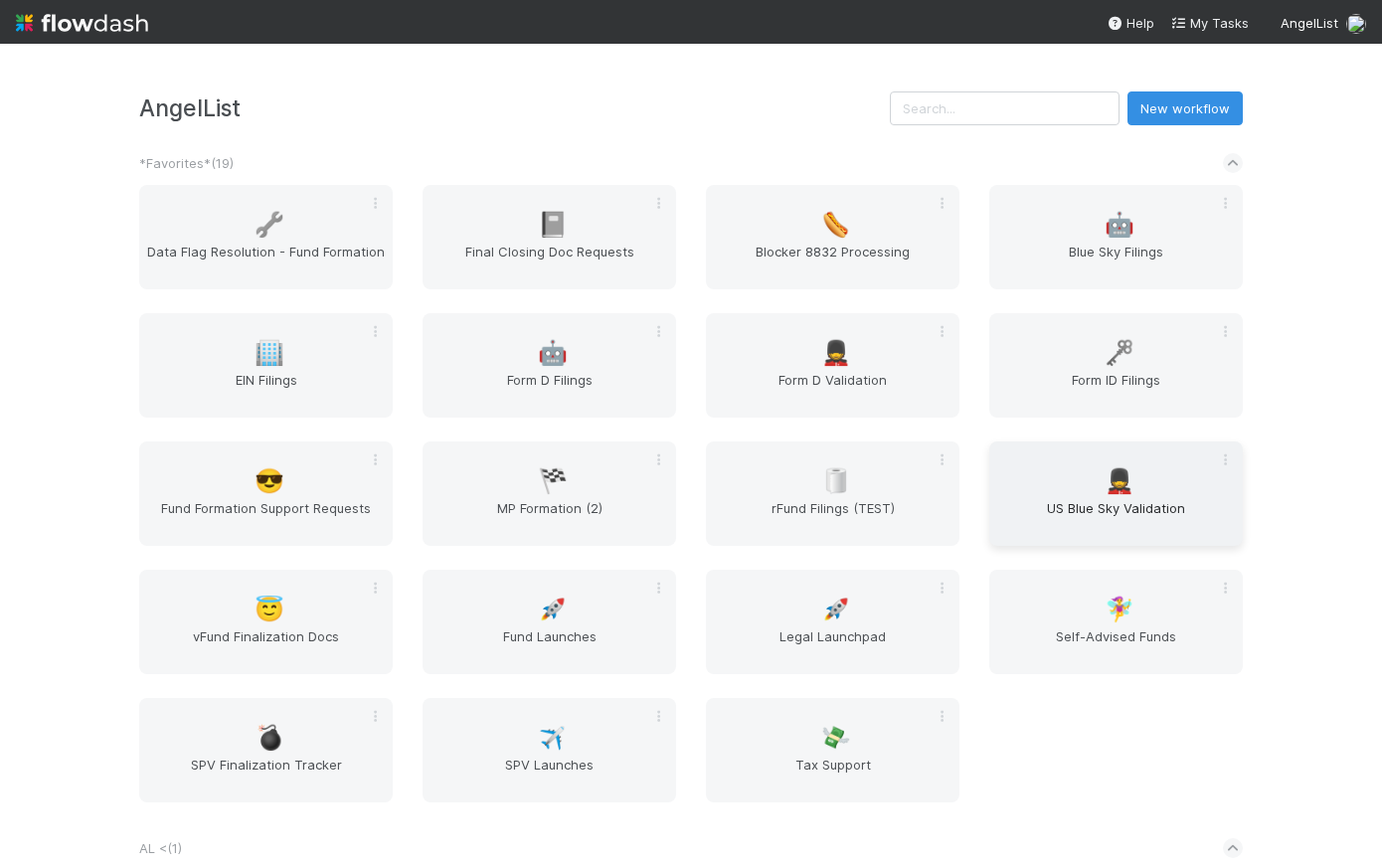 click on "US Blue Sky Validation" at bounding box center [1116, 518] 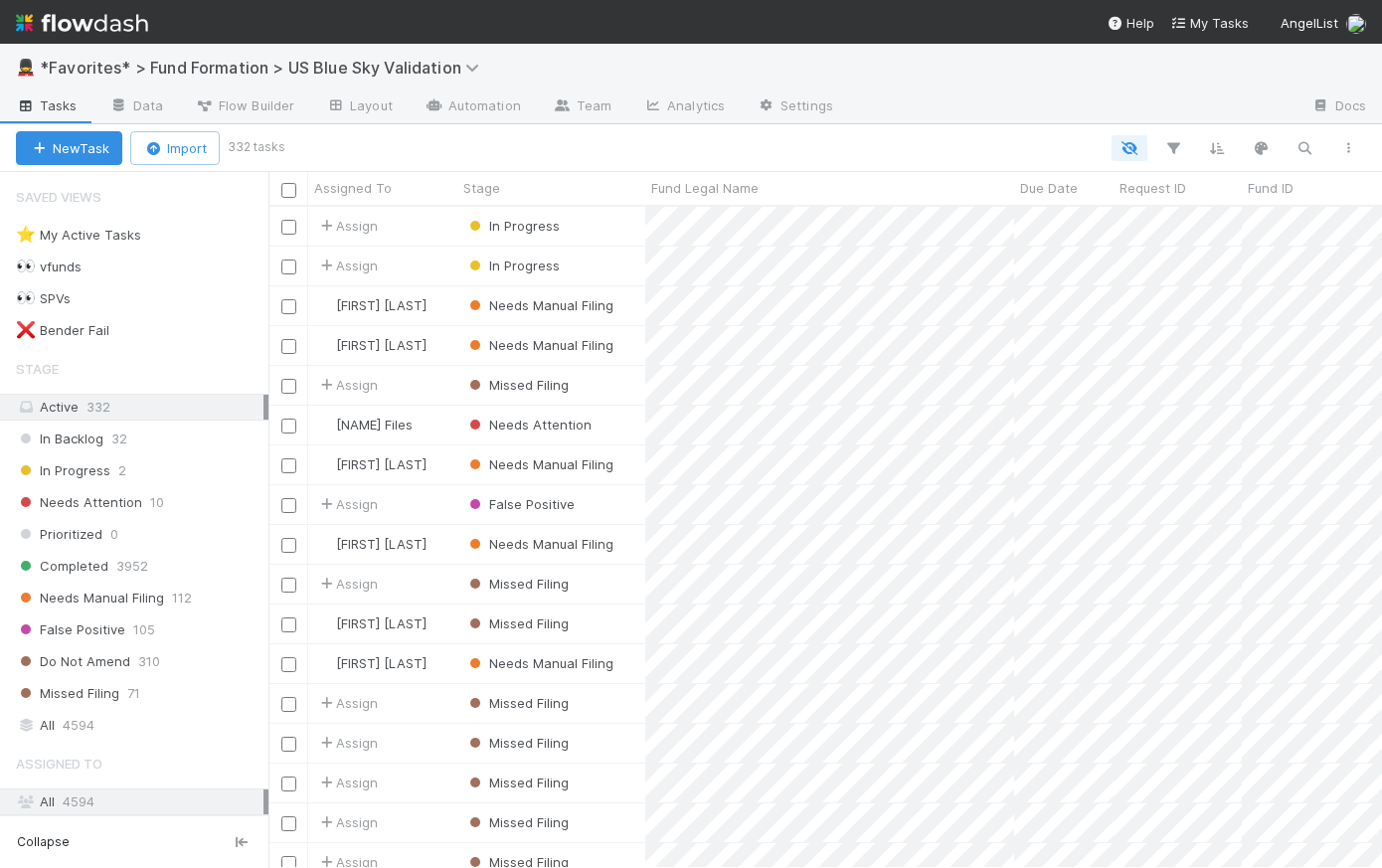 scroll, scrollTop: 14, scrollLeft: 14, axis: both 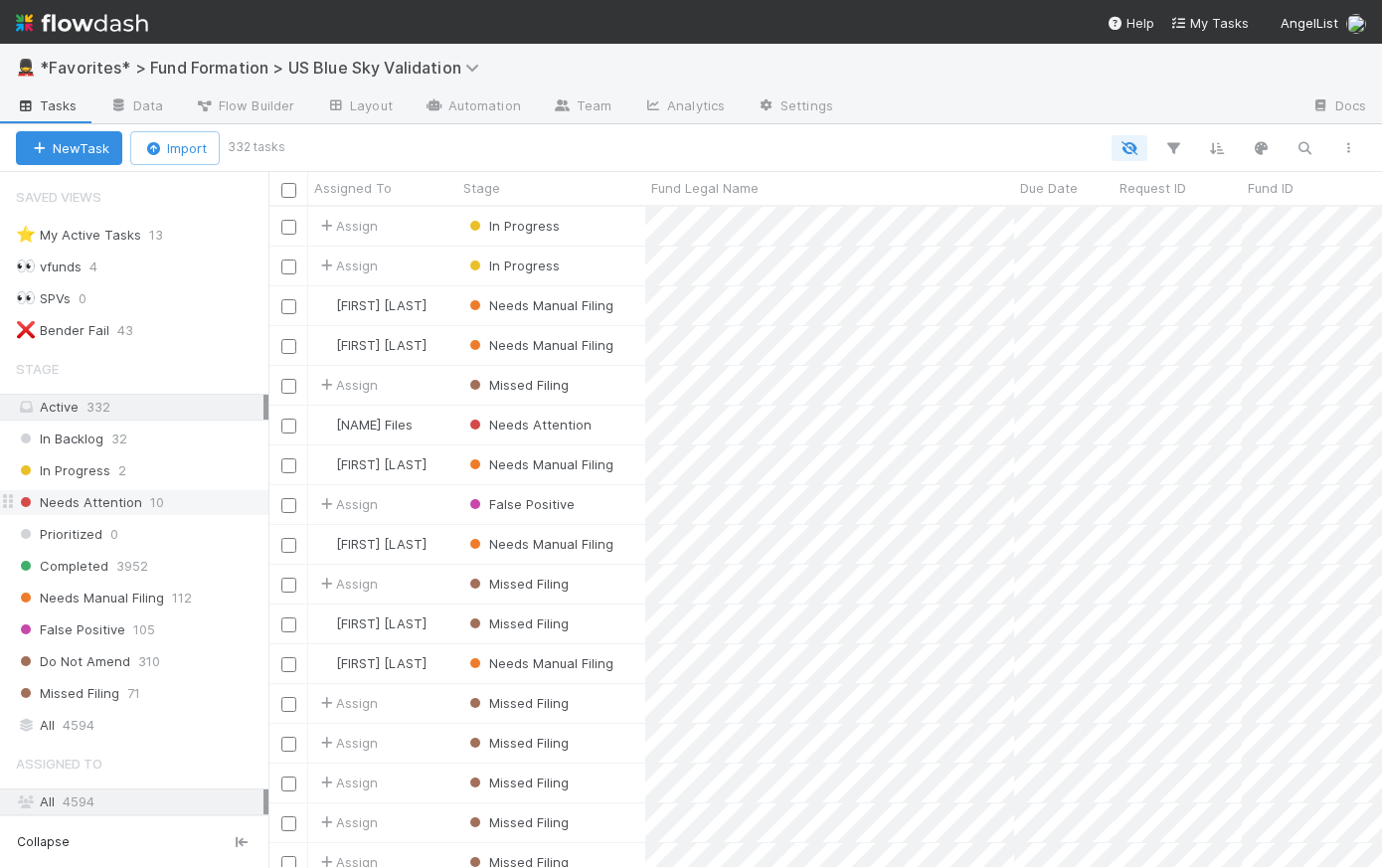 click on "Needs Attention" at bounding box center (79, 502) 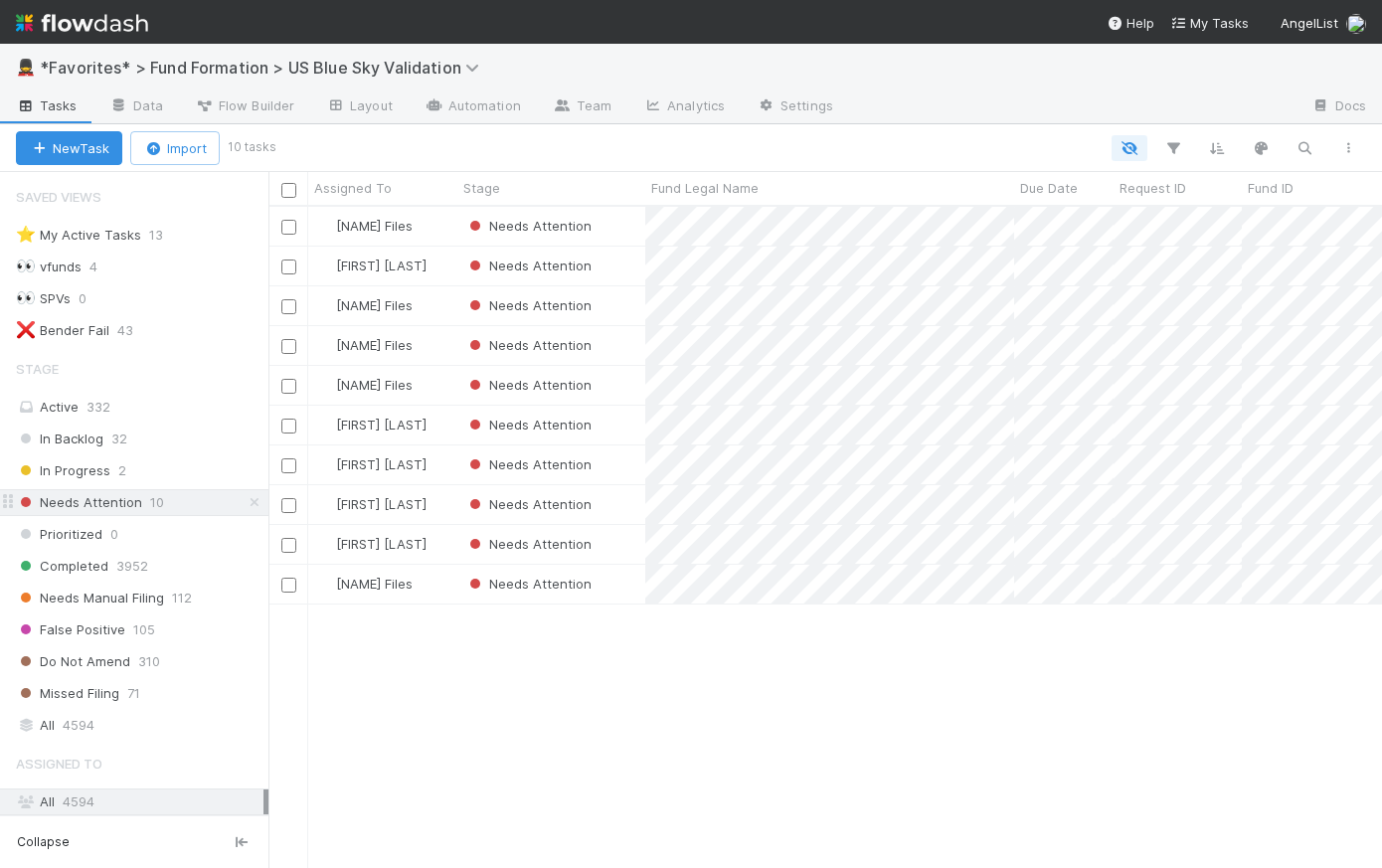scroll, scrollTop: 14, scrollLeft: 14, axis: both 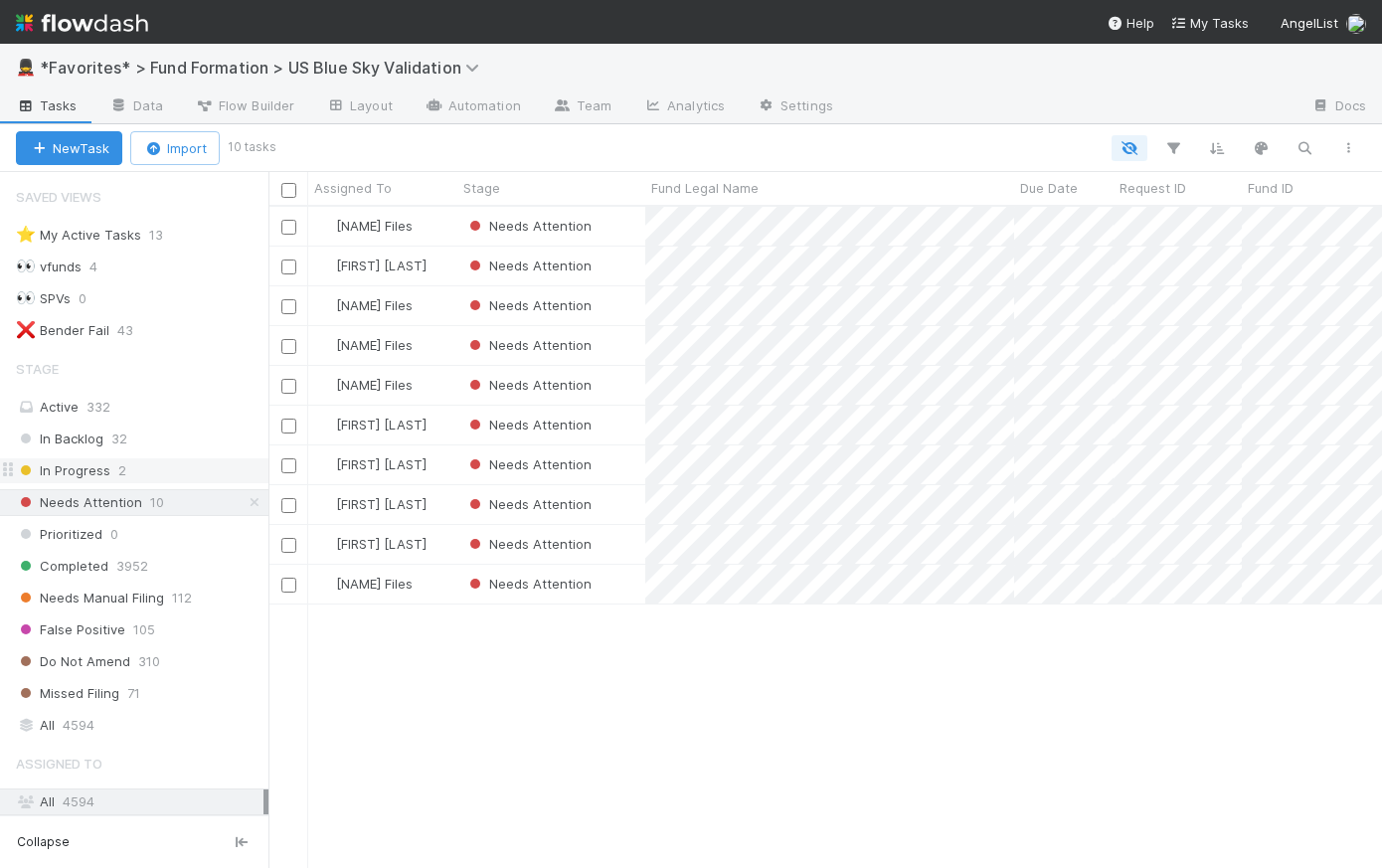 click on "In Progress" at bounding box center [63, 470] 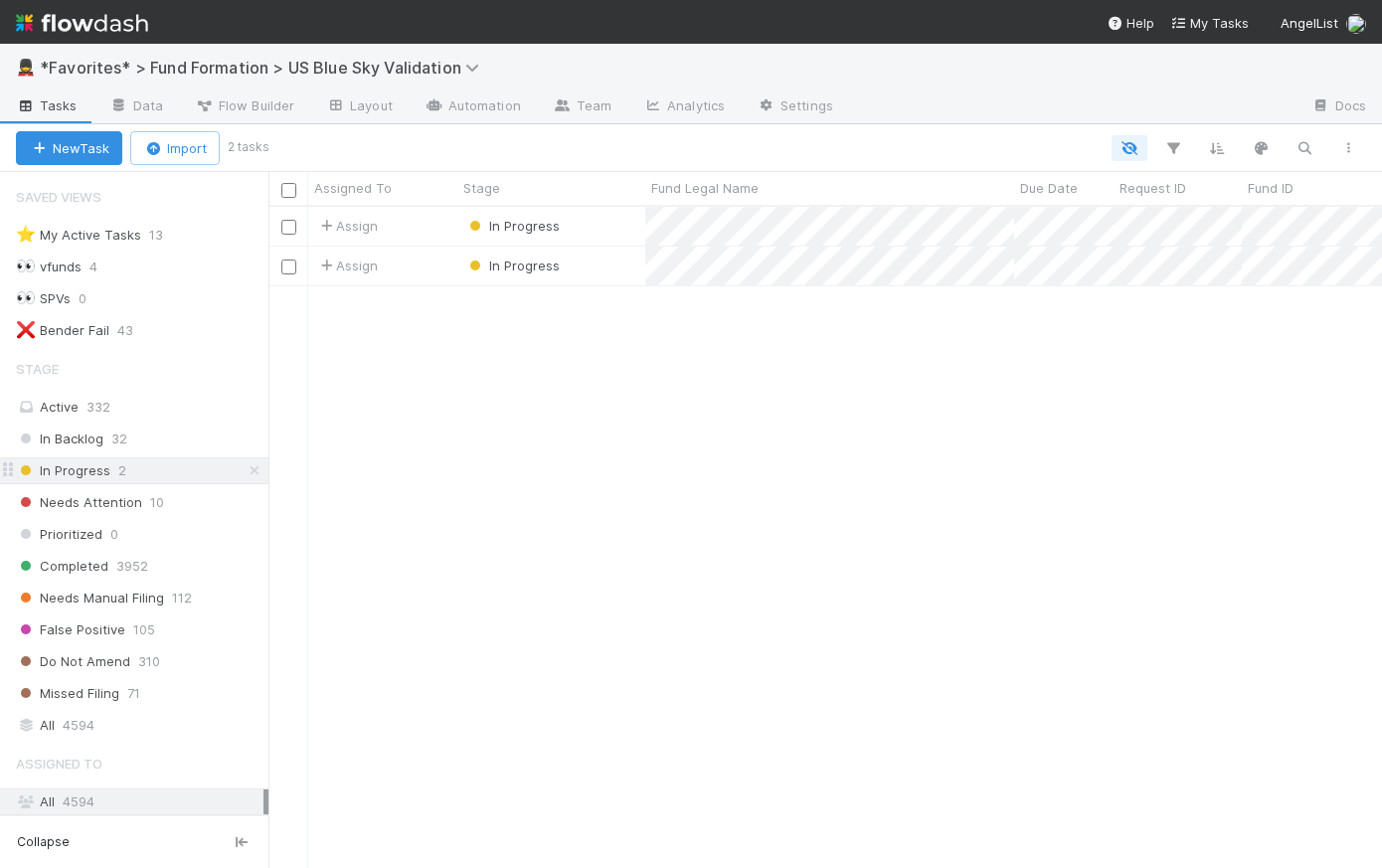 scroll, scrollTop: 14, scrollLeft: 14, axis: both 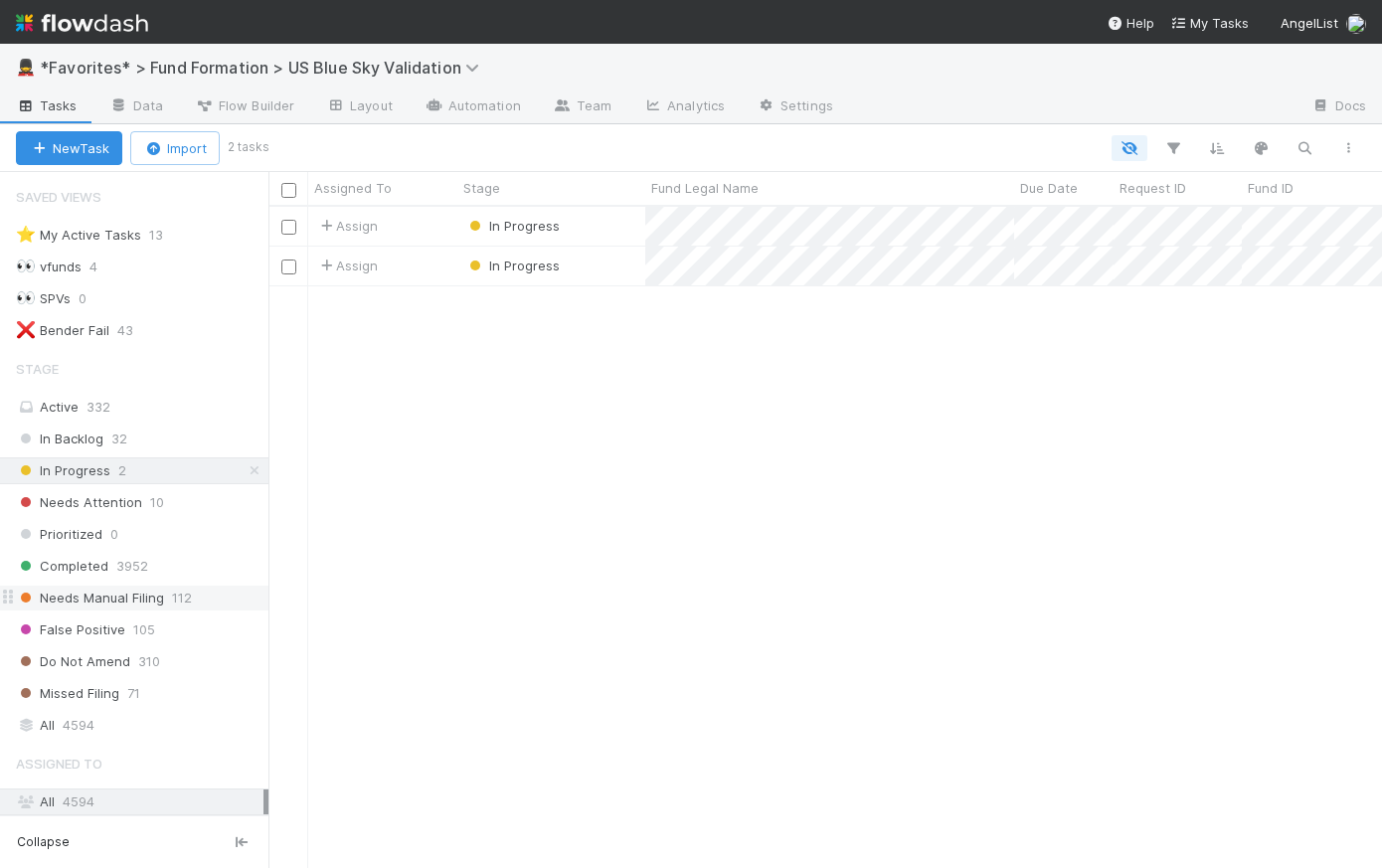 click on "Needs Manual Filing" at bounding box center [89, 598] 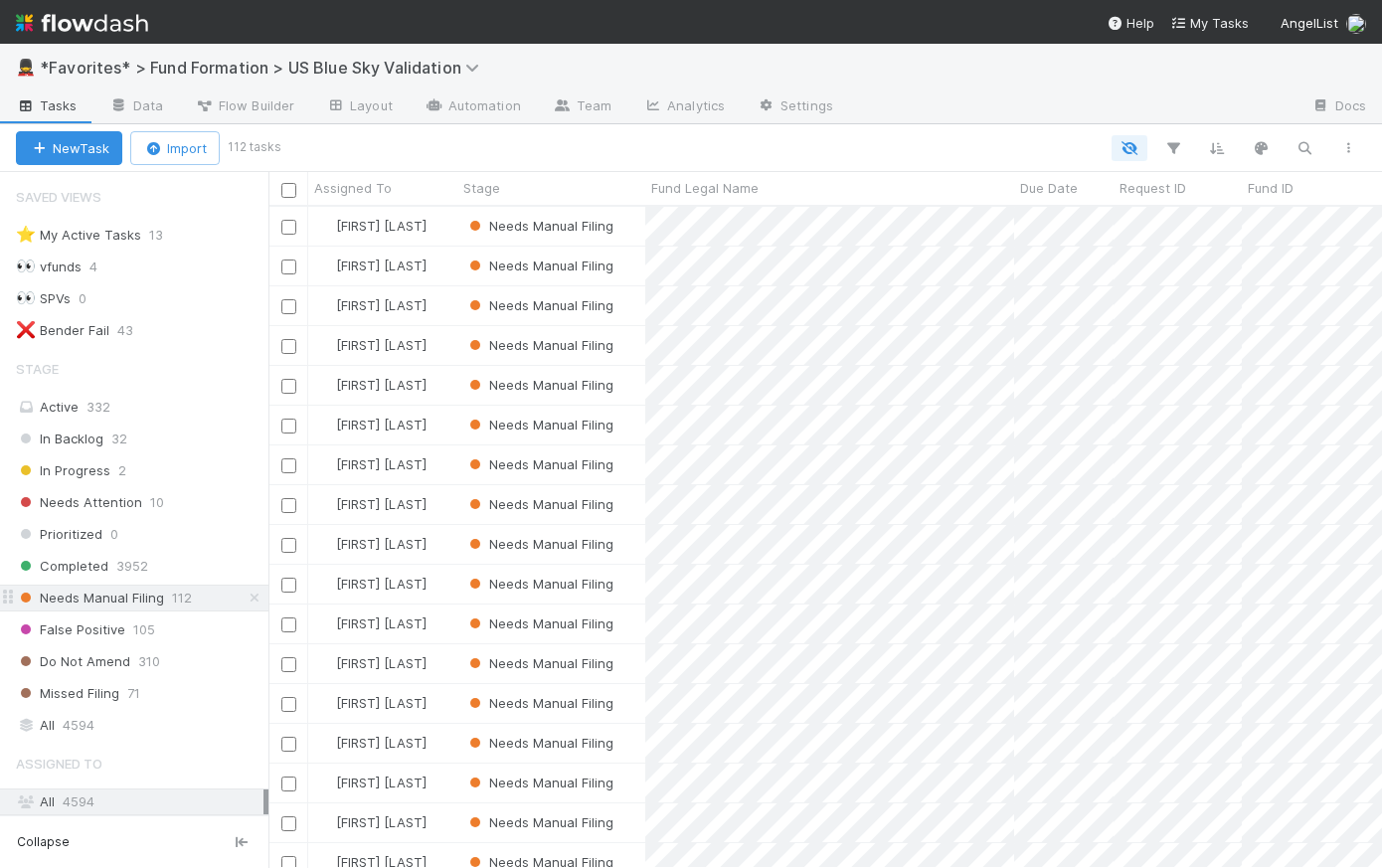 scroll, scrollTop: 14, scrollLeft: 14, axis: both 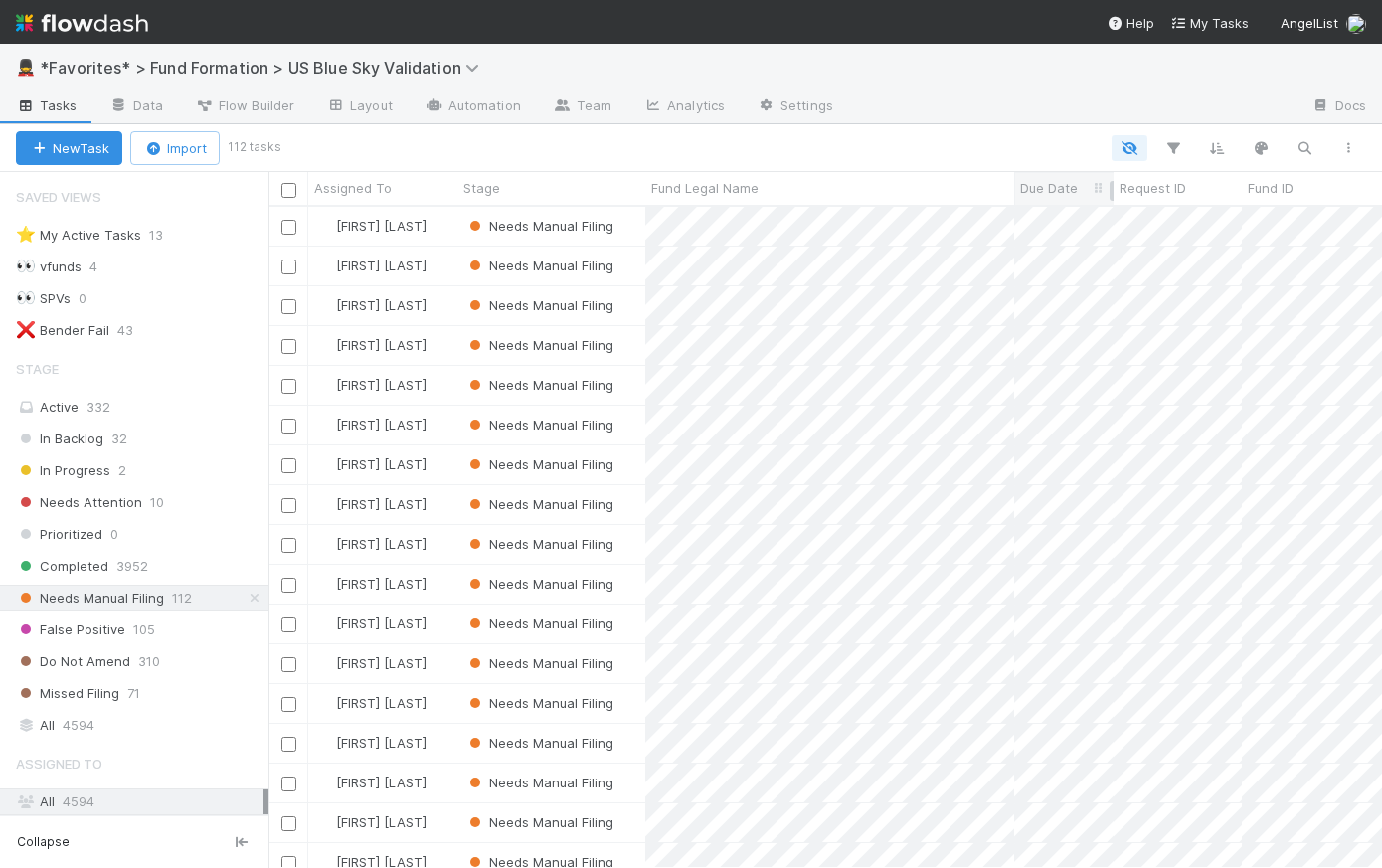 click on "Due Date" at bounding box center (1049, 188) 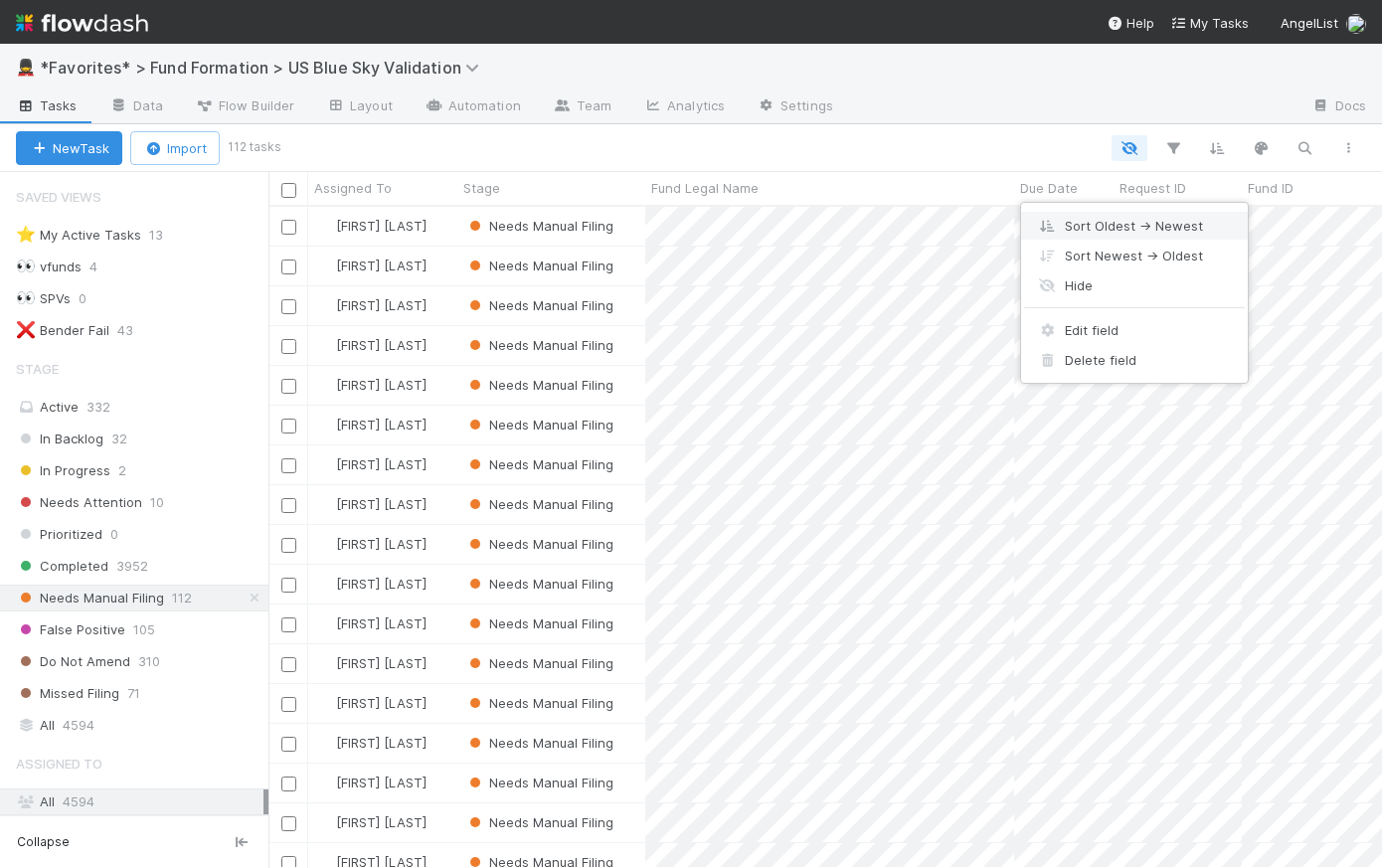 click on "Sort Oldest → Newest" at bounding box center (1134, 226) 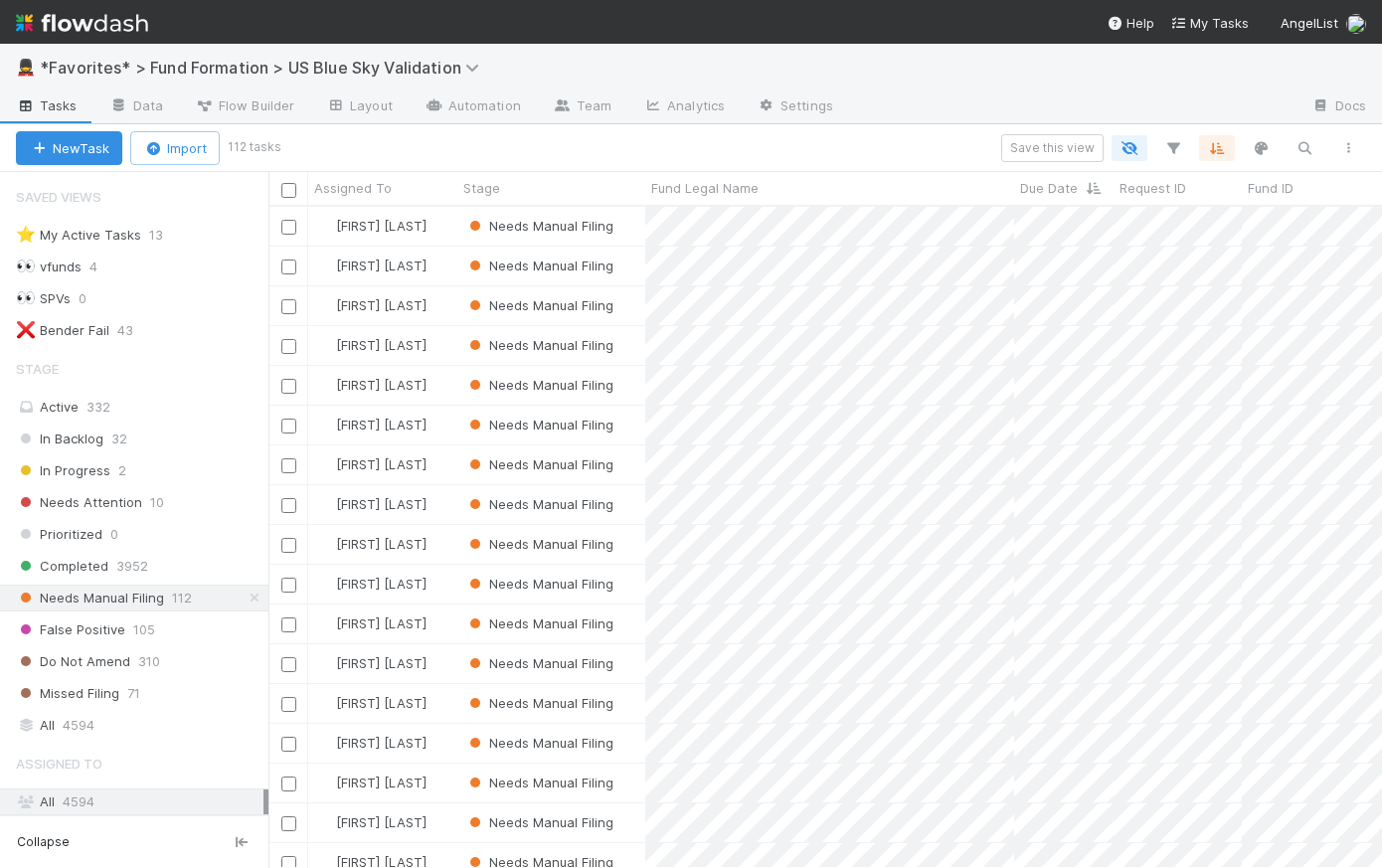 scroll, scrollTop: 14, scrollLeft: 14, axis: both 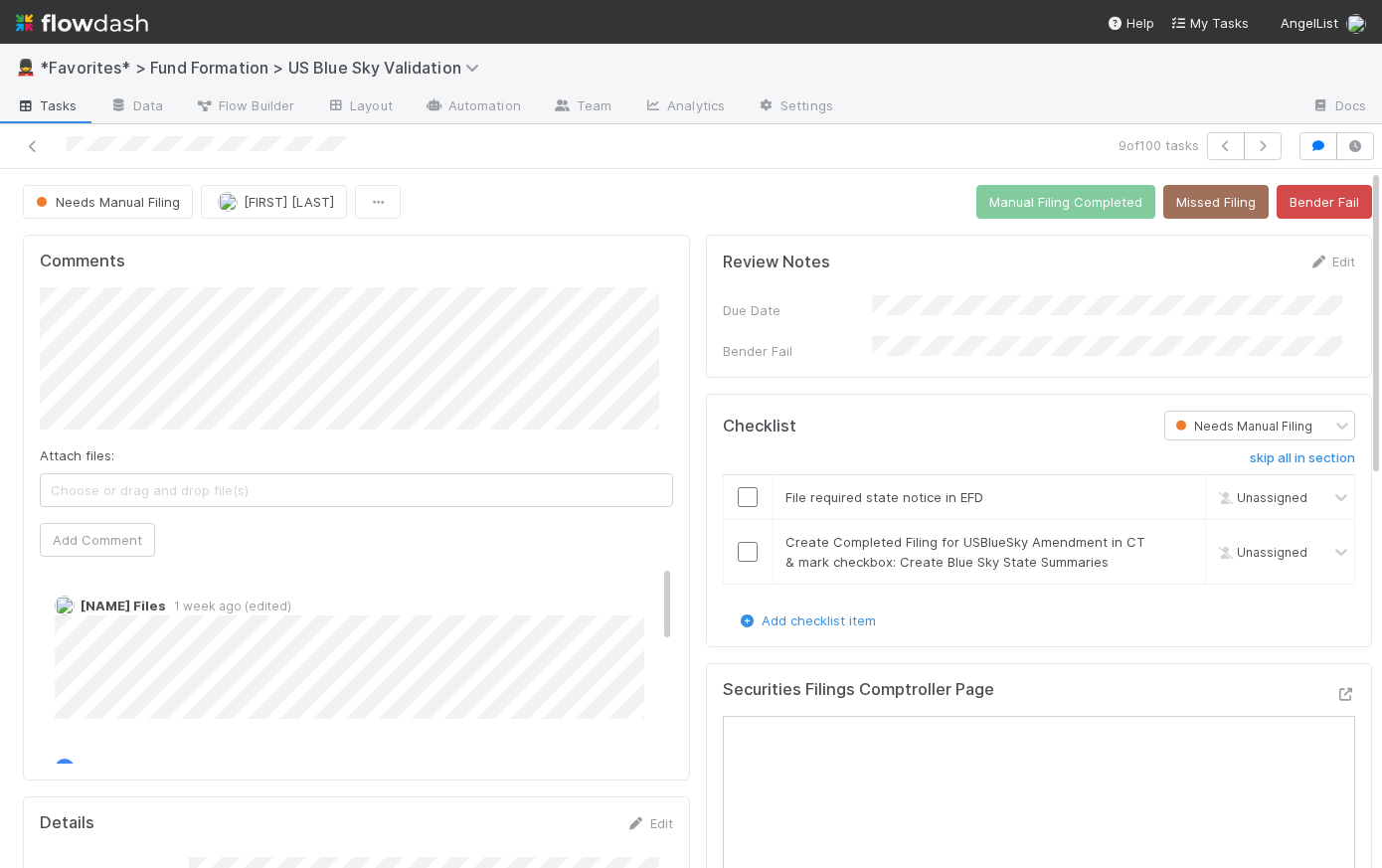 click on "Needs Manual Filing Raven Jacinto Manual Filing Completed Missed Filing Bender Fail" at bounding box center (697, 202) 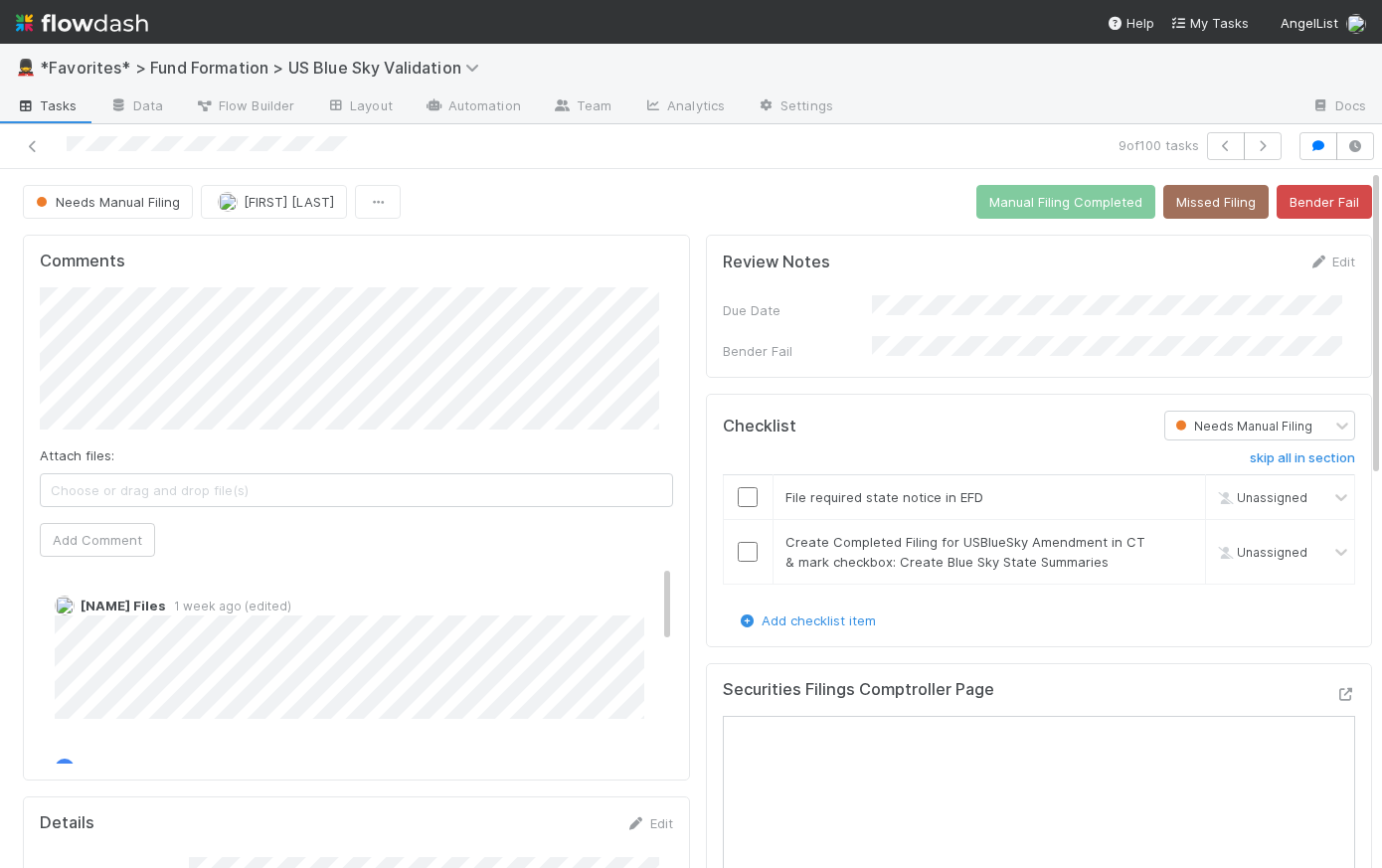 click on "Brittany Files 1 week ago    (edited)" at bounding box center [363, 649] 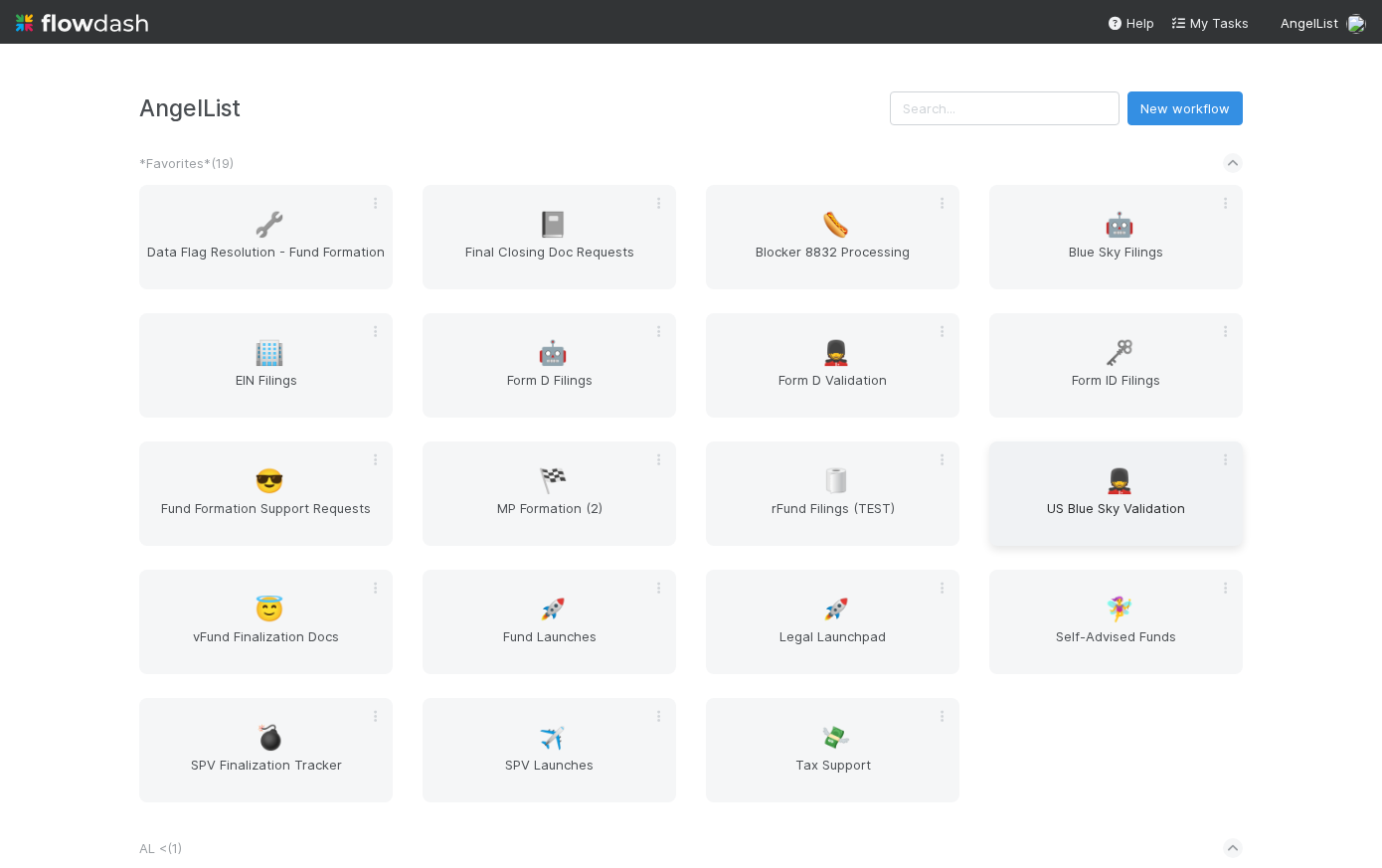 click on "US Blue Sky Validation" at bounding box center [1116, 518] 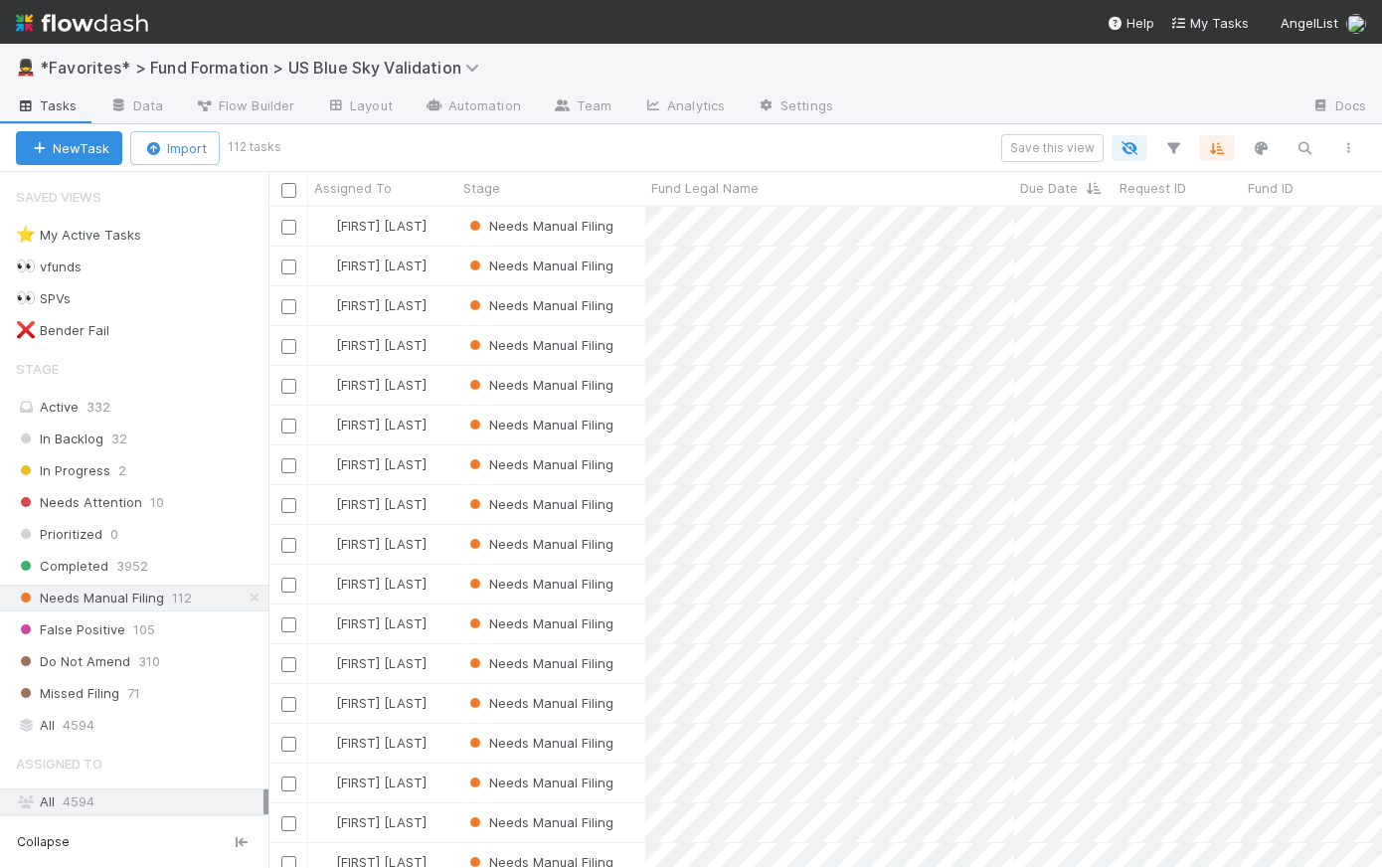scroll, scrollTop: 14, scrollLeft: 14, axis: both 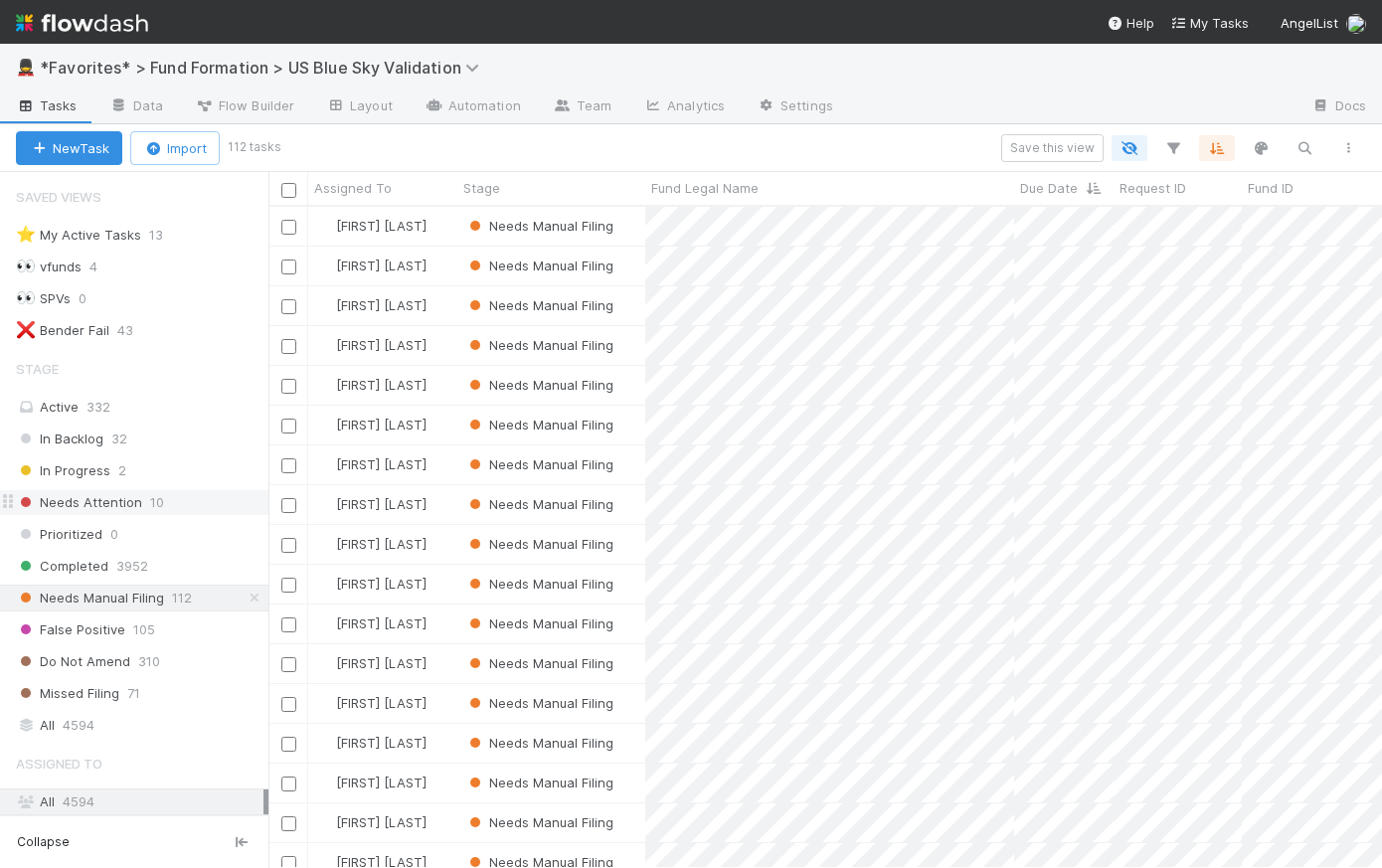 click on "Needs Attention" at bounding box center (79, 502) 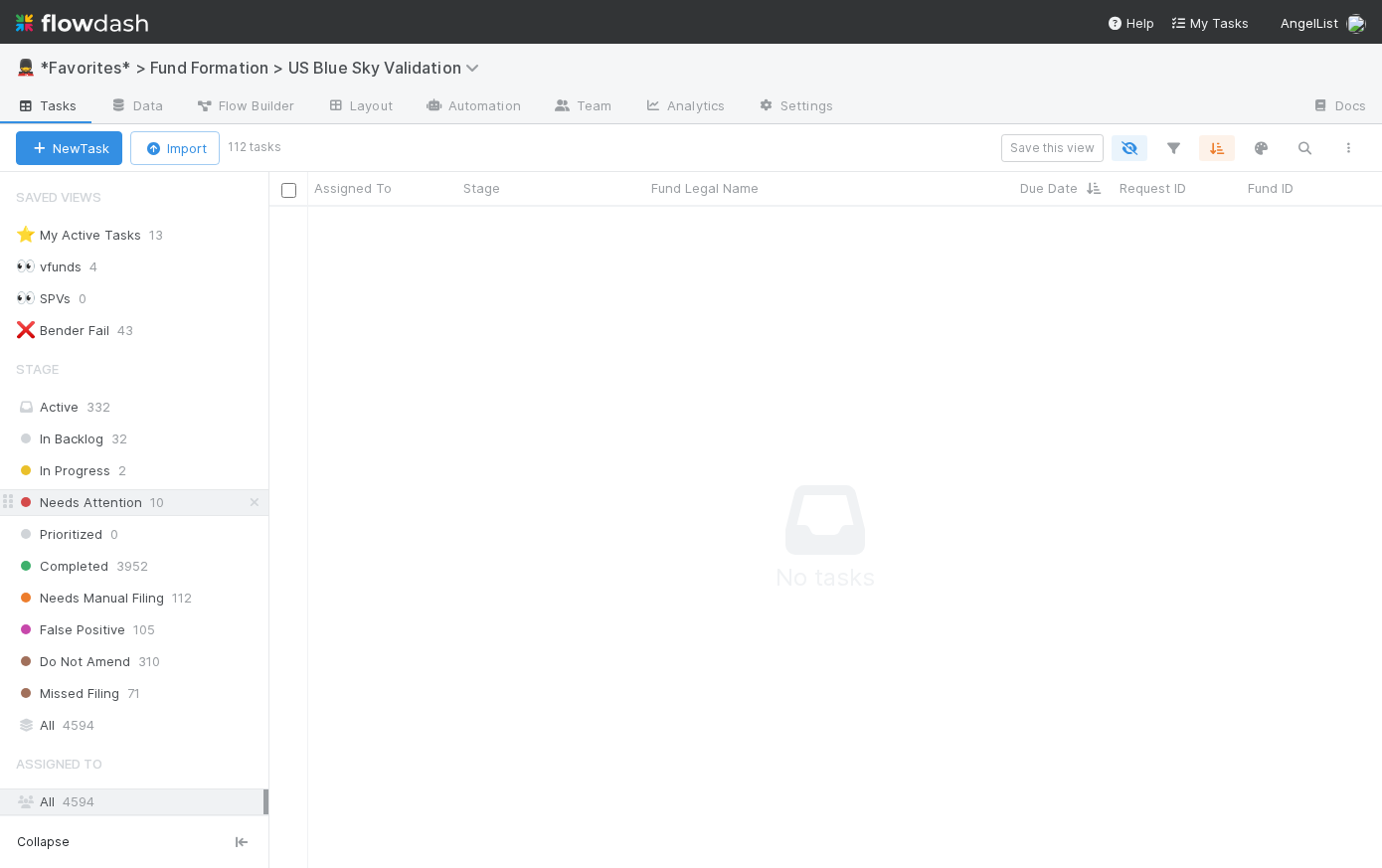scroll, scrollTop: 0, scrollLeft: 0, axis: both 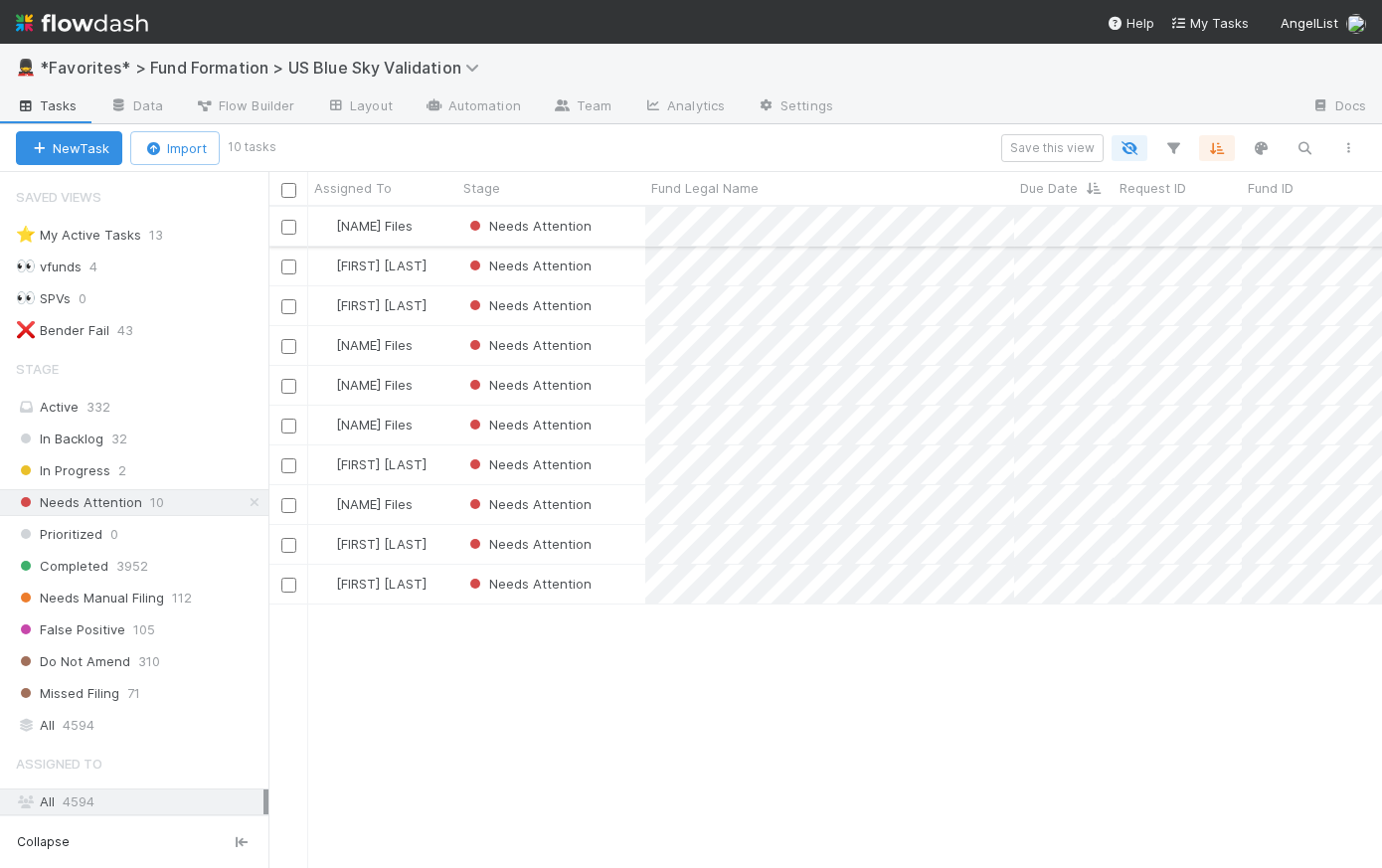click on "Needs Attention" at bounding box center [551, 226] 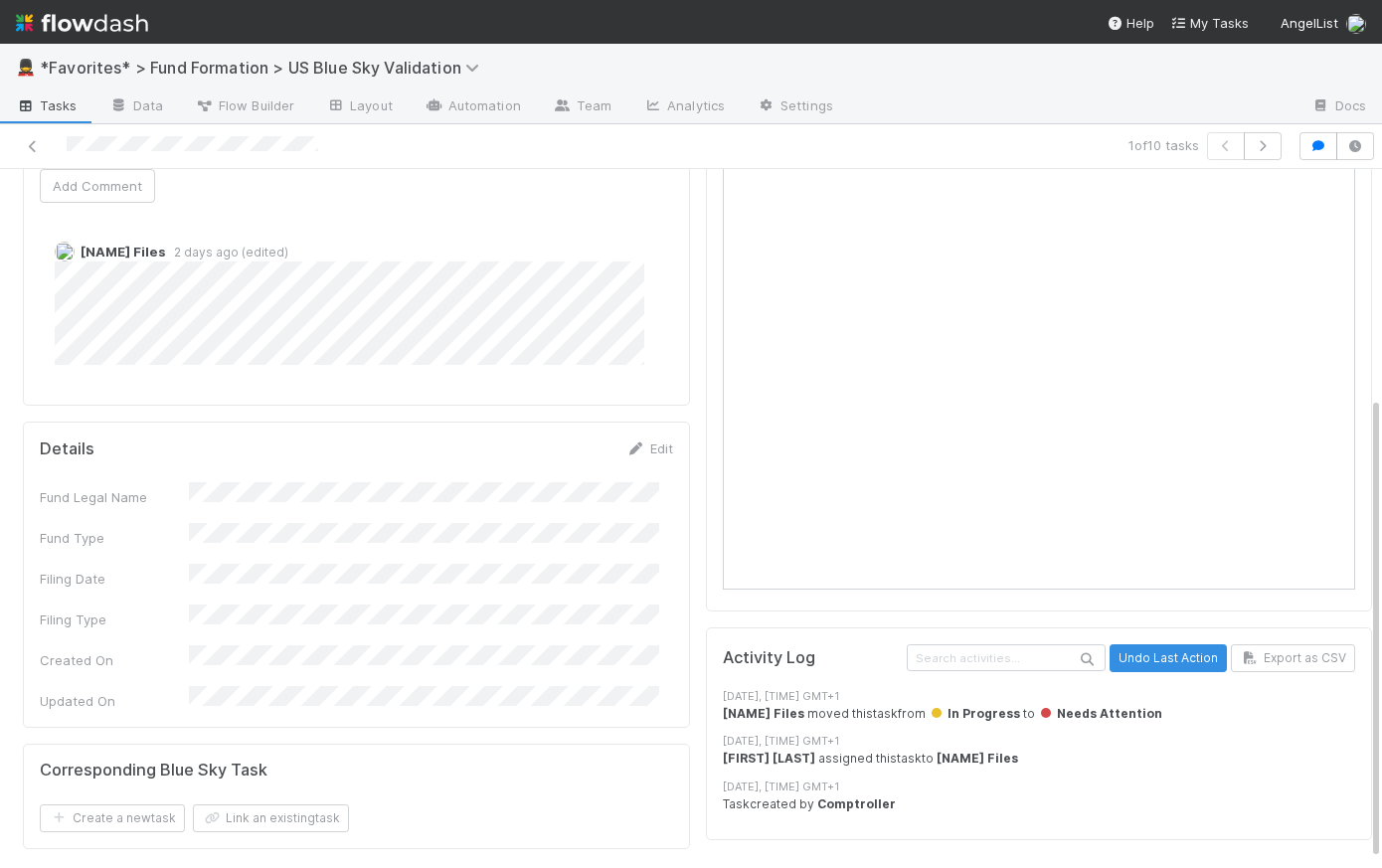 scroll, scrollTop: 0, scrollLeft: 0, axis: both 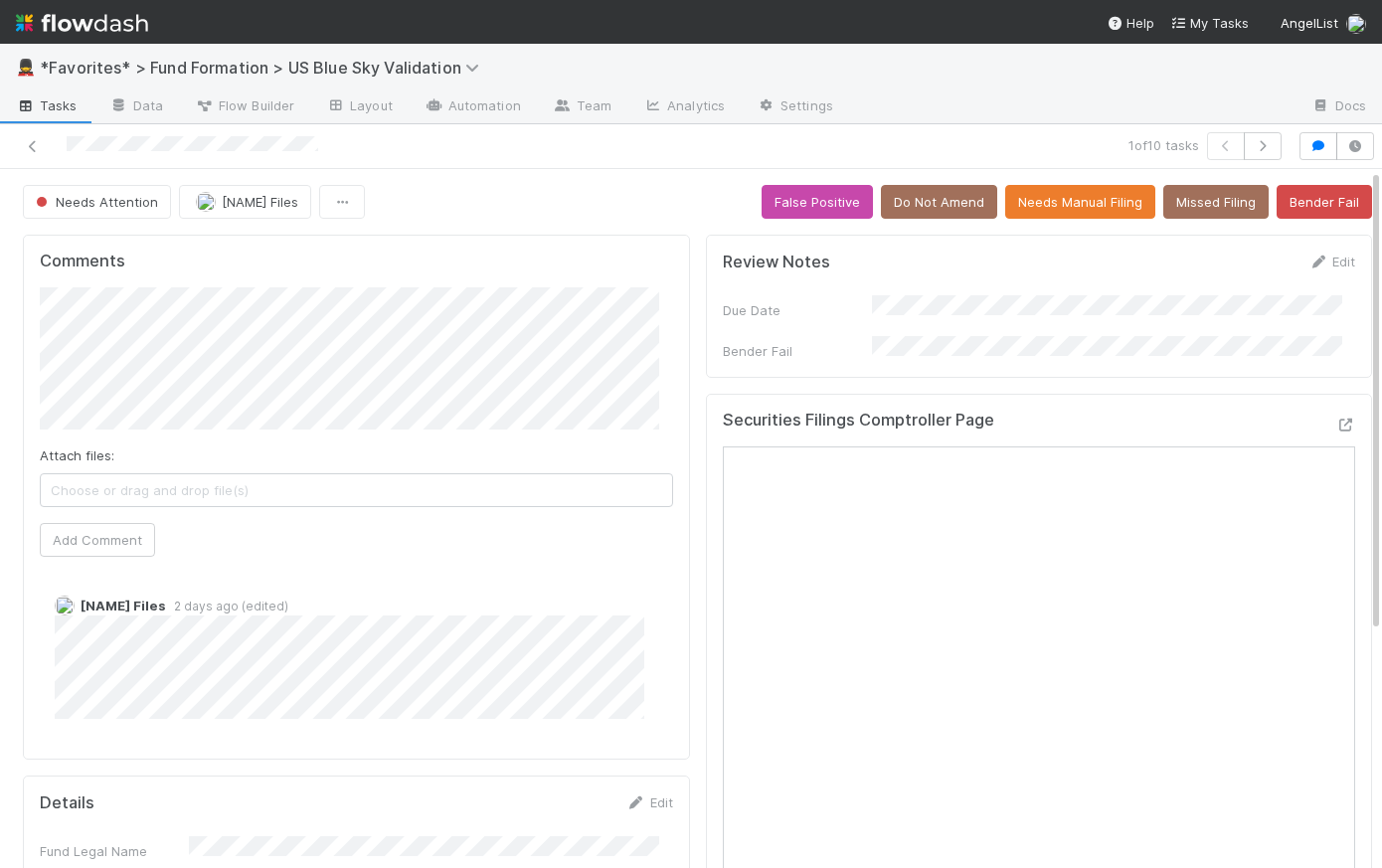 drag, startPoint x: 319, startPoint y: 143, endPoint x: 66, endPoint y: 141, distance: 253.00791 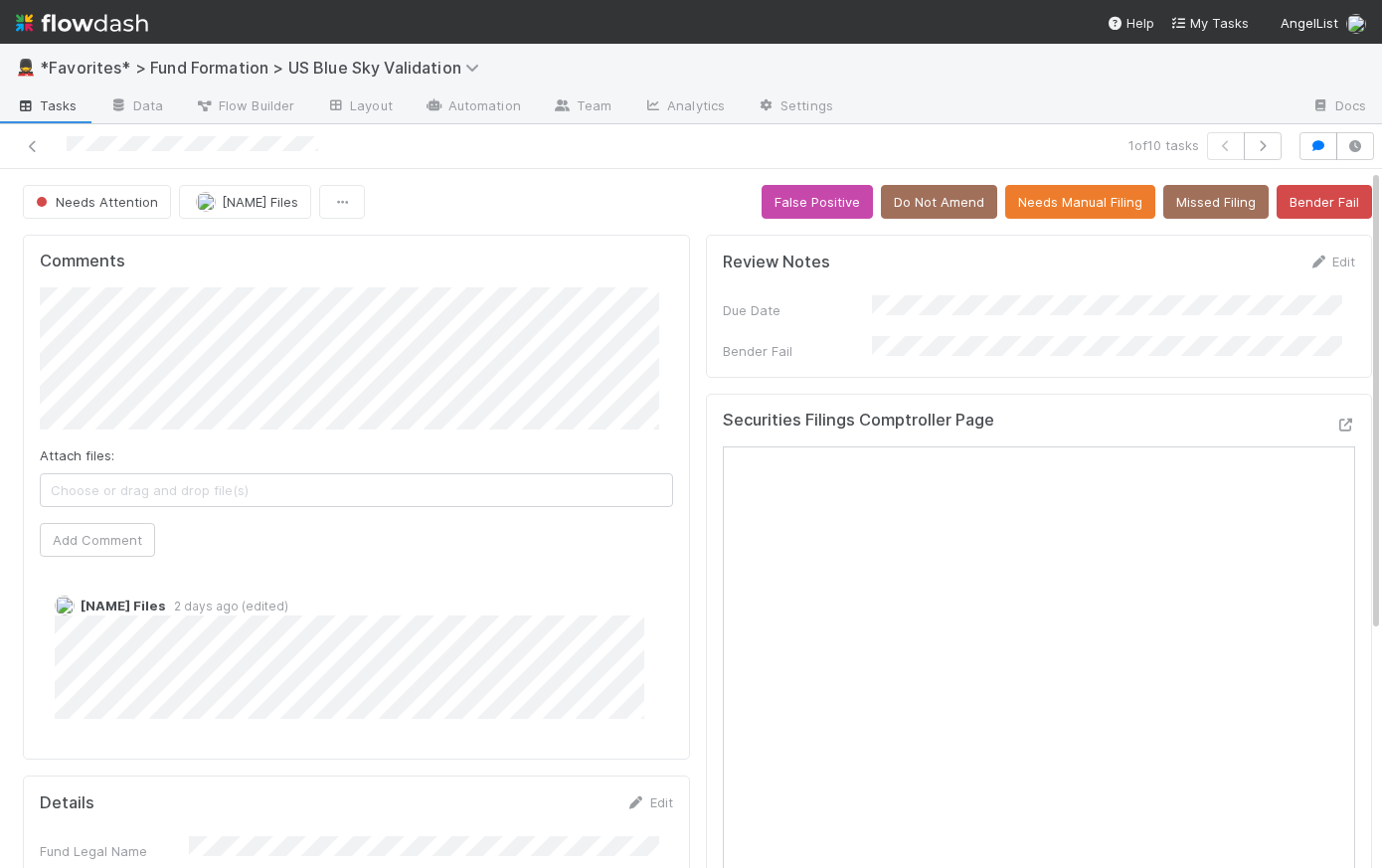 click at bounding box center (82, 23) 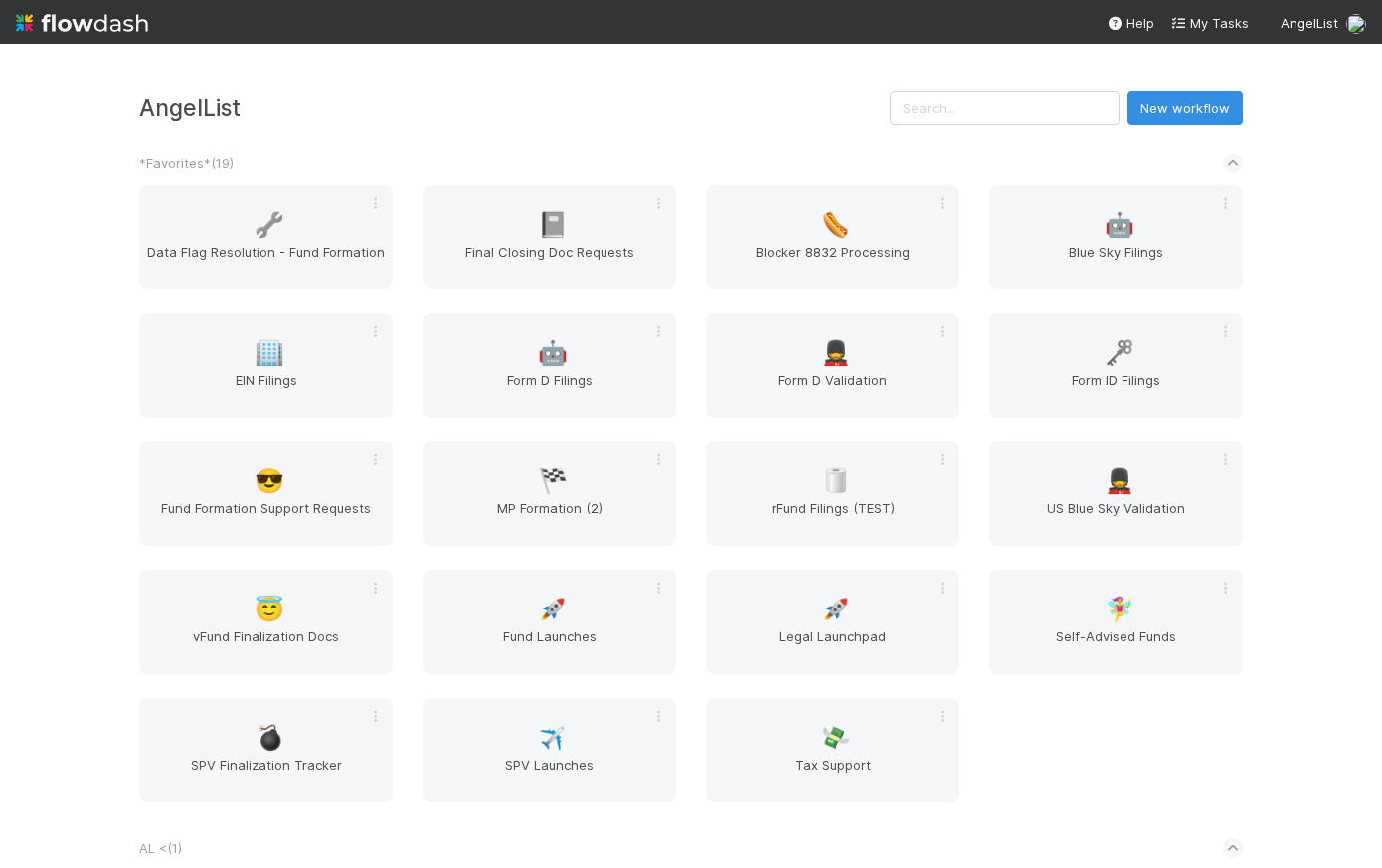 click on "AngelList" at bounding box center [514, 107] 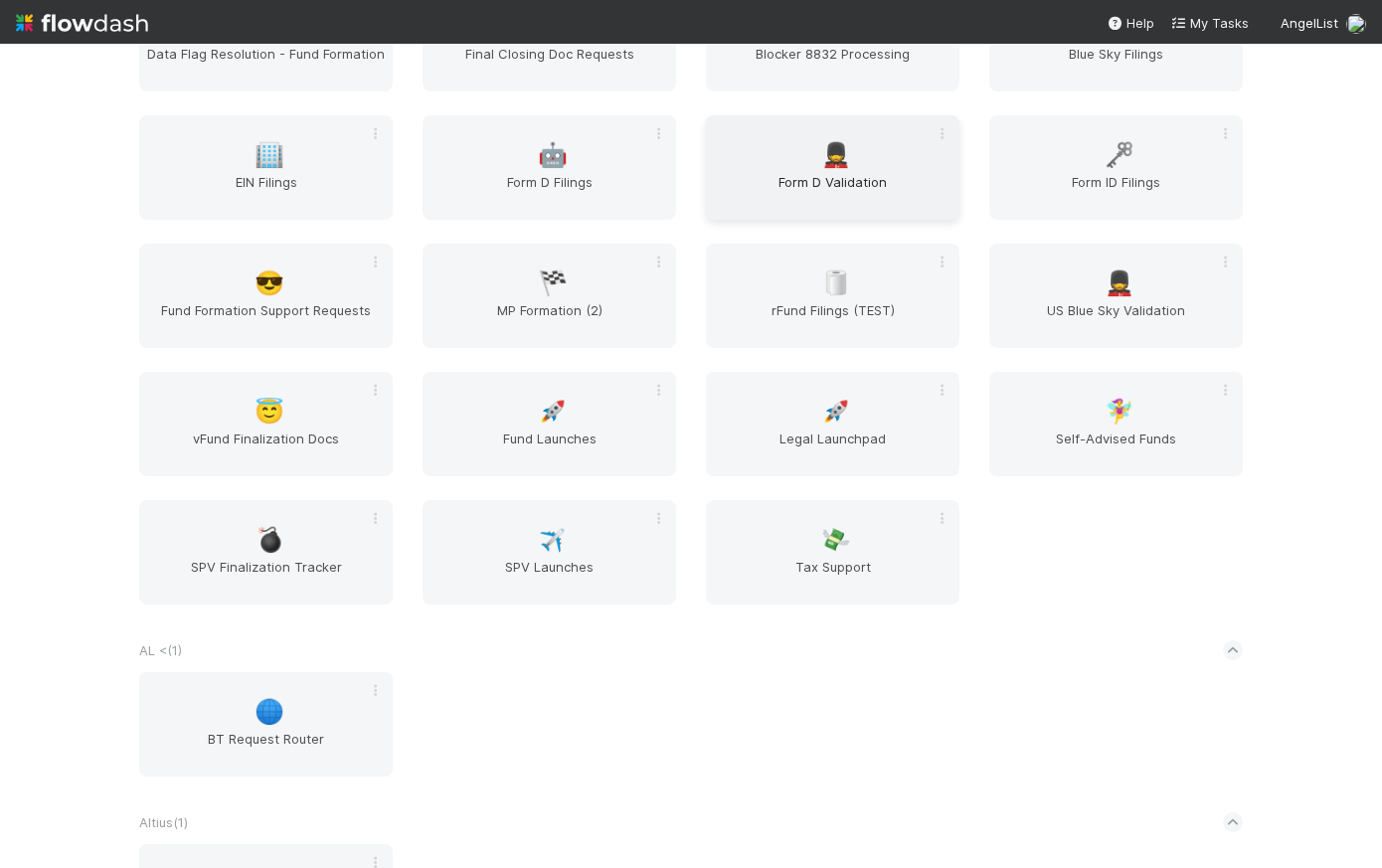 scroll, scrollTop: 0, scrollLeft: 0, axis: both 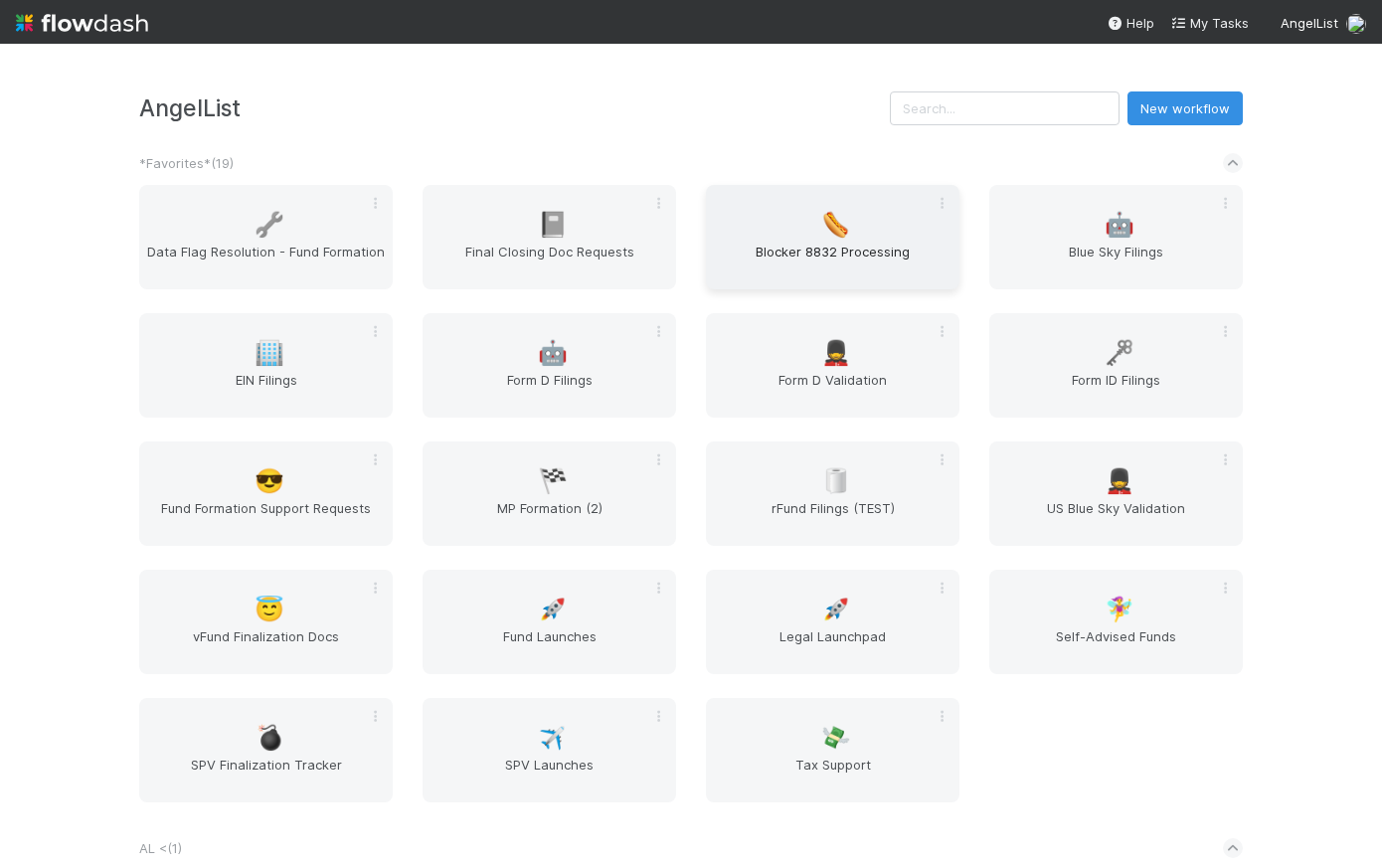 click on "🌭 Blocker 8832 Processing" at bounding box center (832, 237) 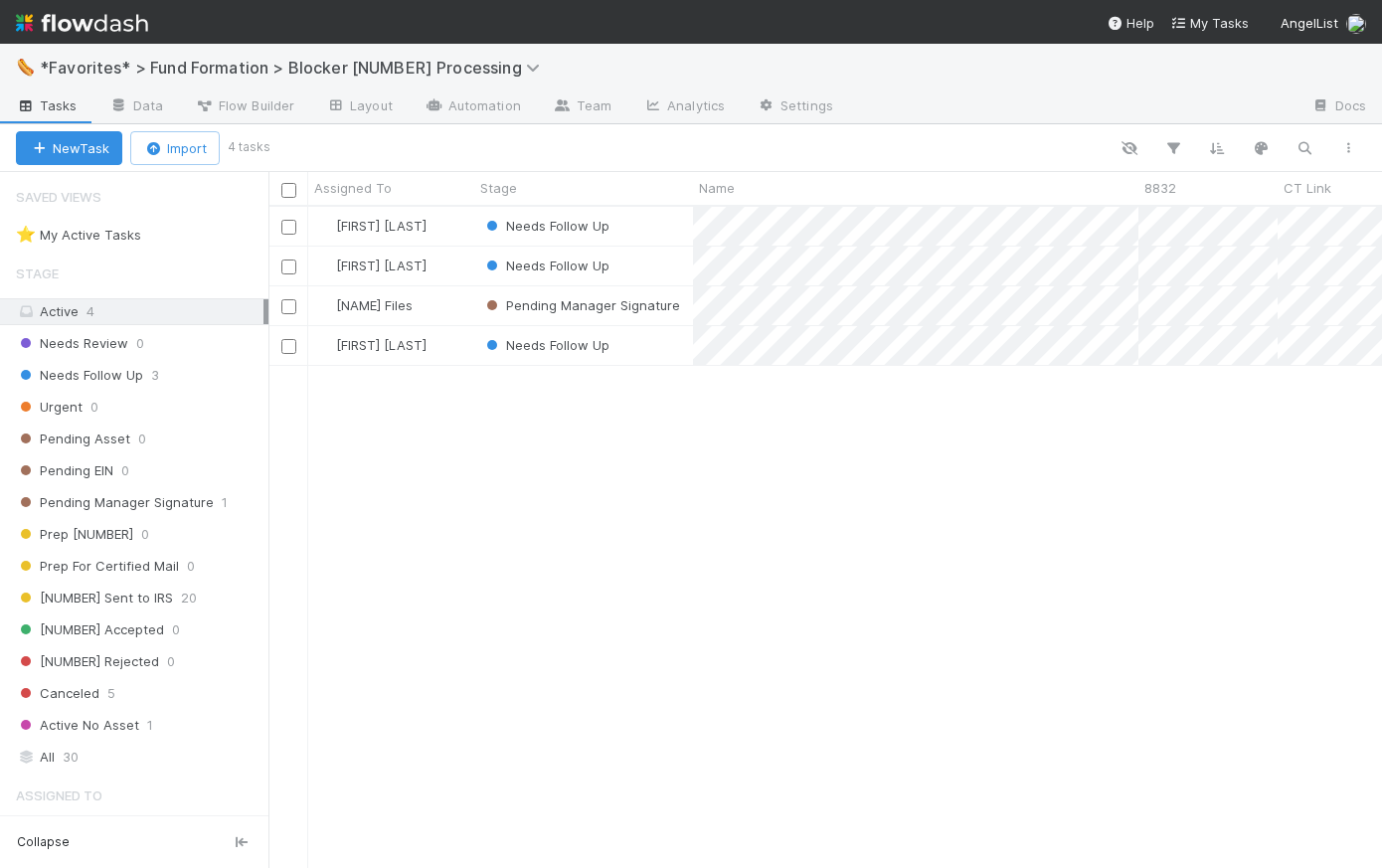 scroll, scrollTop: 14, scrollLeft: 14, axis: both 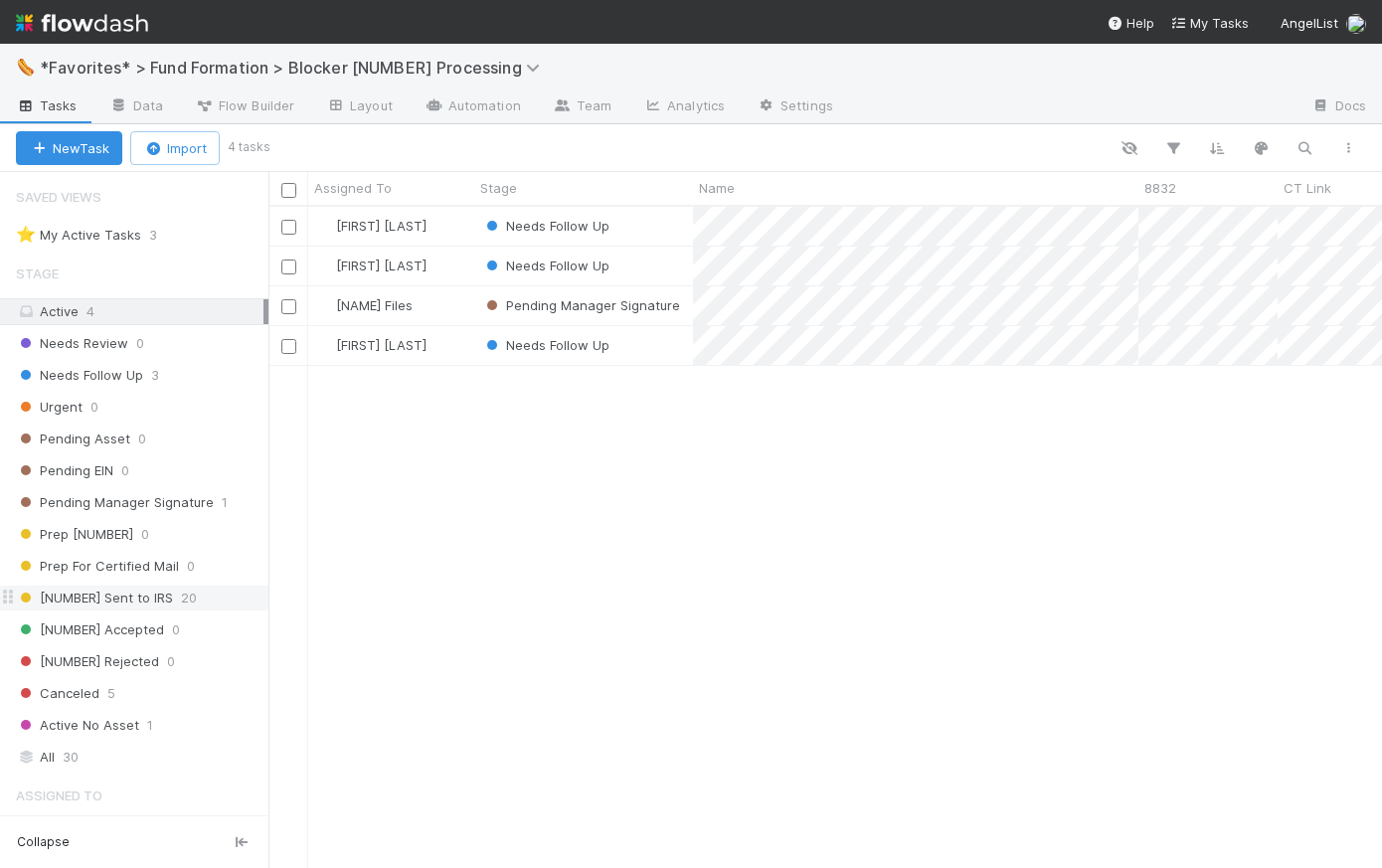 click on "8832 Sent to IRS" at bounding box center (94, 598) 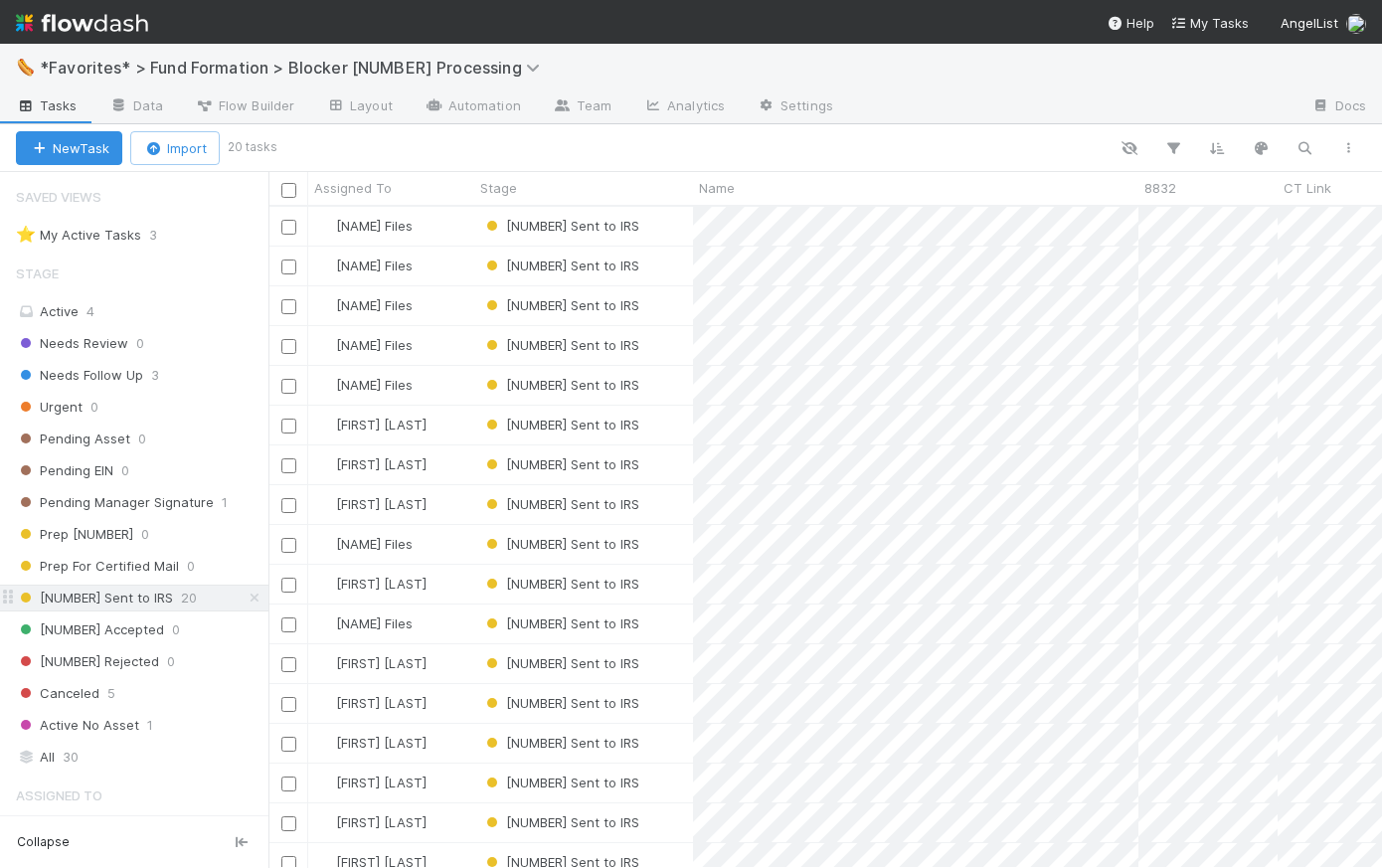 scroll, scrollTop: 14, scrollLeft: 14, axis: both 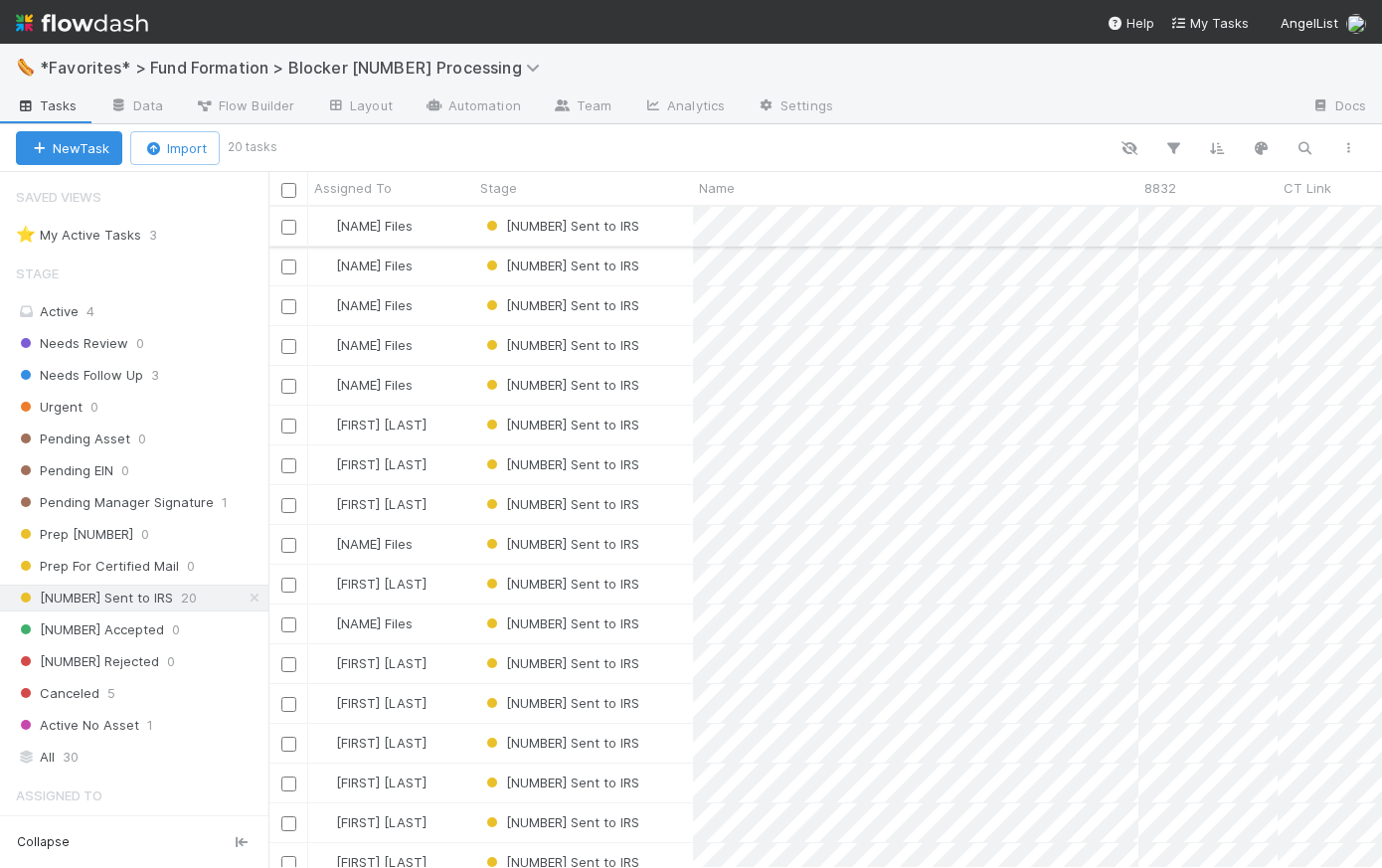 click on "8832 Sent to IRS" at bounding box center (584, 226) 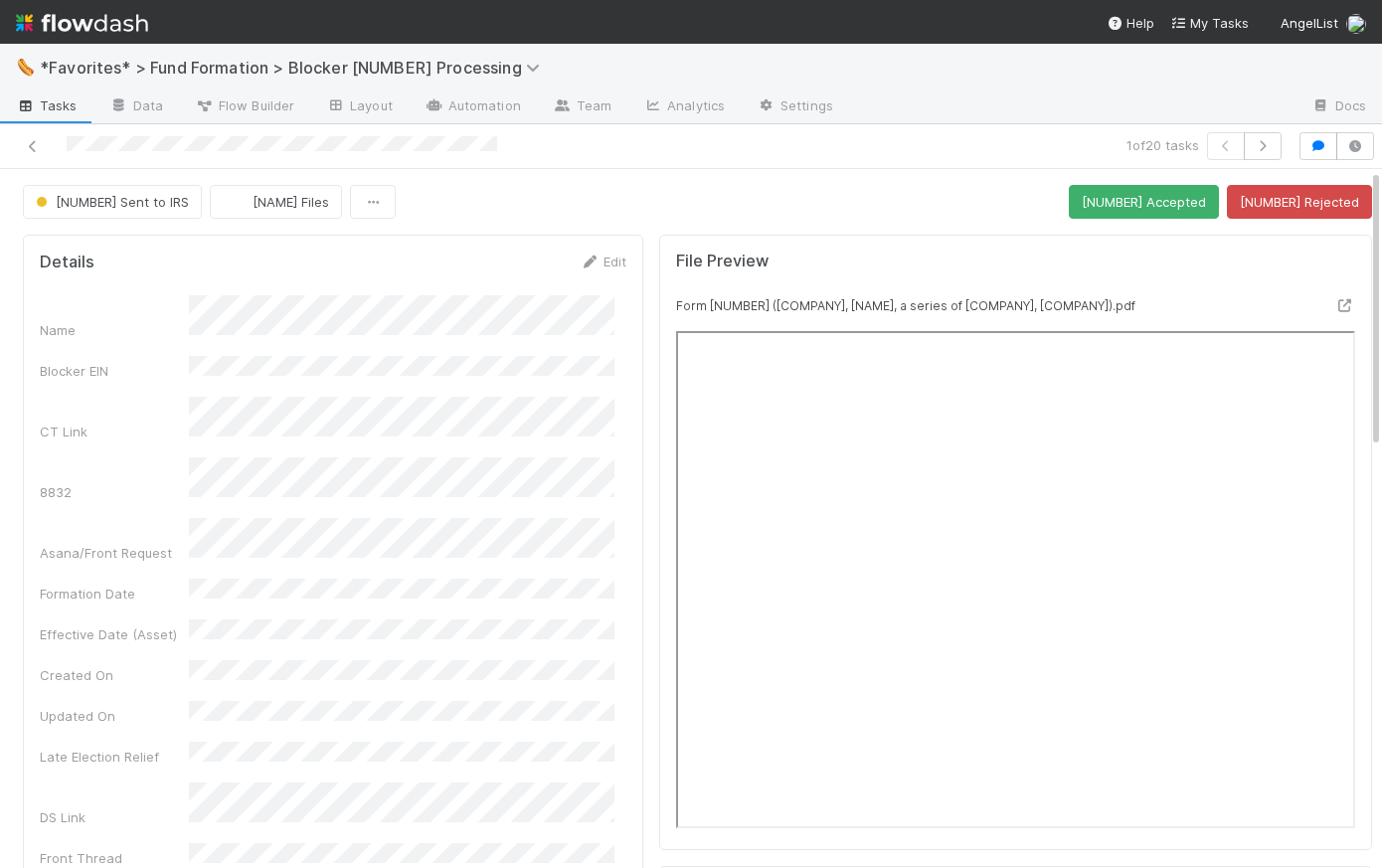 scroll, scrollTop: 658, scrollLeft: 0, axis: vertical 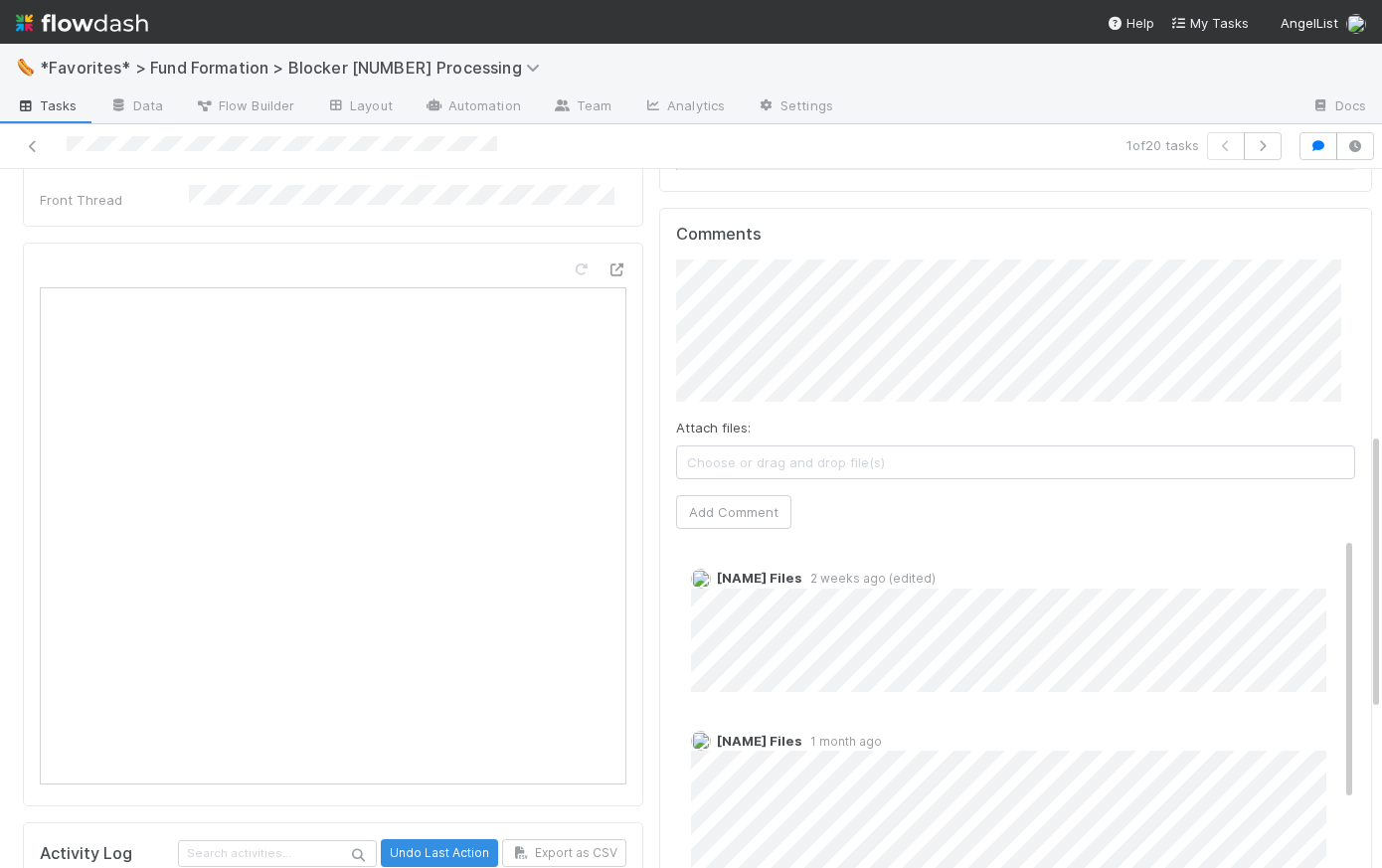 click on "Help My Tasks AngelList" at bounding box center (691, 22) 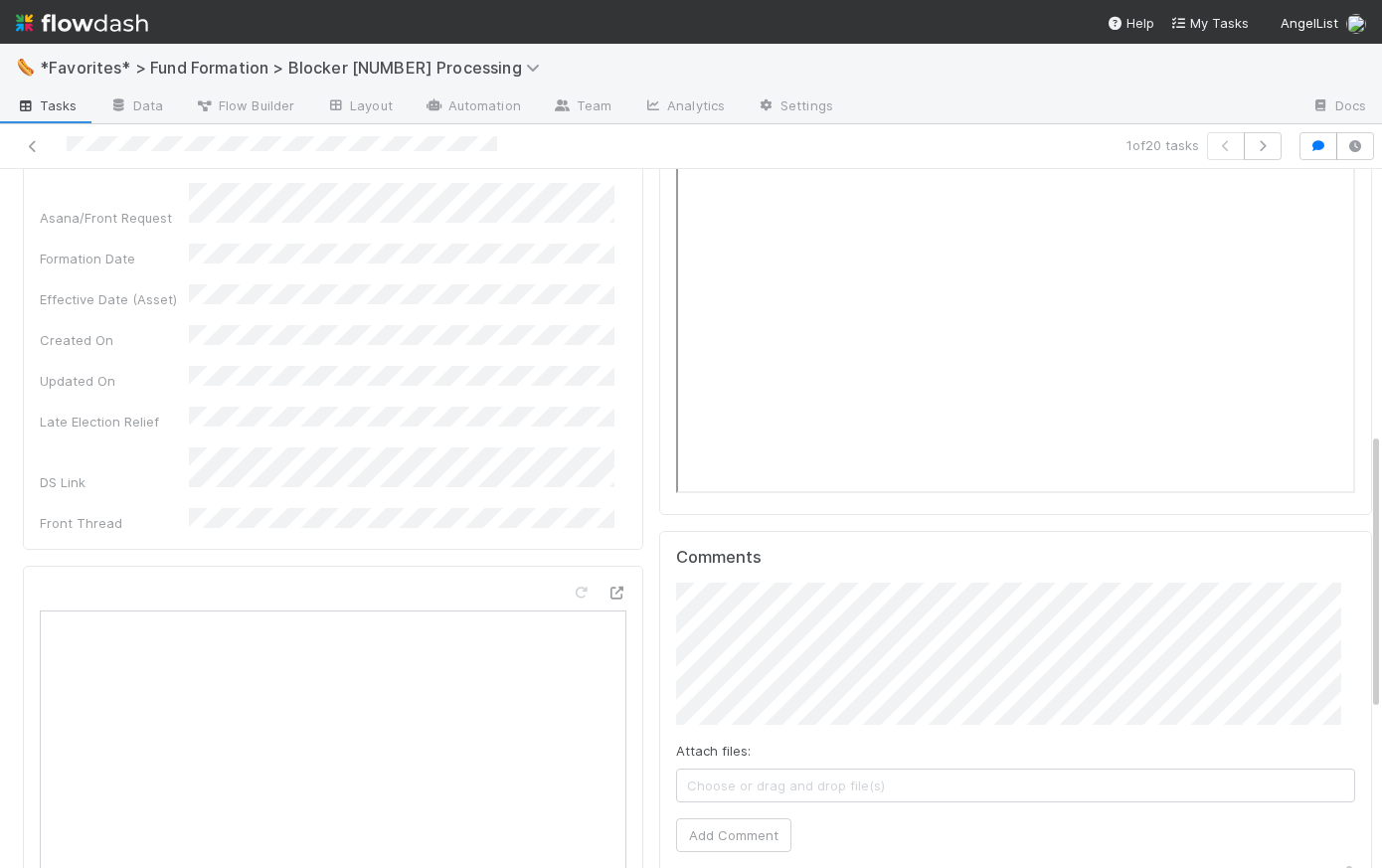 scroll, scrollTop: 0, scrollLeft: 0, axis: both 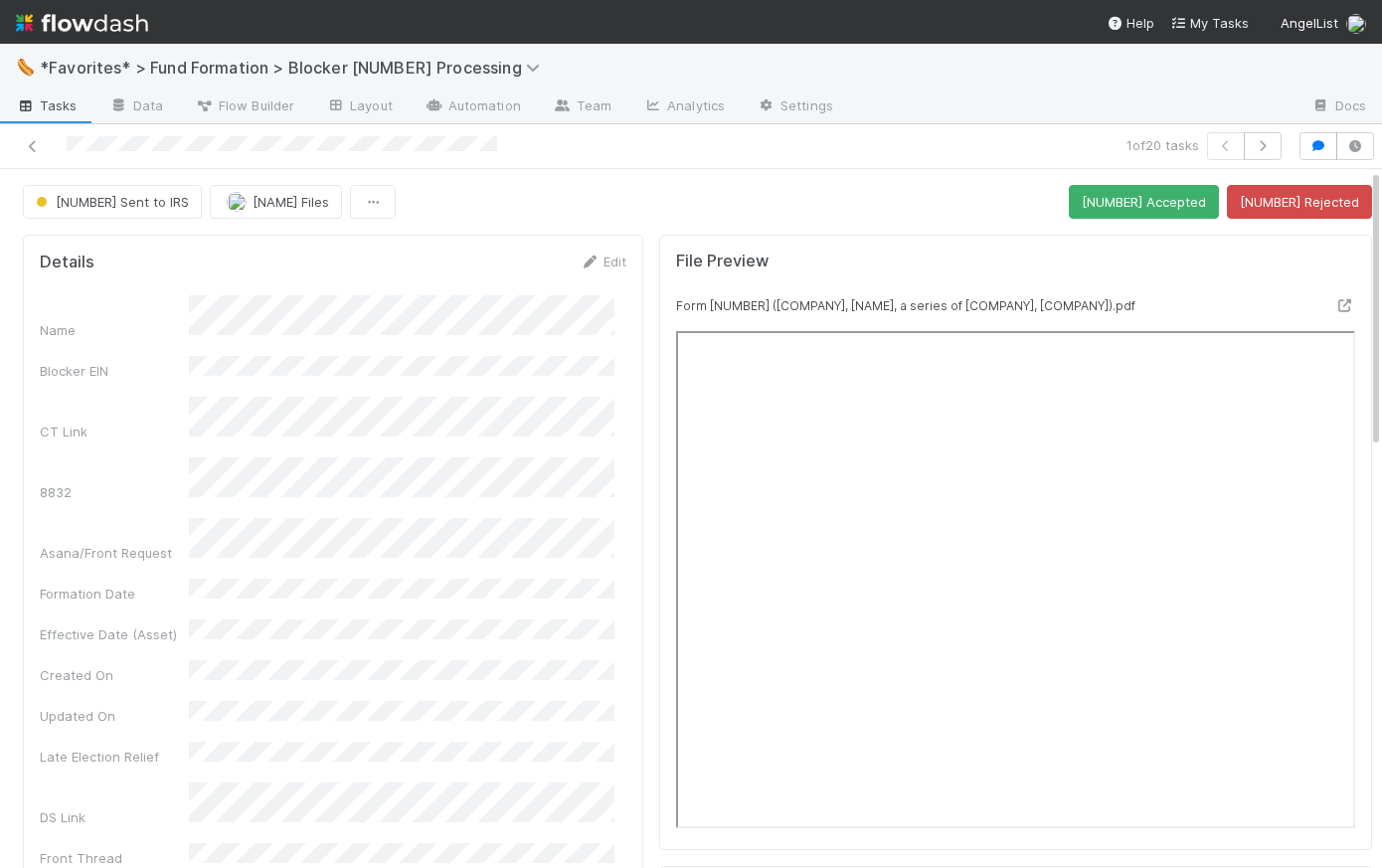 click on "8832 Sent to IRS Brittany Files 8832 Accepted 8832 Rejected" at bounding box center (697, 202) 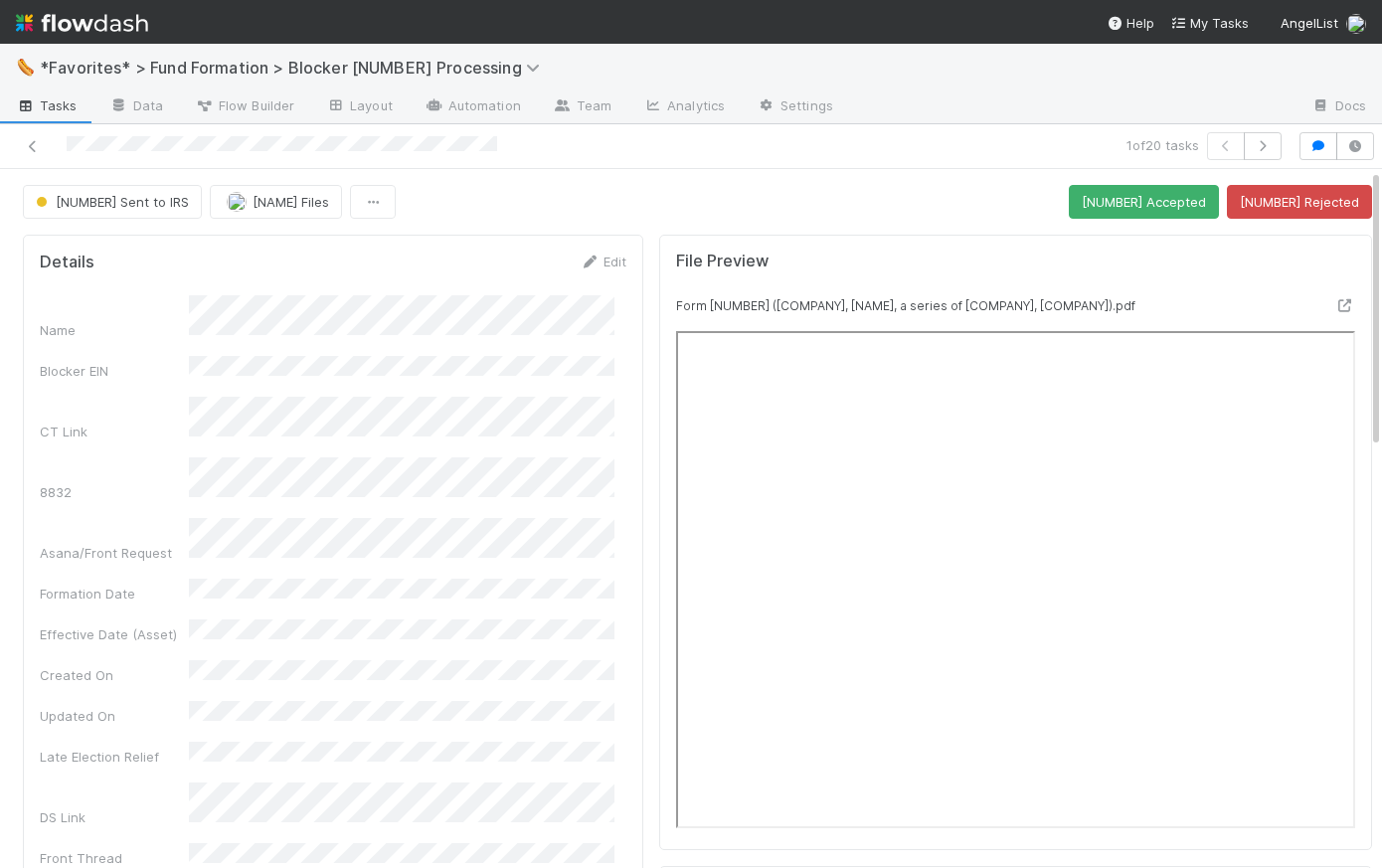 click at bounding box center (82, 23) 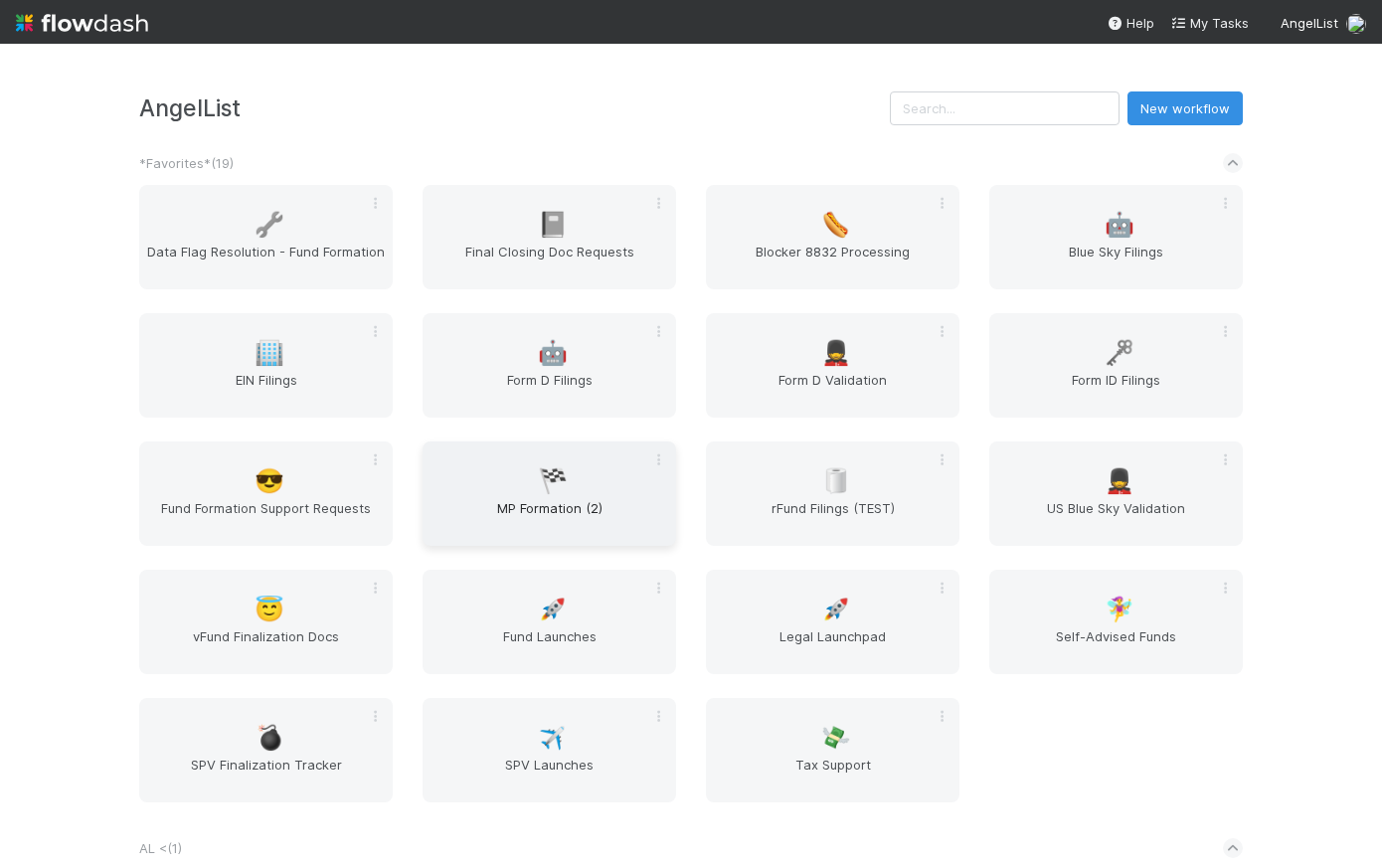 click on "🏁 MP Formation (2)" at bounding box center (549, 493) 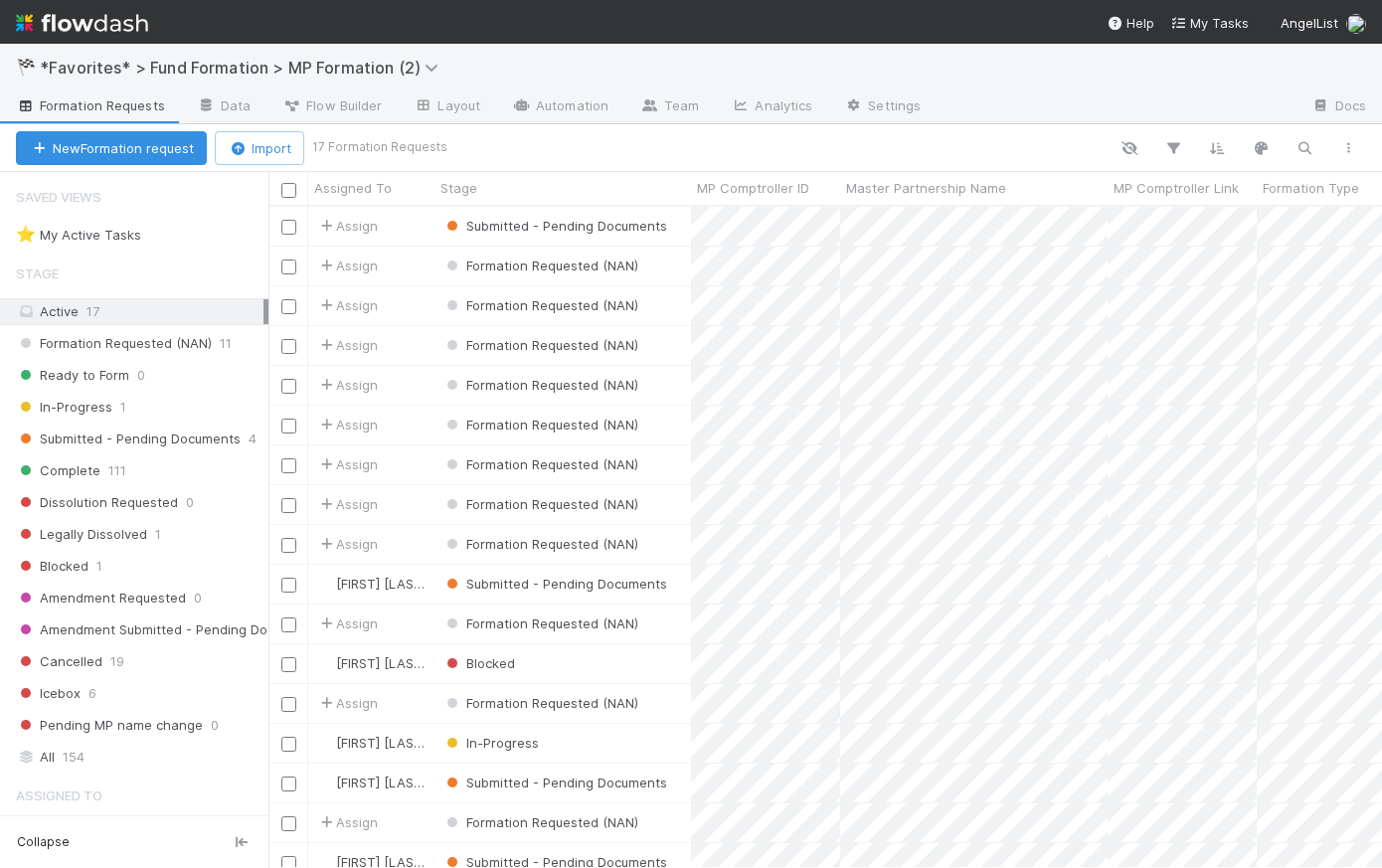 scroll, scrollTop: 14, scrollLeft: 14, axis: both 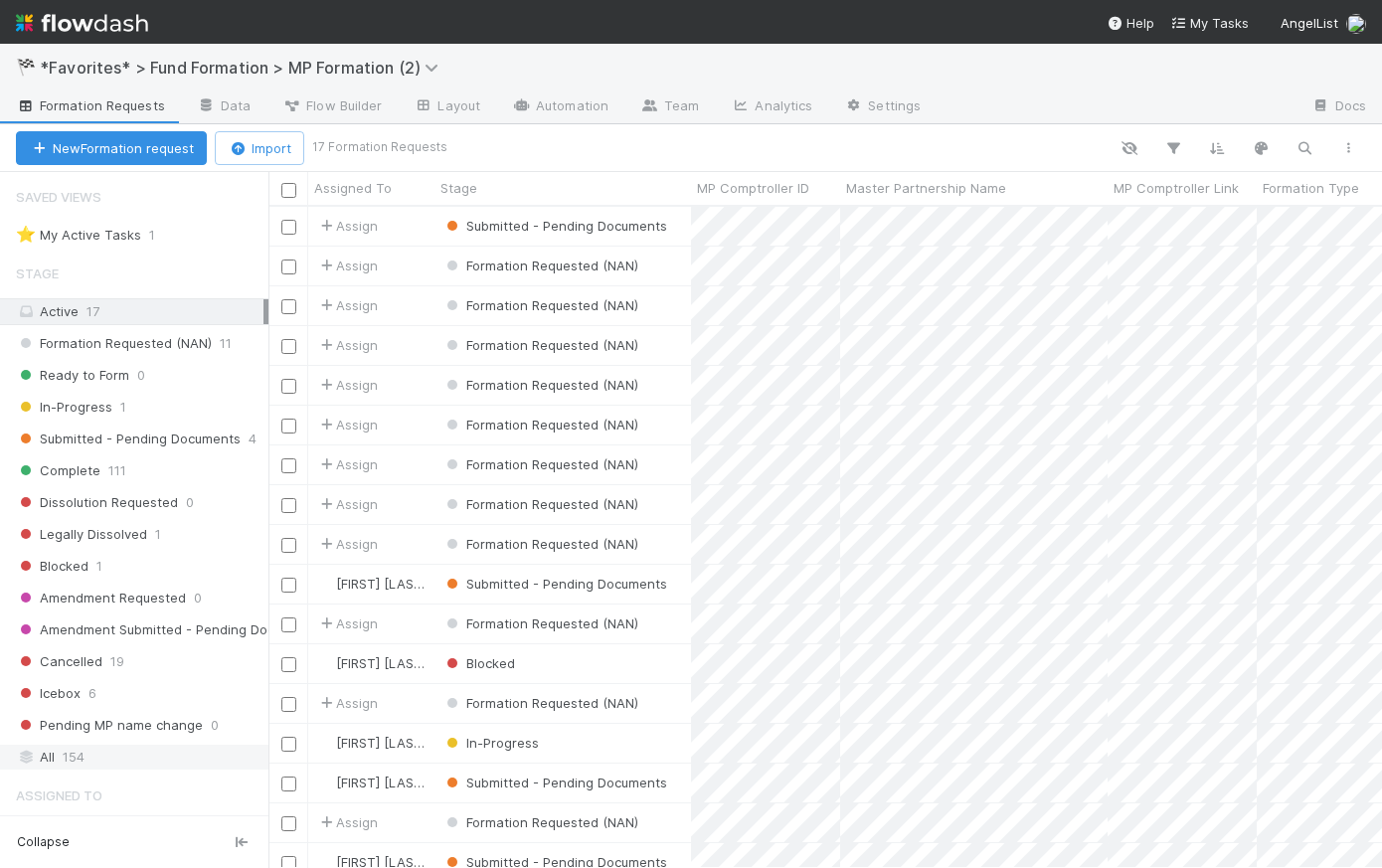 click on "All 154" at bounding box center [139, 757] 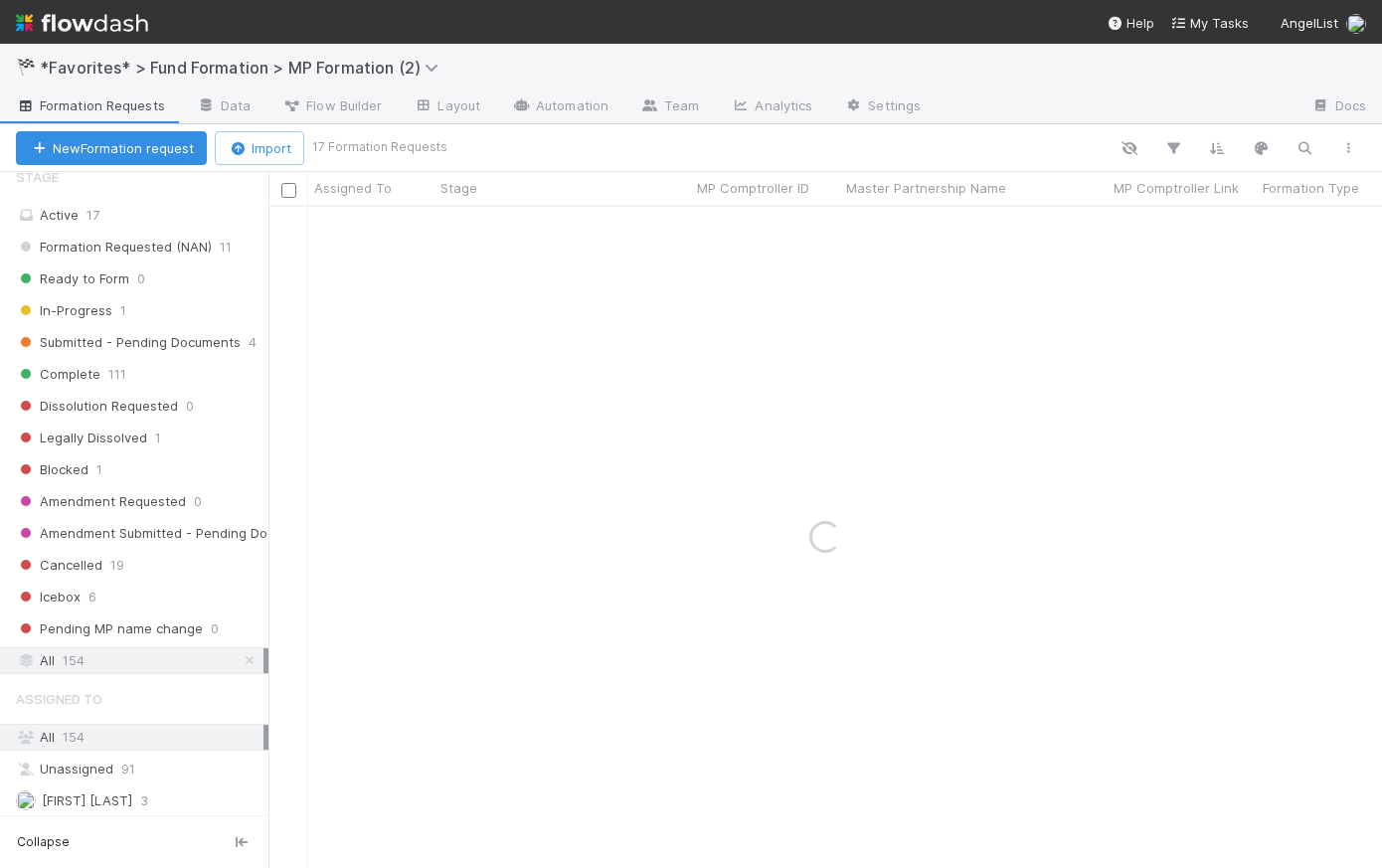 scroll, scrollTop: 159, scrollLeft: 0, axis: vertical 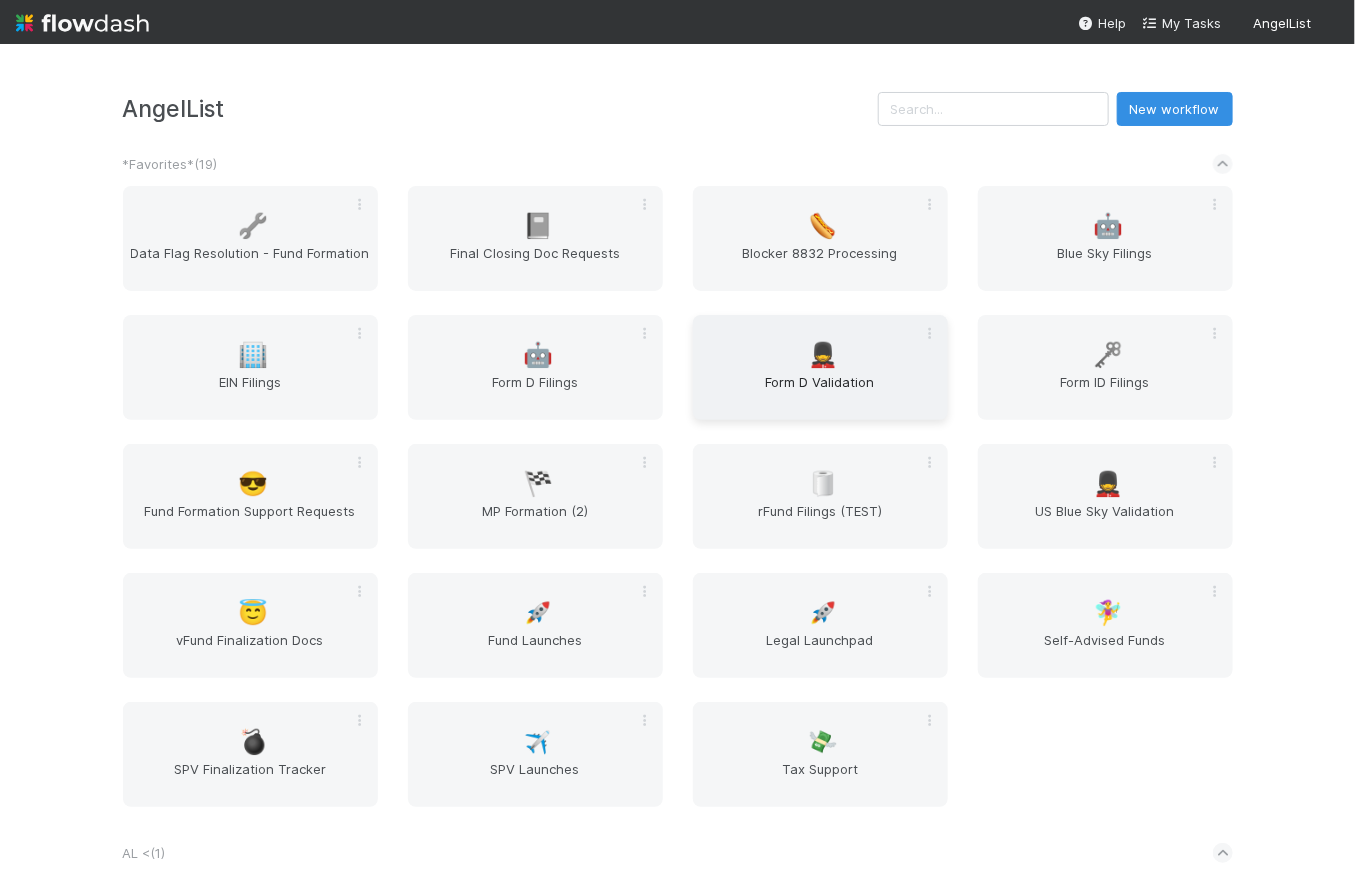 click on "Form D Validation" at bounding box center (820, 392) 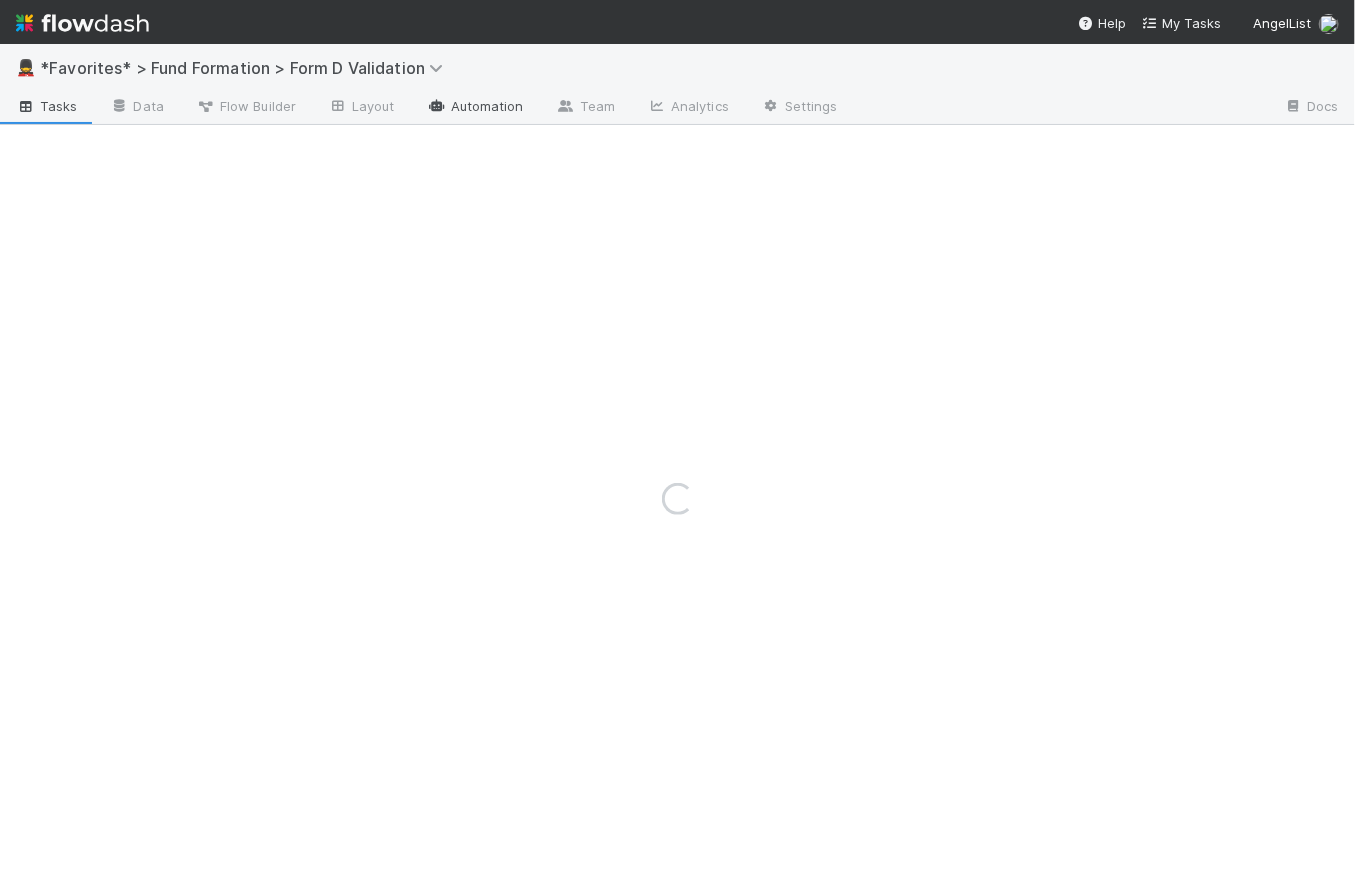 click on "Automation" at bounding box center (475, 108) 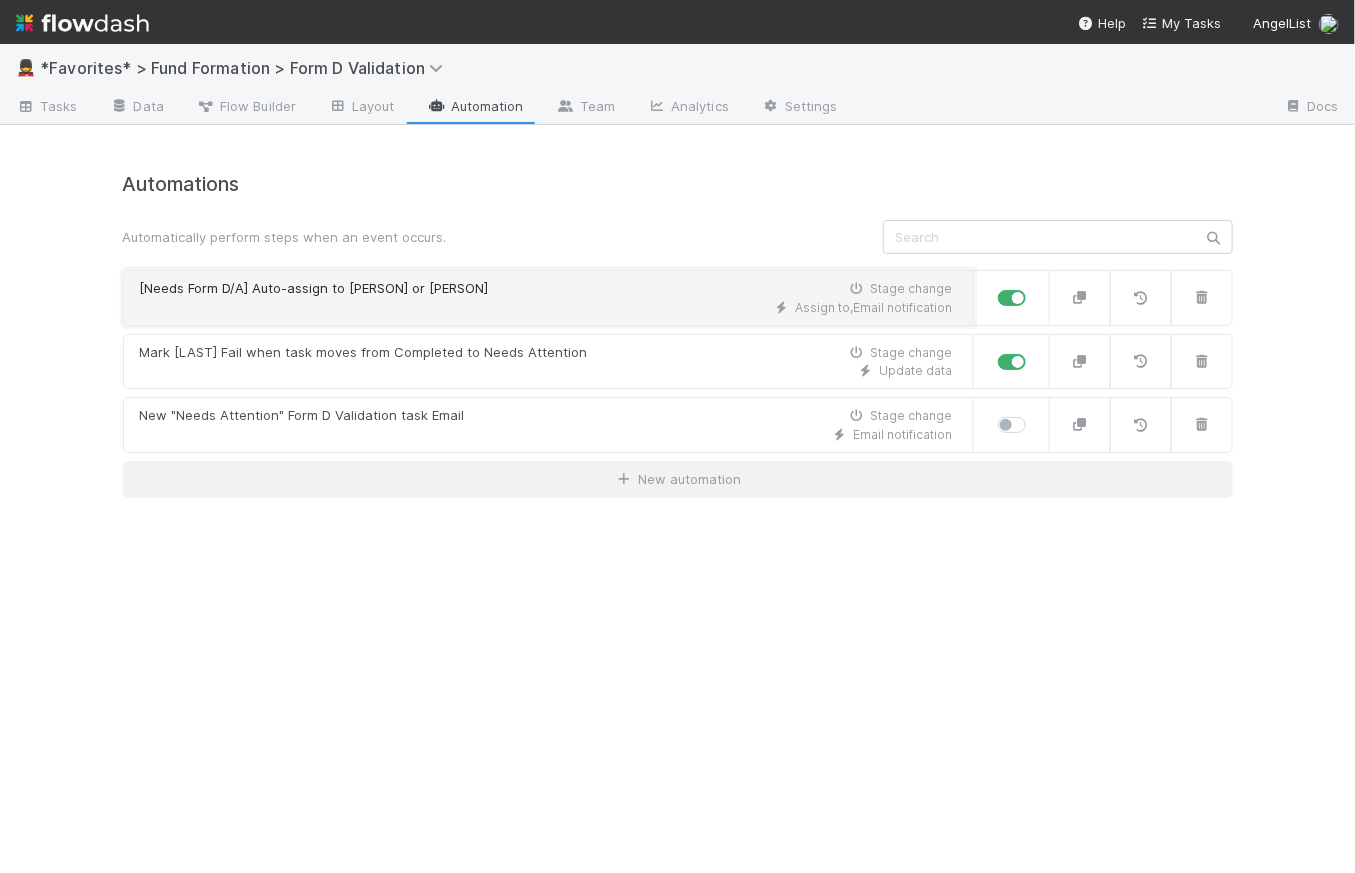 click on "[Needs Form D/A] Auto-assign to Raven or Karen  Stage change" at bounding box center [546, 289] 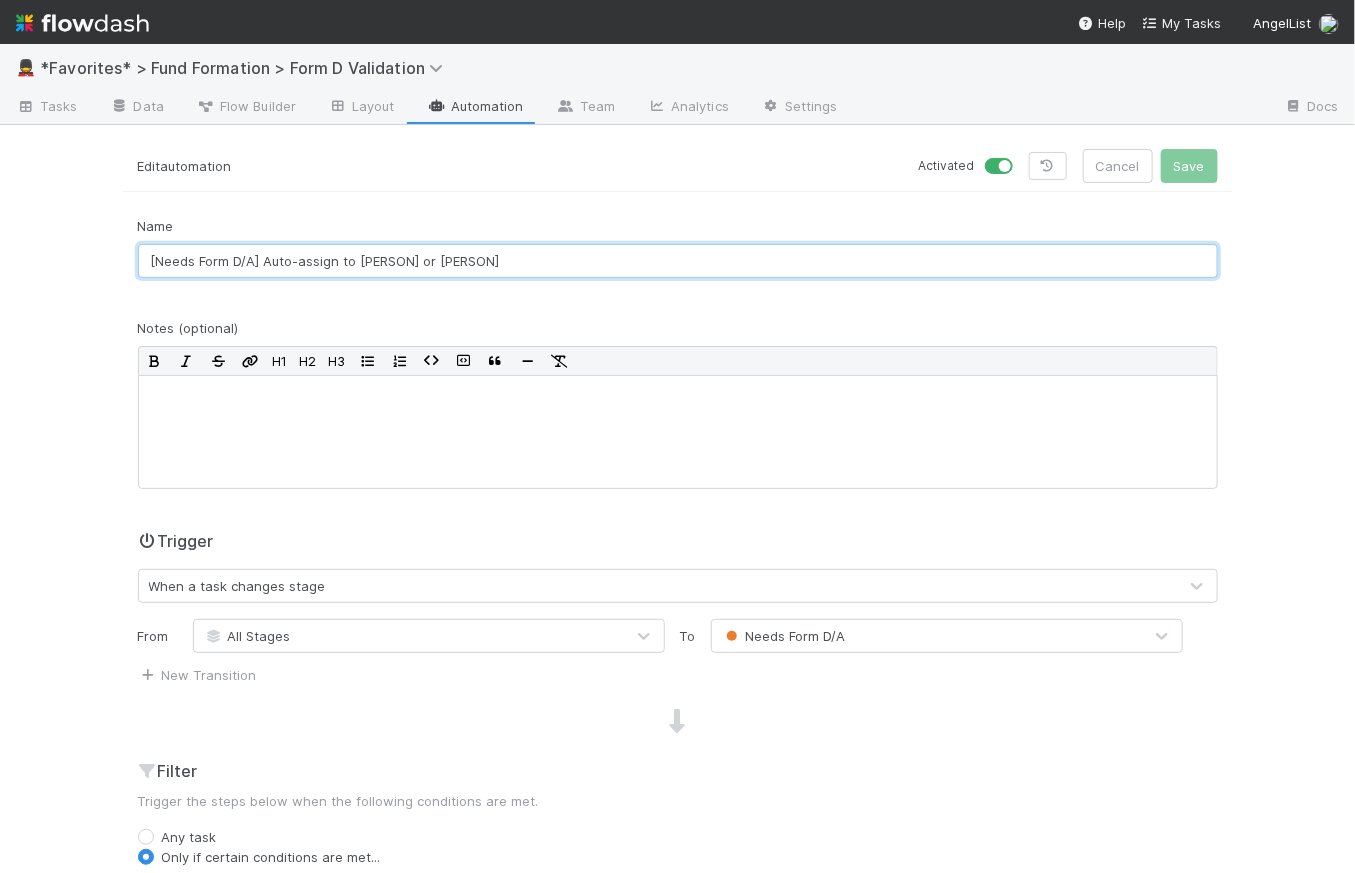 click on "[Needs Form D/A] Auto-assign to Raven or Karen" at bounding box center (678, 261) 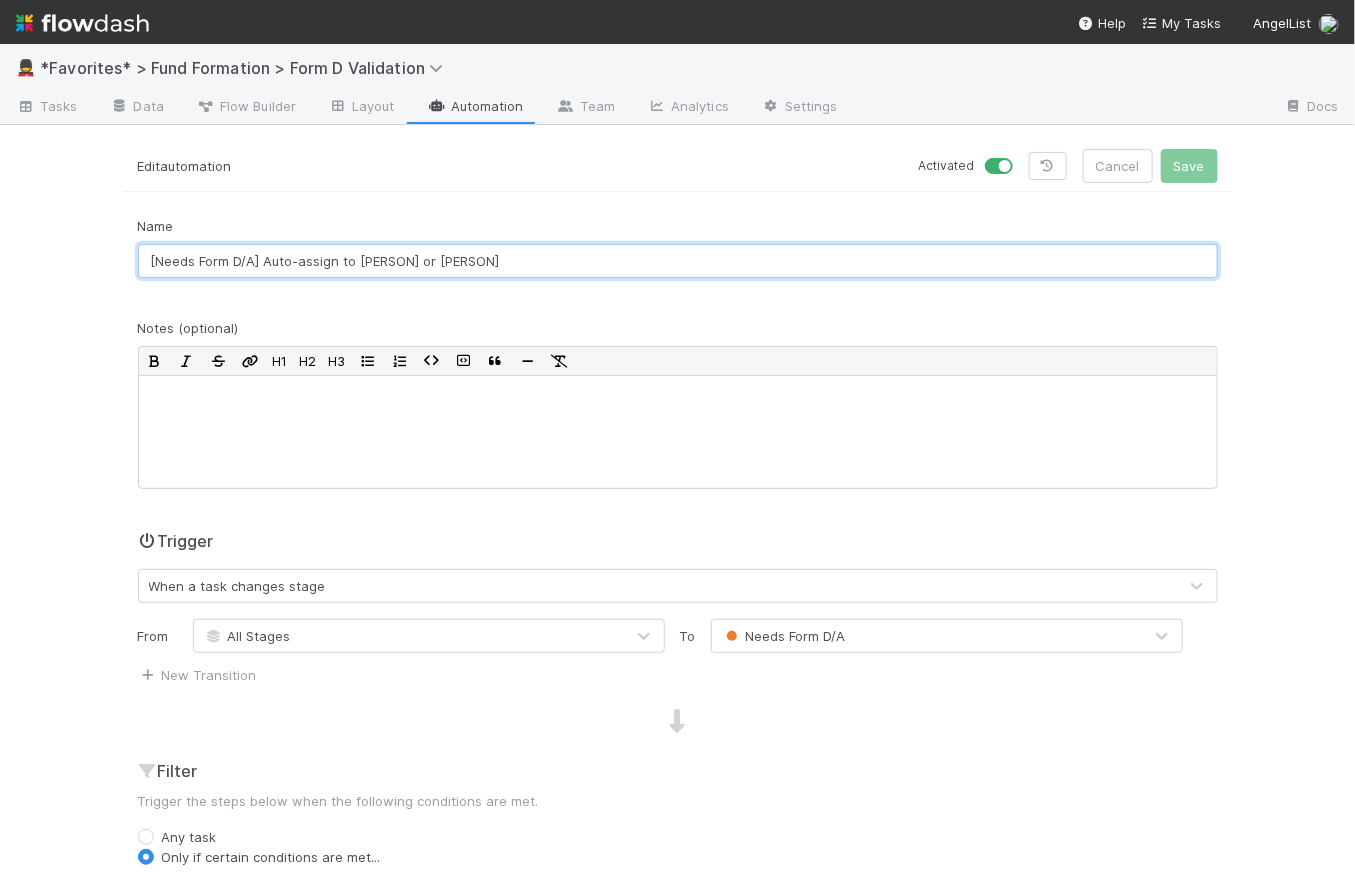 drag, startPoint x: 506, startPoint y: 268, endPoint x: 109, endPoint y: 250, distance: 397.40784 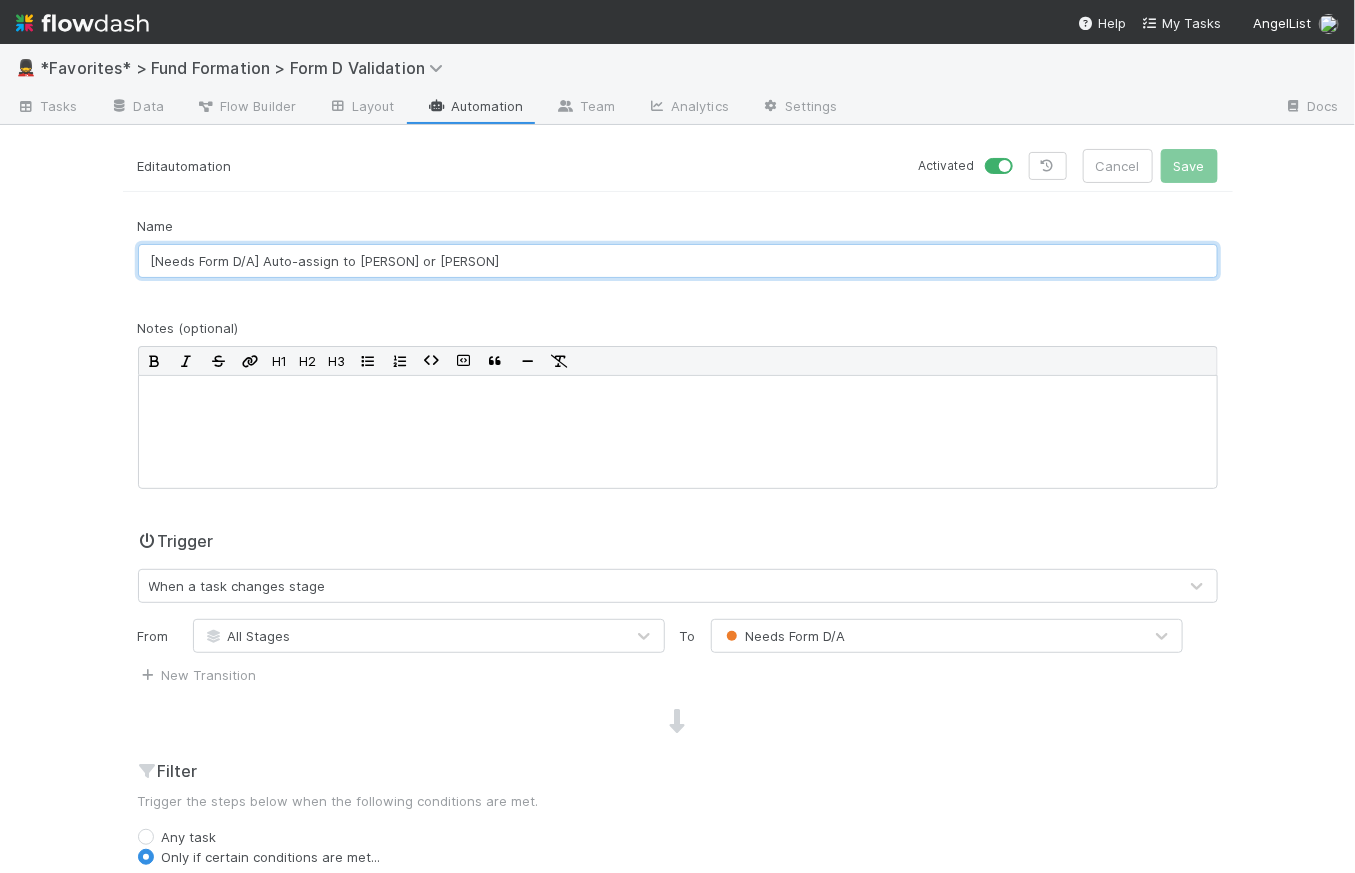 click on "[Needs Form D/A] Auto-assign to Raven or Karen" at bounding box center [678, 261] 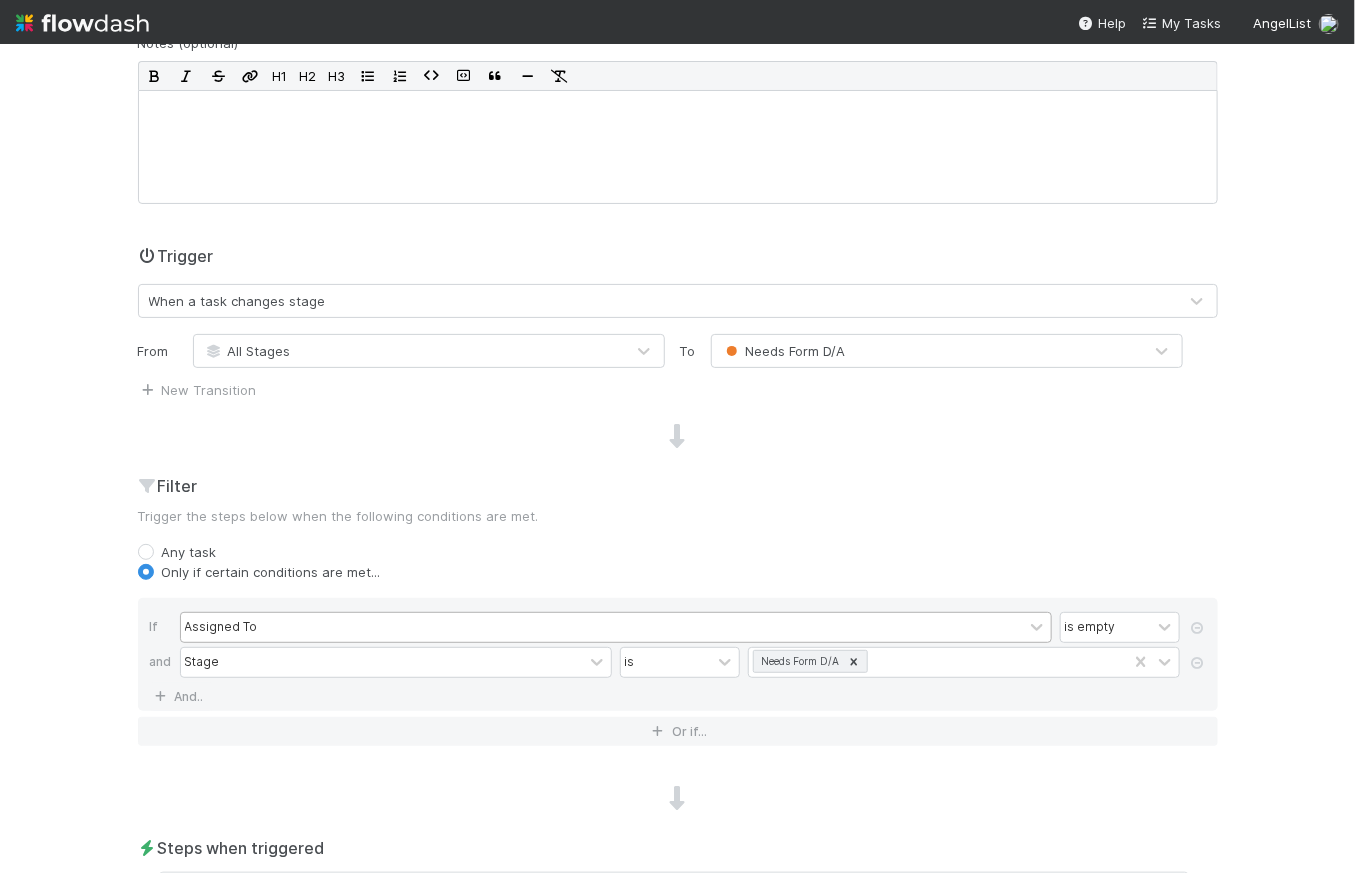 scroll, scrollTop: 372, scrollLeft: 0, axis: vertical 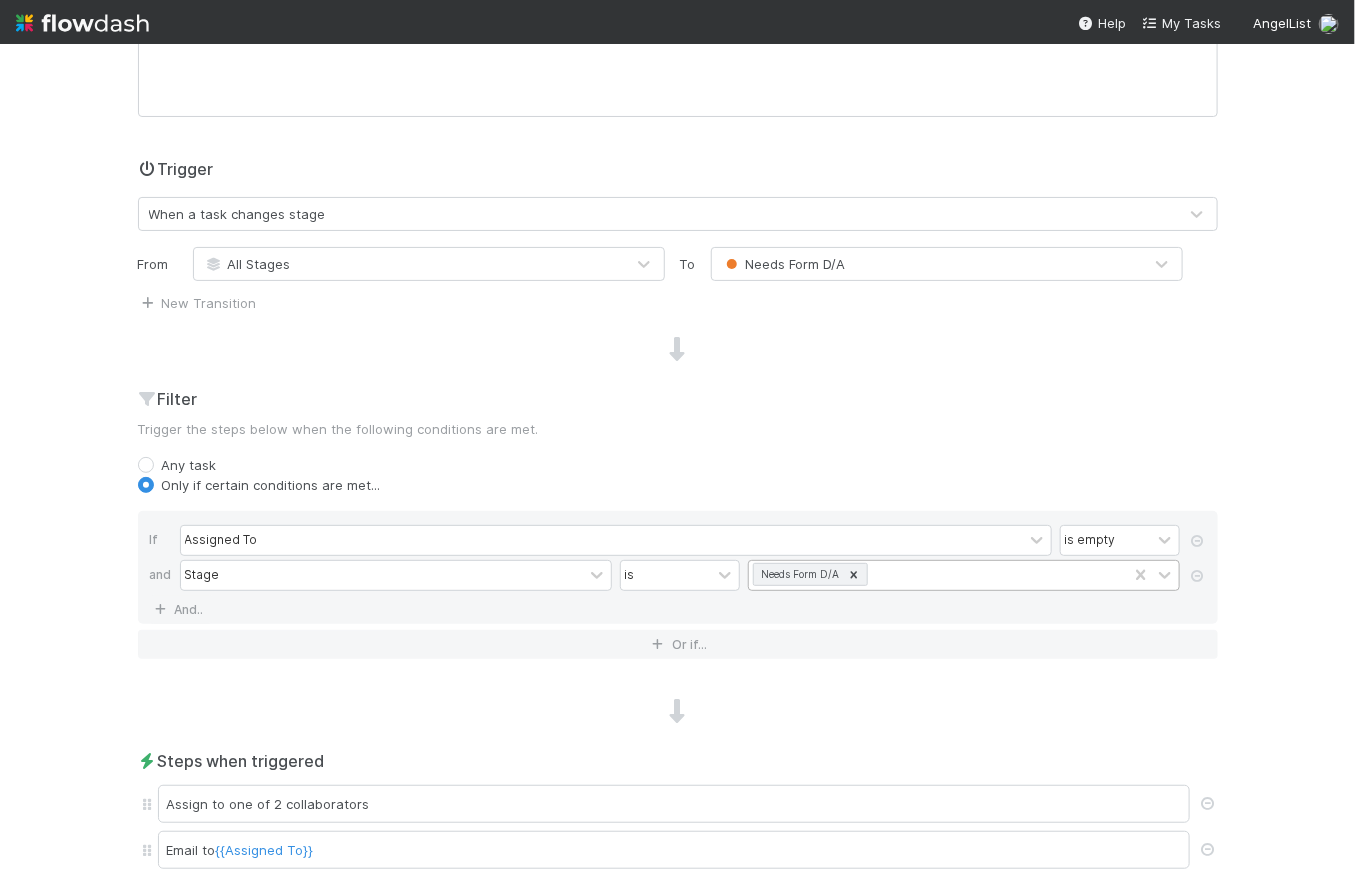 click on "Needs Form D/A" at bounding box center (799, 574) 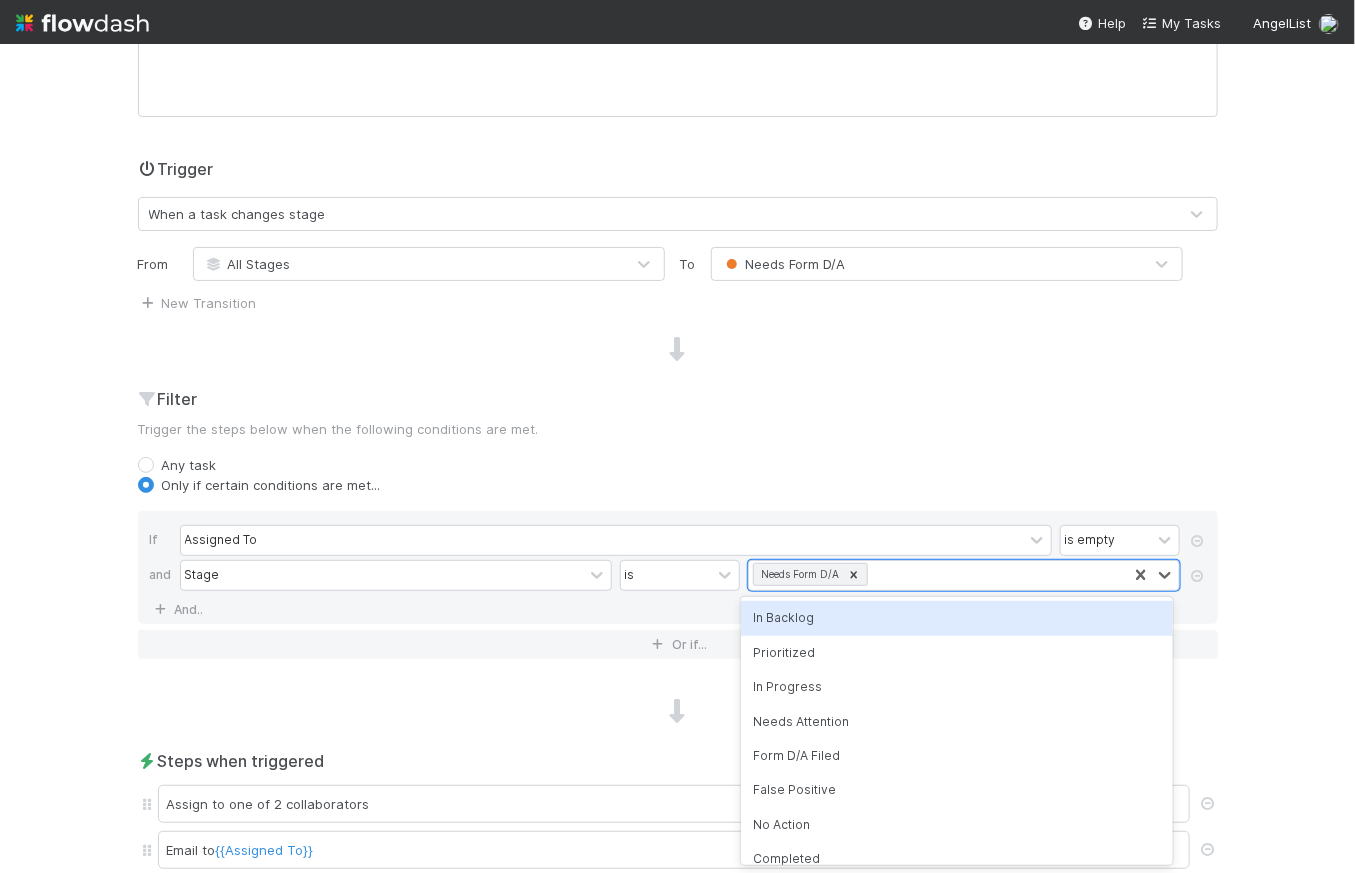 click on "Filter Trigger the steps below when the following conditions are met. Any task Only if certain conditions are met... If Assigned To is empty and Stage is      option In Backlog focused, 1 of 9. 8 results available. Use Up and Down to choose options, press Enter to select the currently focused option, press Escape to exit the menu, press Tab to select the option and exit the menu. Needs Form D/A  And.. Or if..." at bounding box center [678, 531] 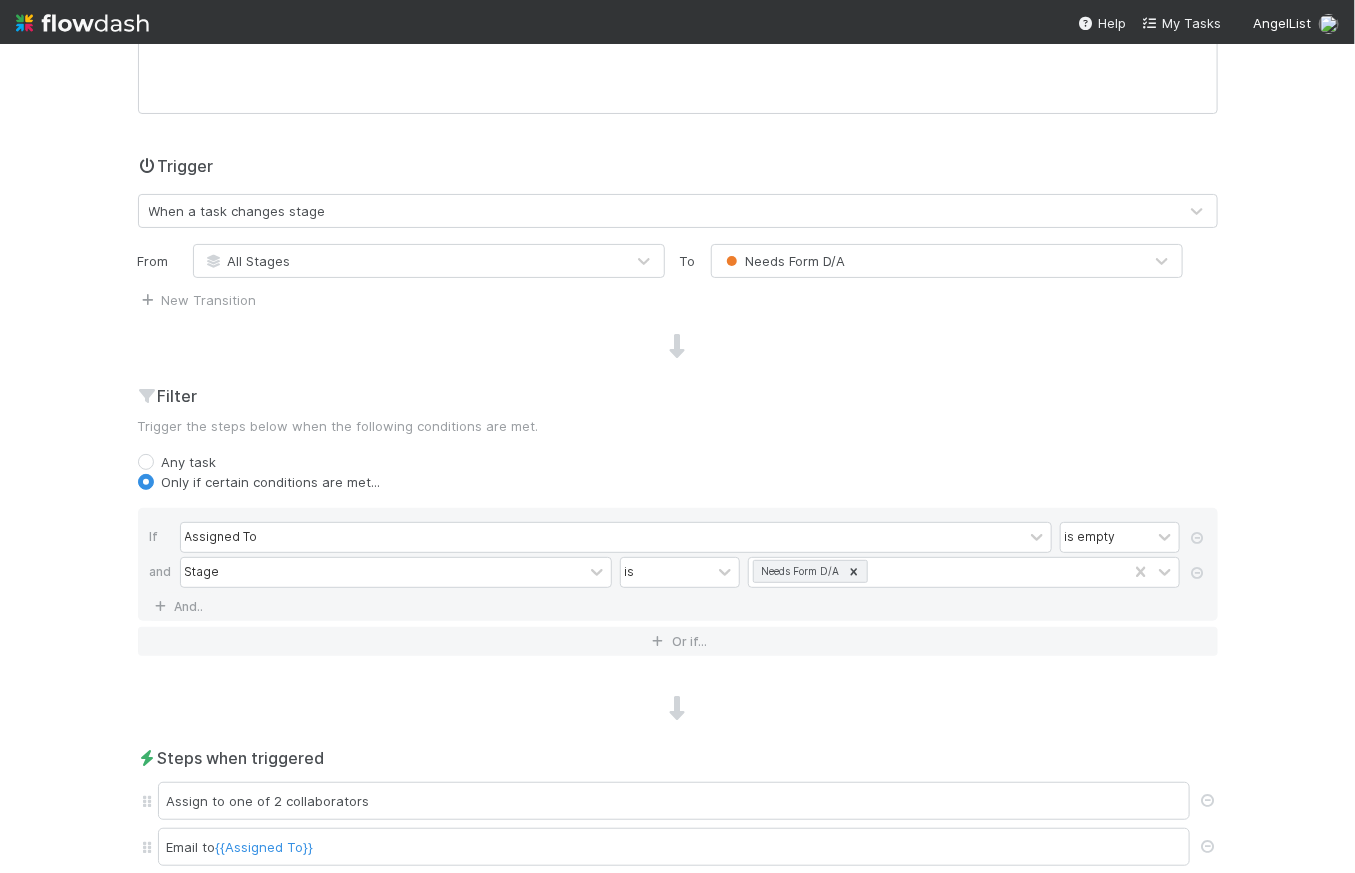 scroll, scrollTop: 0, scrollLeft: 0, axis: both 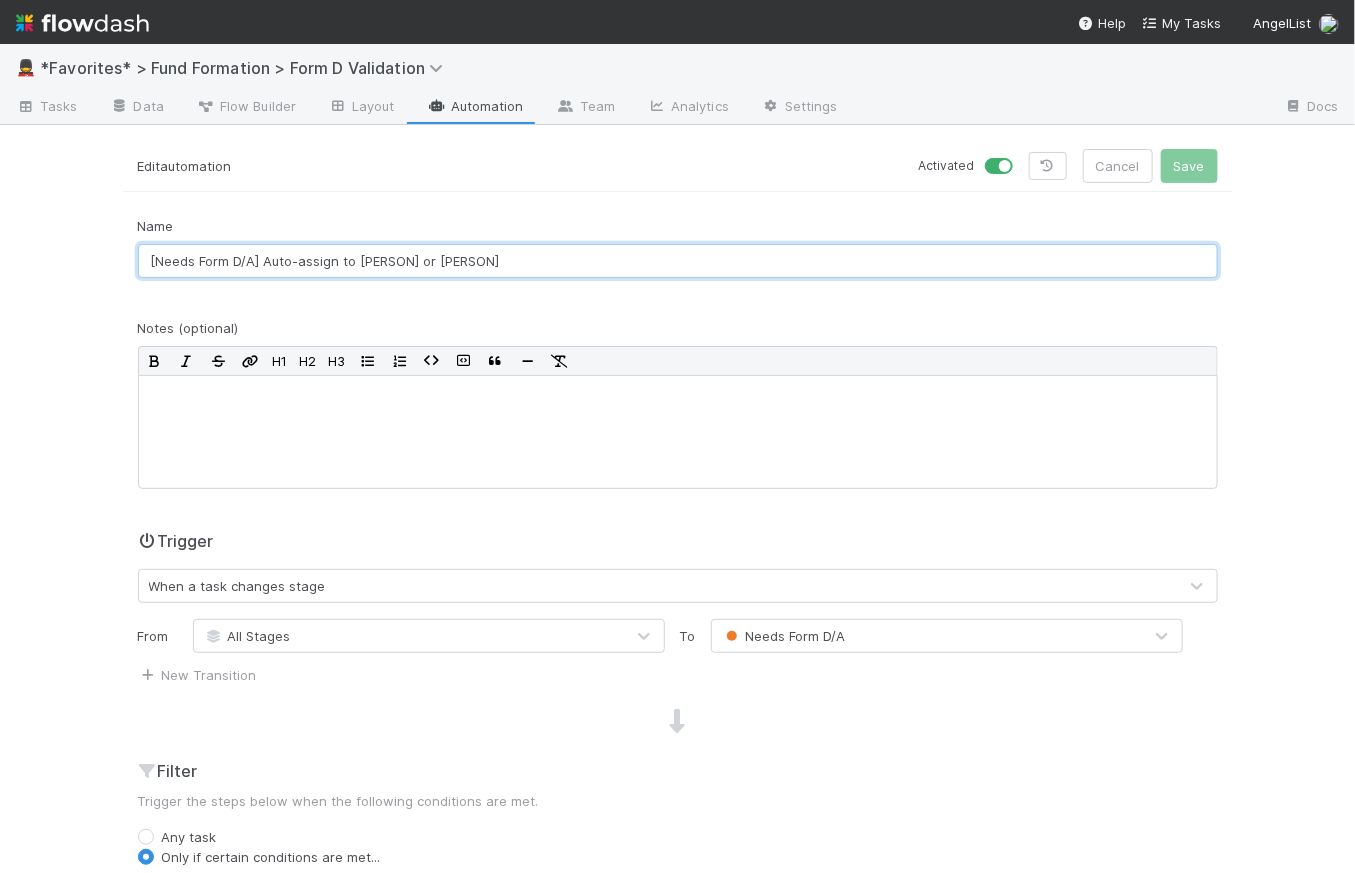 click on "[Needs Form D/A] Auto-assign to Raven or Karen" at bounding box center (678, 261) 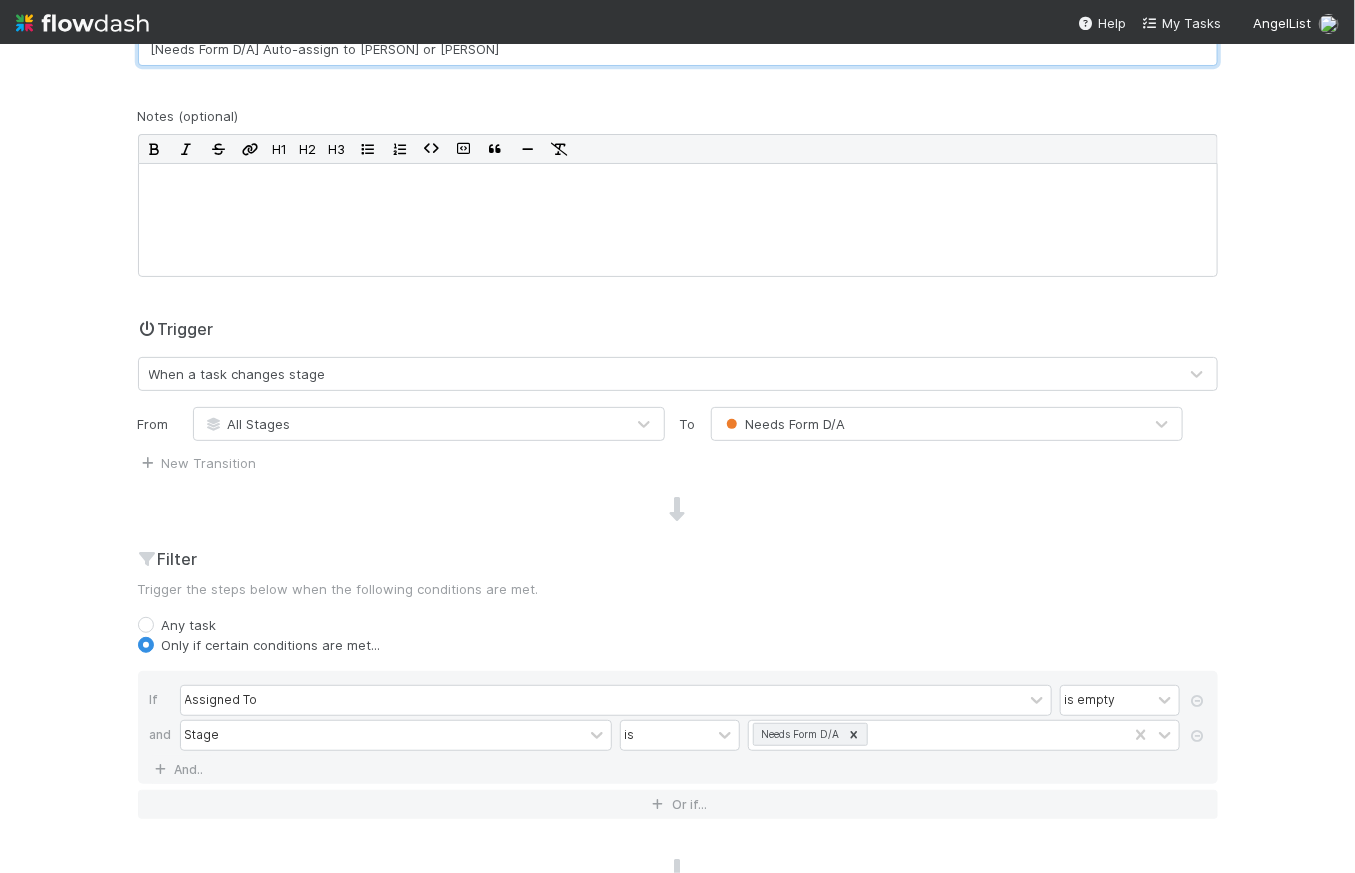scroll, scrollTop: 563, scrollLeft: 0, axis: vertical 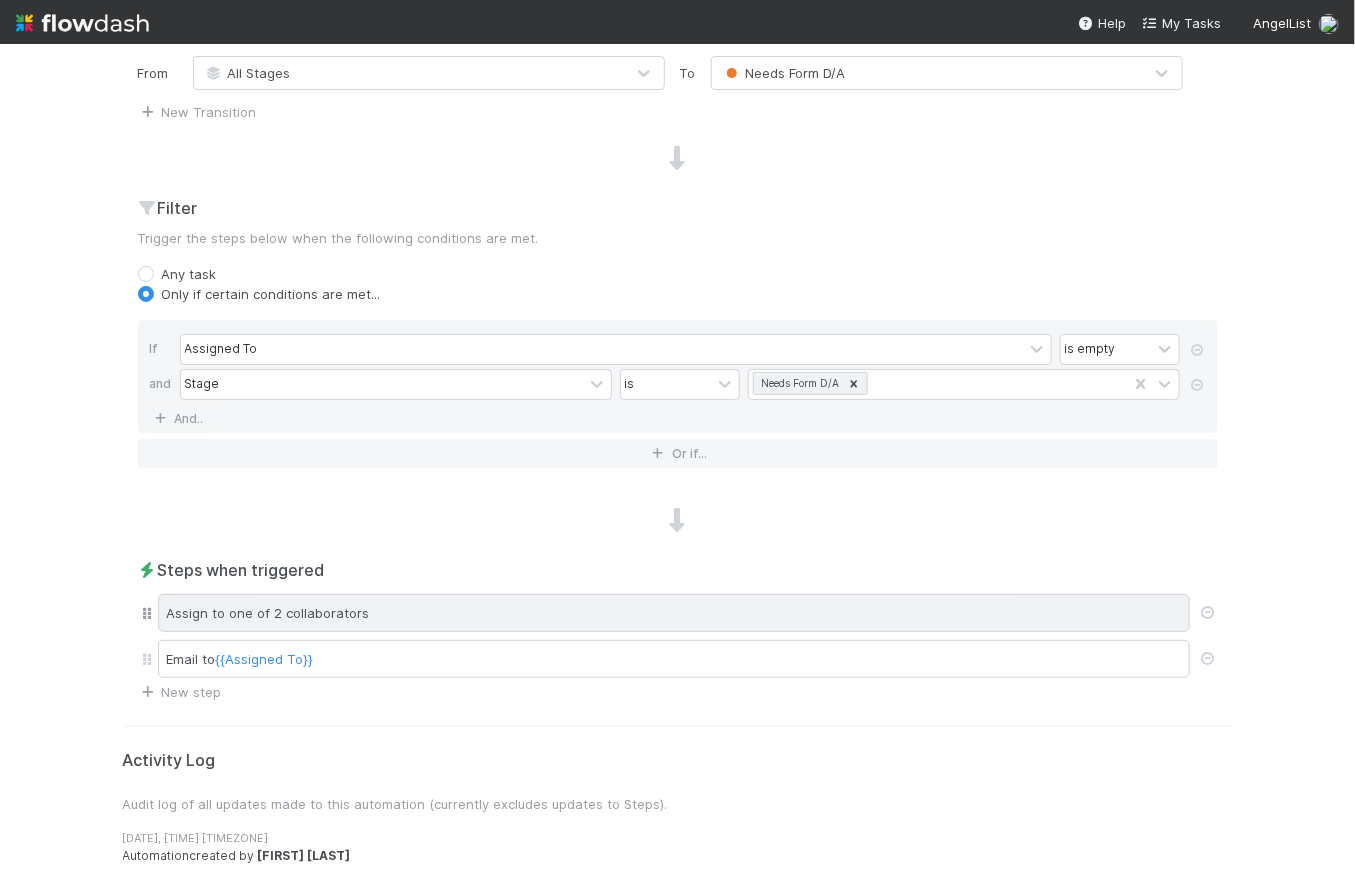 click on "Assign to one of 2 collaborators" at bounding box center [674, 613] 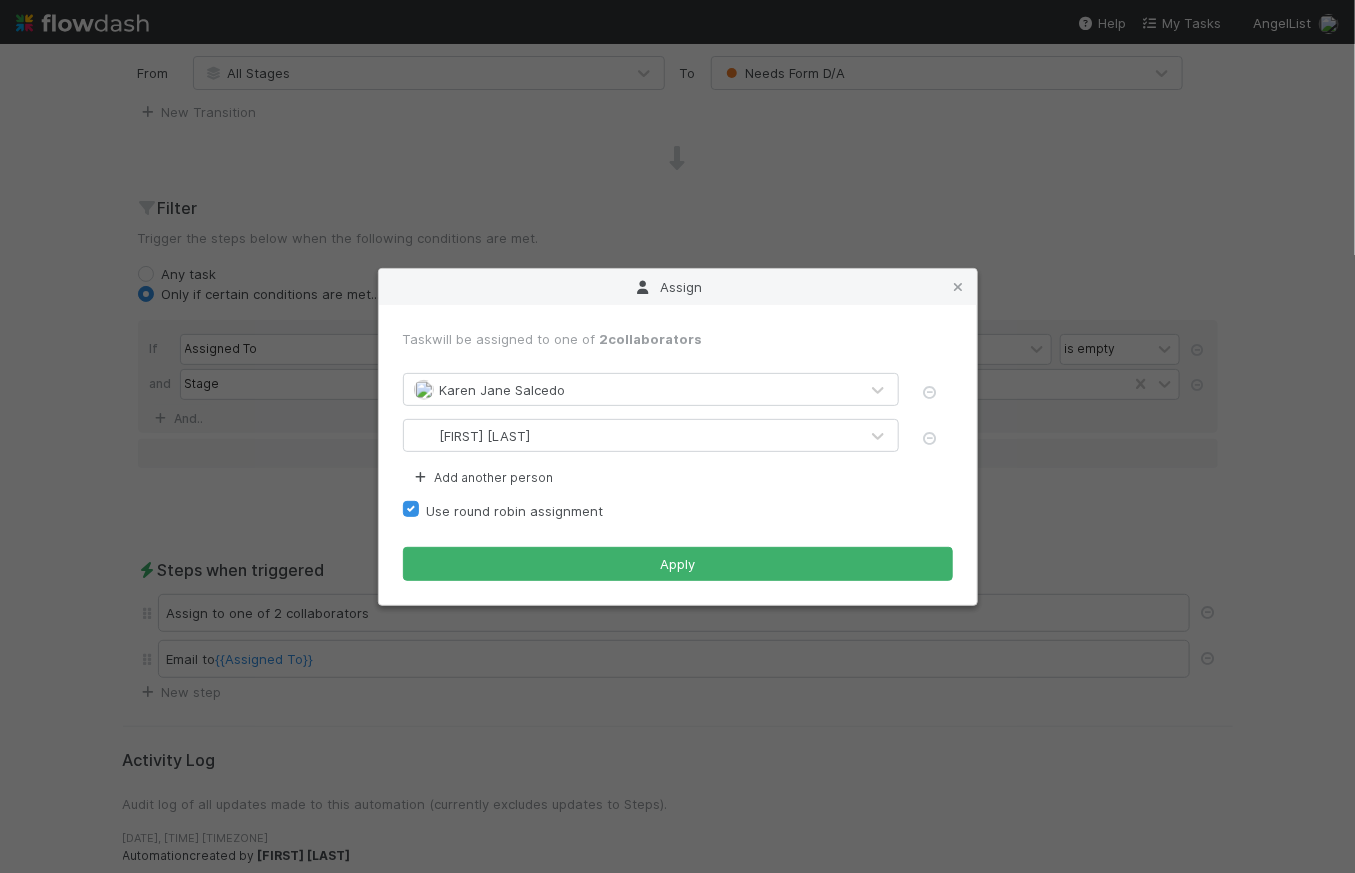 click on "Task  will be assigned to one of   2  collaborators Karen Jane Salcedo Raven Jacinto Add another person Use round robin assignment Apply" at bounding box center (678, 455) 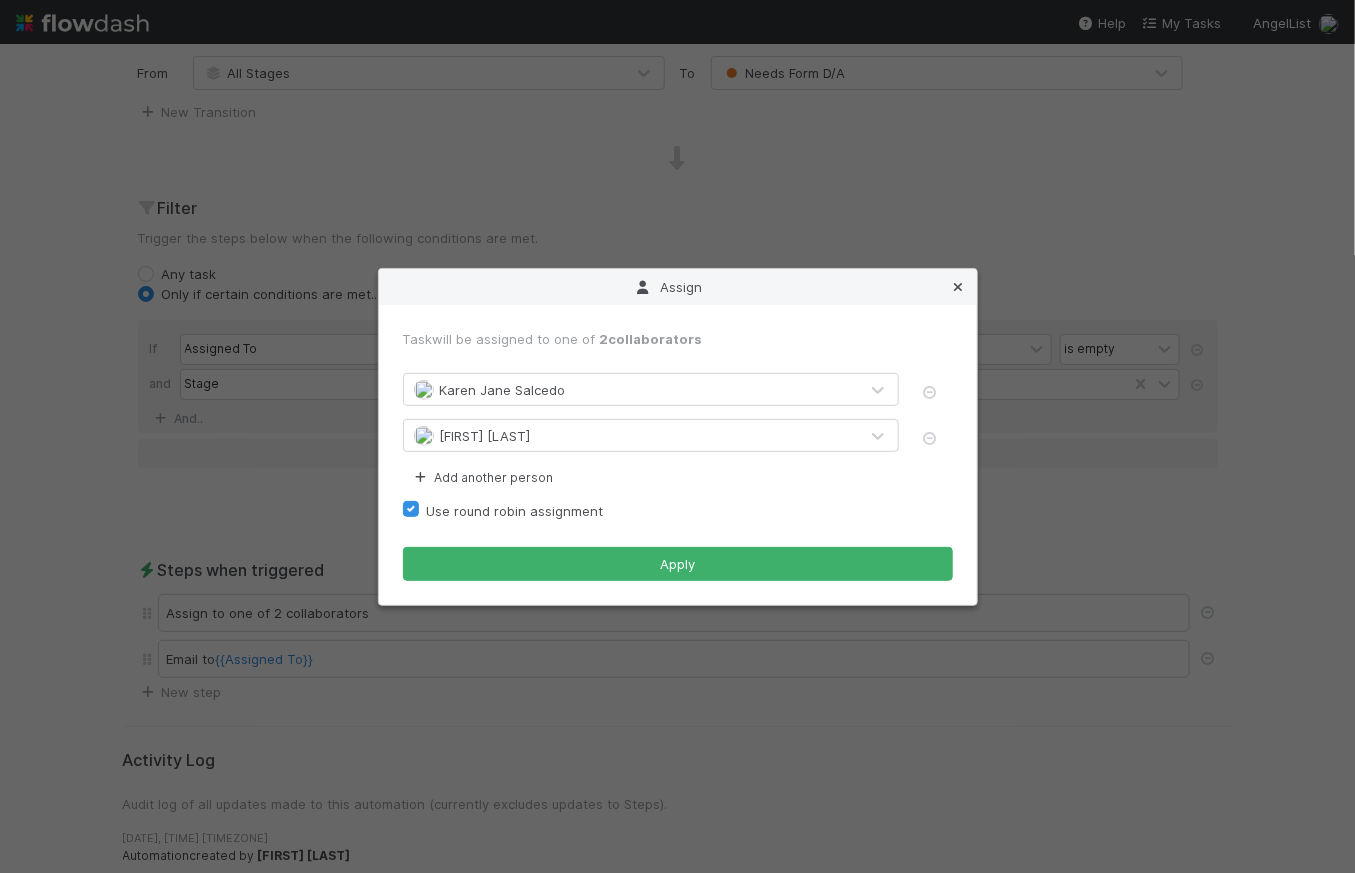 click at bounding box center (959, 287) 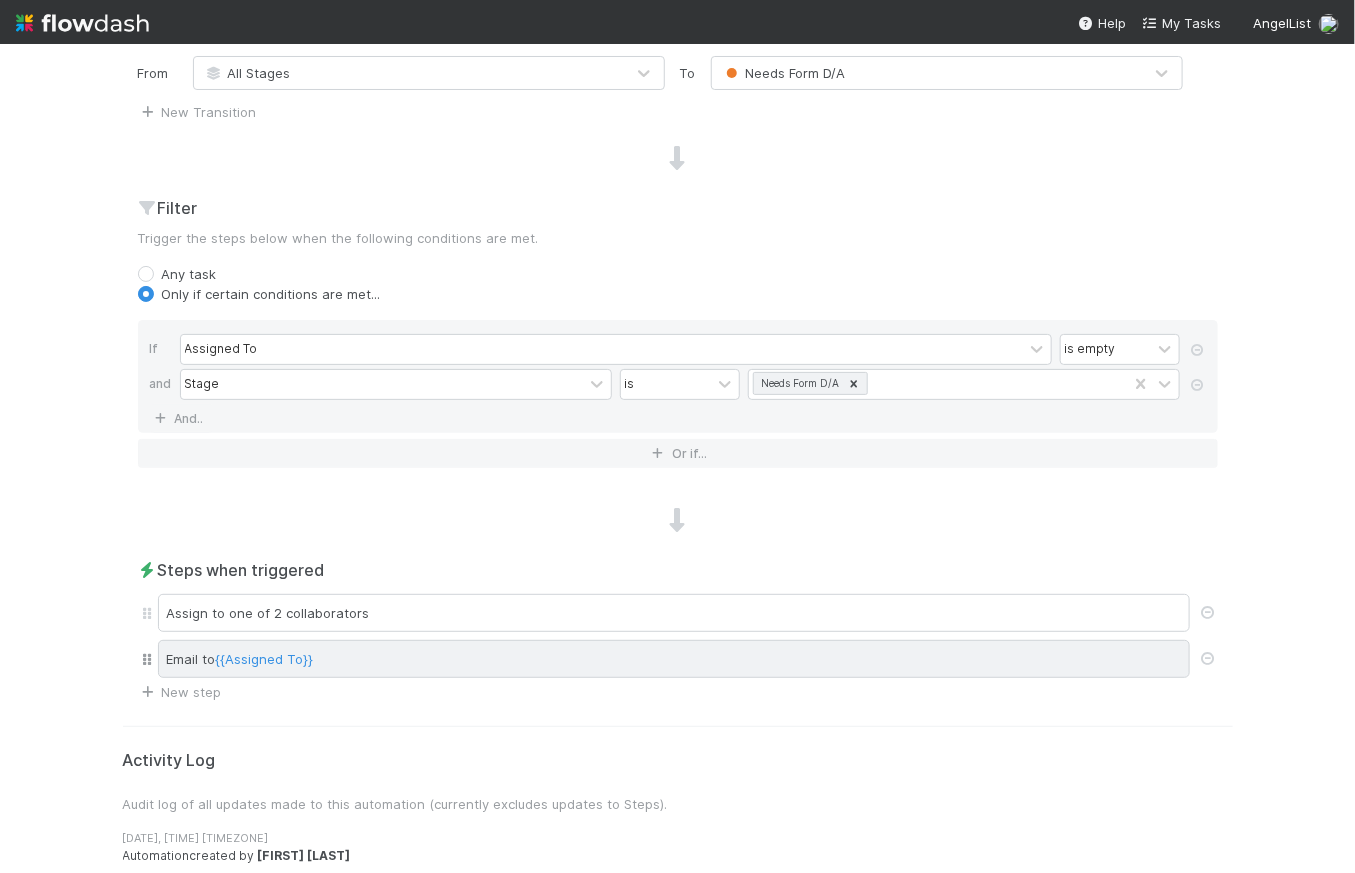 click on "Email to  {{Assigned To}}" at bounding box center (674, 659) 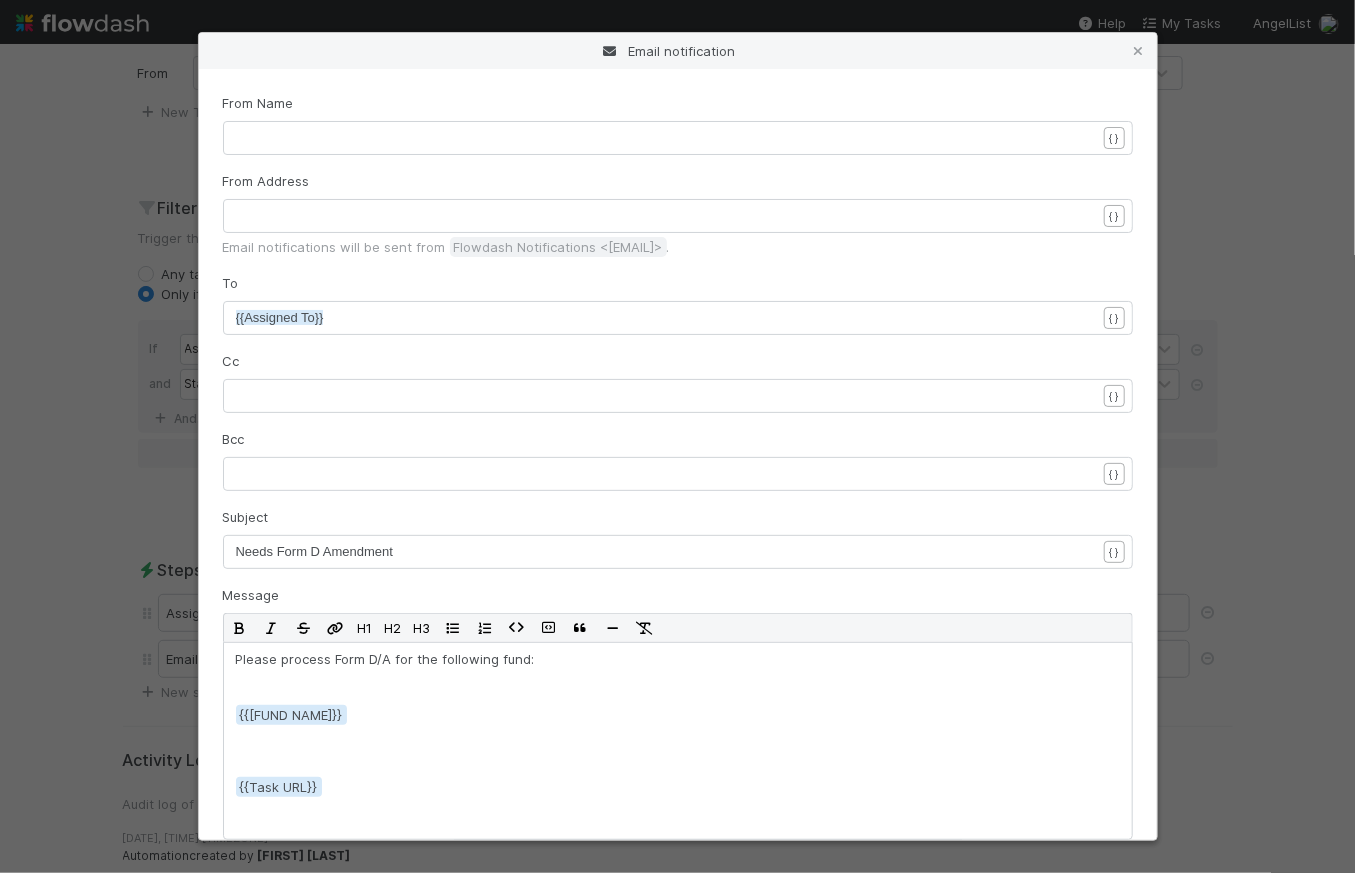 scroll, scrollTop: 2, scrollLeft: 0, axis: vertical 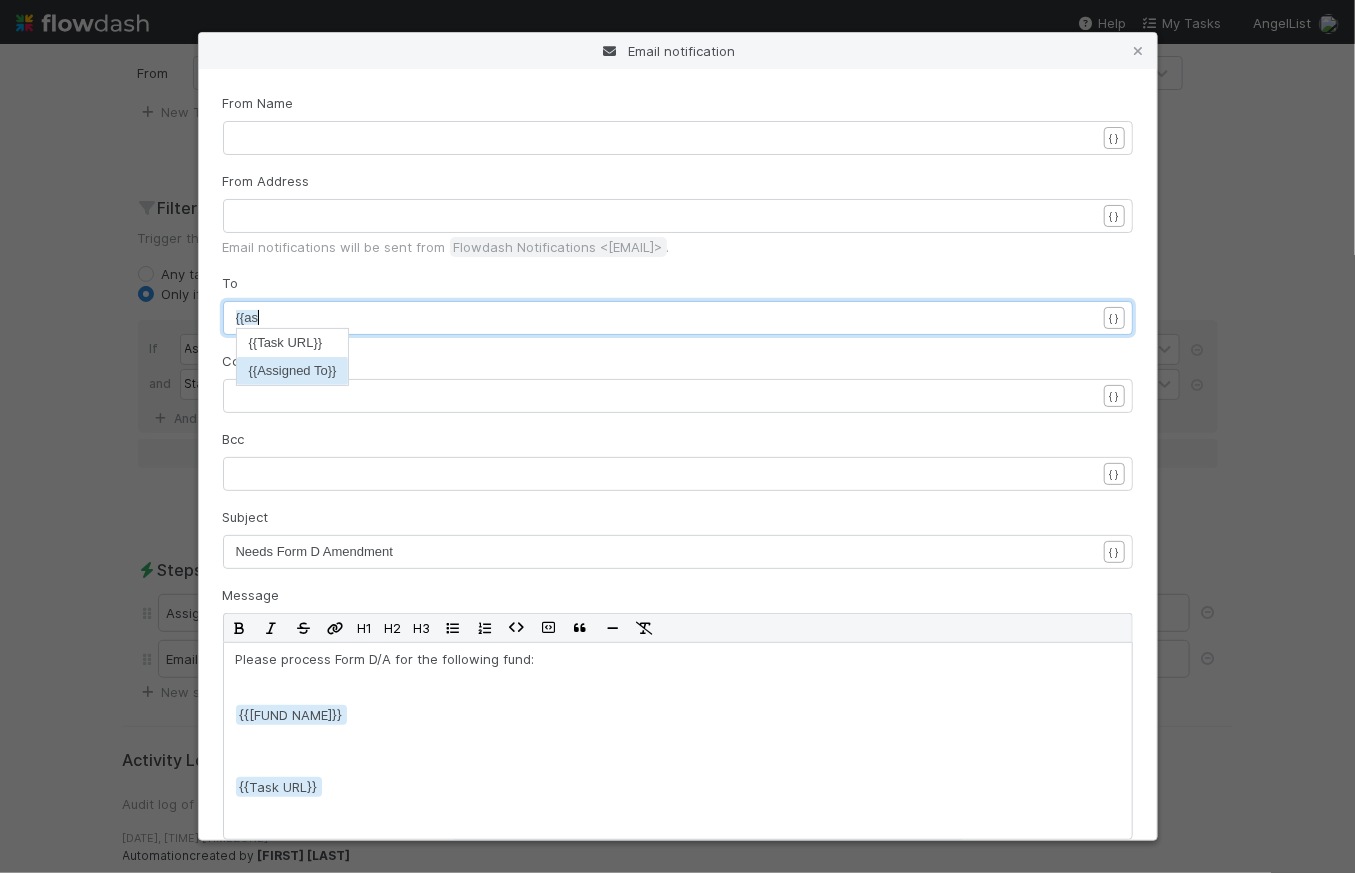 type on "{{as" 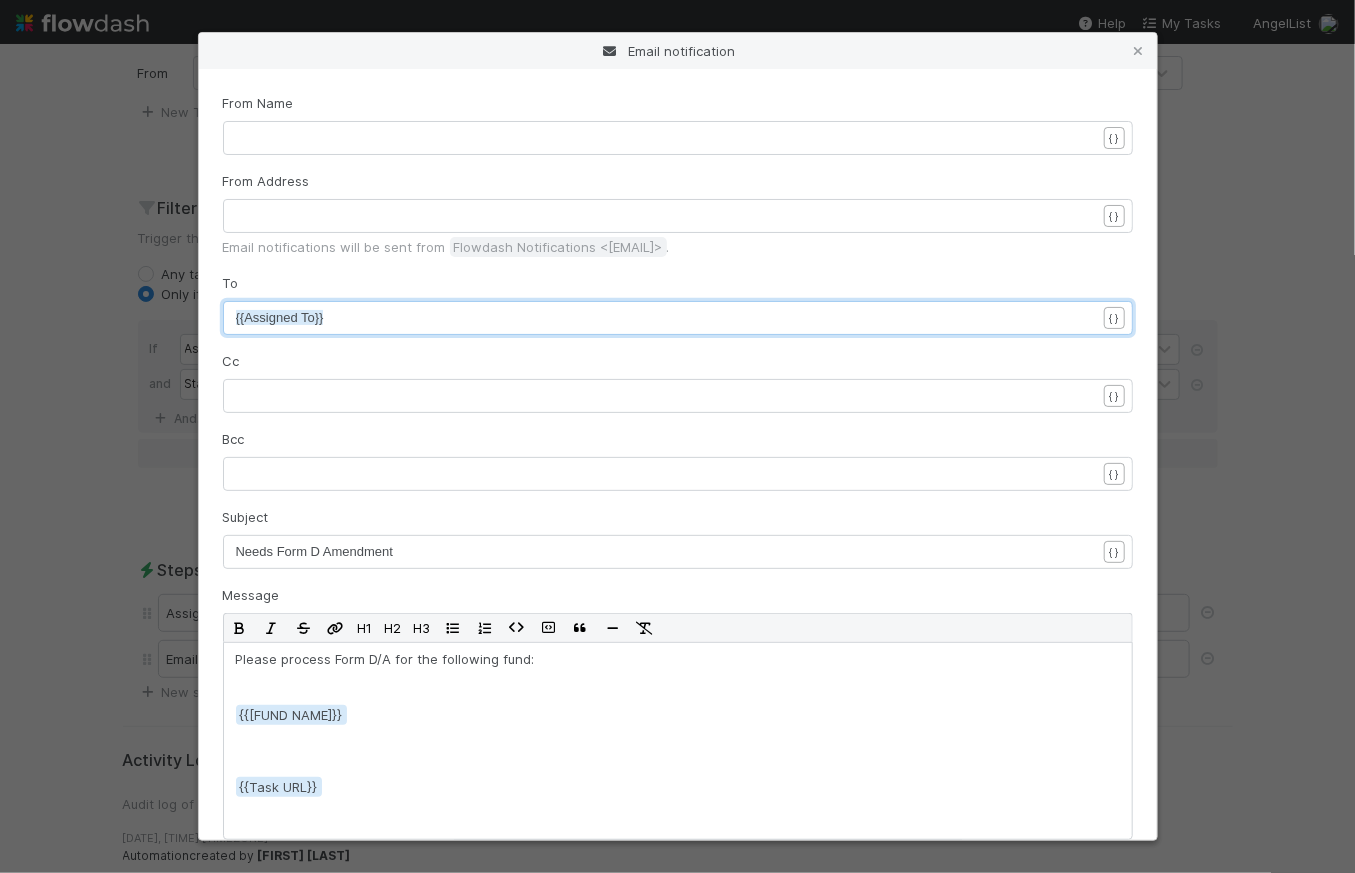 click on "Cc   ​ { }" at bounding box center (678, 382) 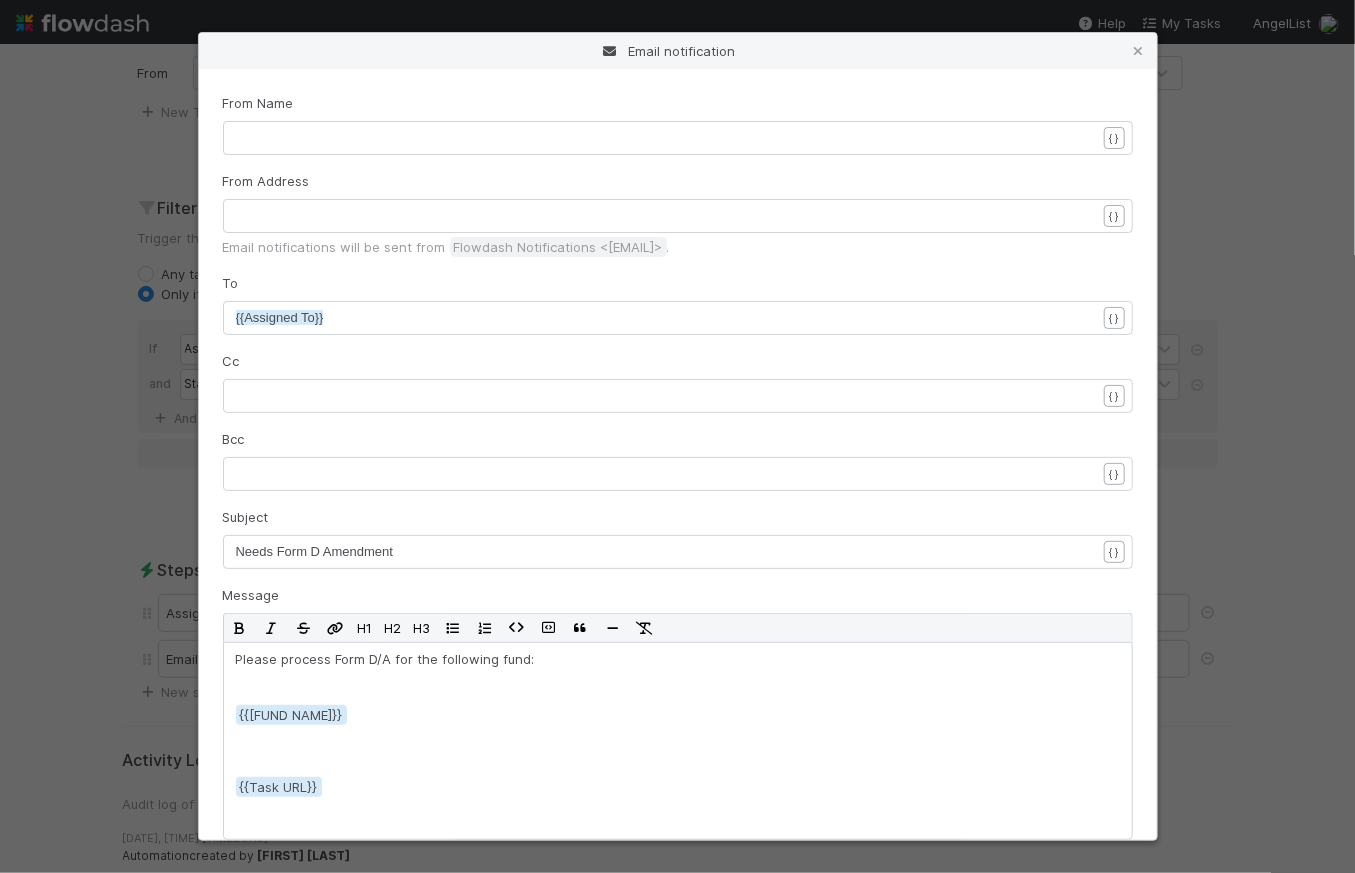 scroll, scrollTop: 6, scrollLeft: 0, axis: vertical 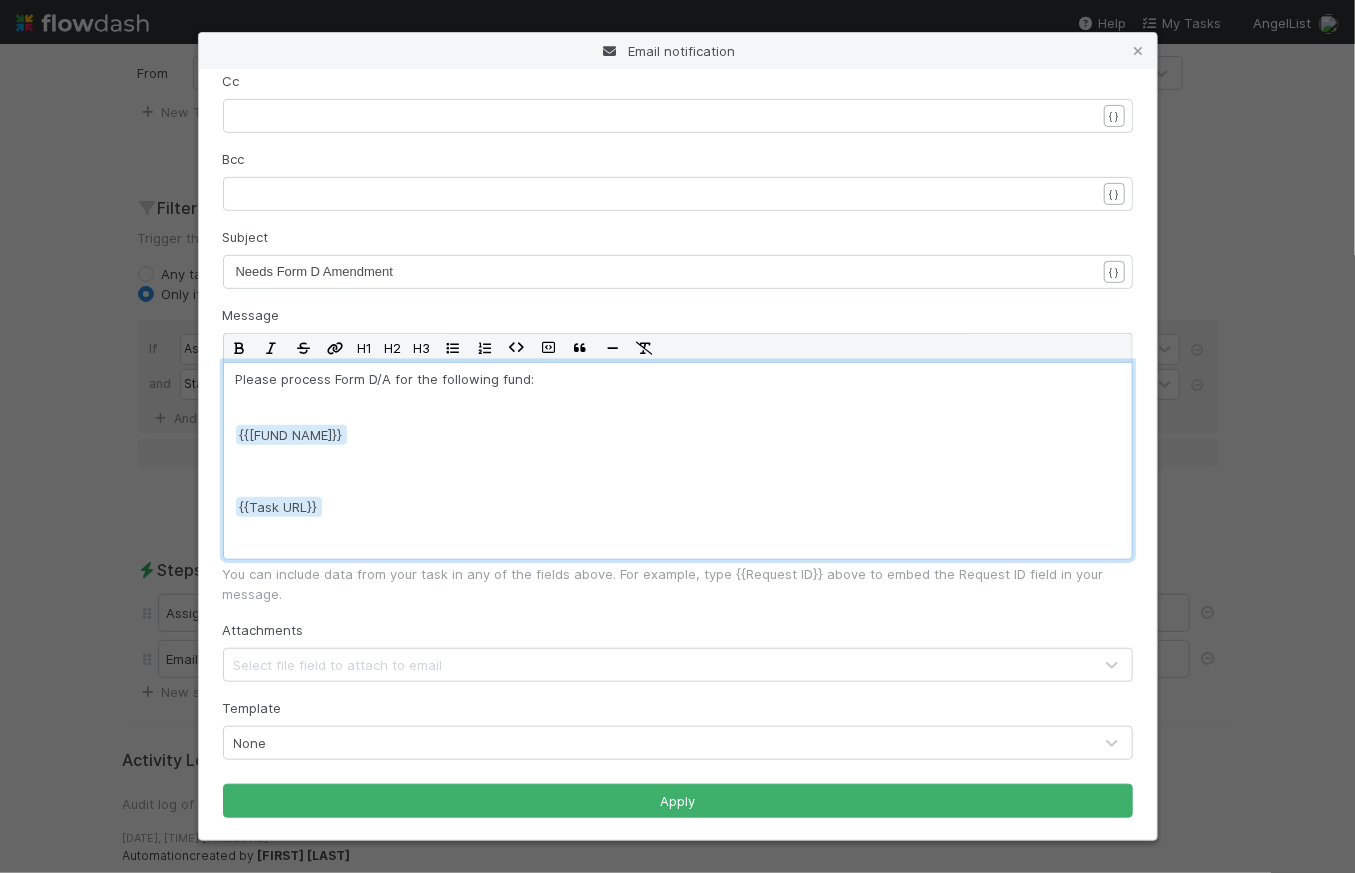 drag, startPoint x: 532, startPoint y: 383, endPoint x: 218, endPoint y: 372, distance: 314.19263 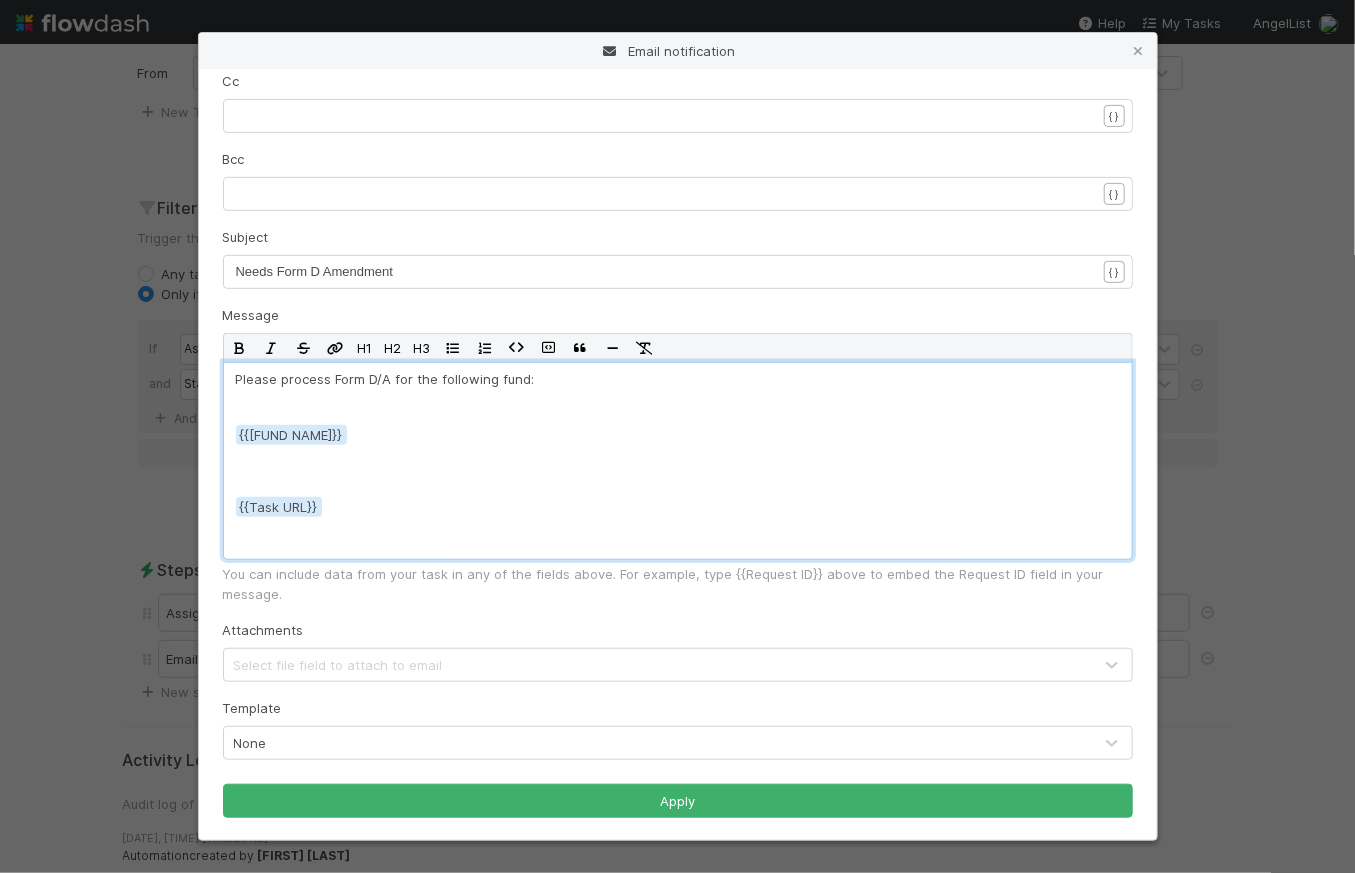 click on "From Name ​ x   ​ { } From Address   ​ { } Email notifications will be sent from   Flowdash Notifications   < flowdash@angellist.com > . To xxxxxxxxxx   {{Assigned To}} { } Cc   ​ { } Bcc   ​ { } Subject xxxxxxxxxx   Needs Form D Amendment  { } Message H1 H2 H3 Please process Form D/A for the following fund:  {{Fund Legal Name {{Task URL You can include data from your task in any of the fields above. For example, type {{Request ID}} above to embed the Request ID field in your message. Attachments Select file field to attach to email Template None Apply" at bounding box center [678, 454] 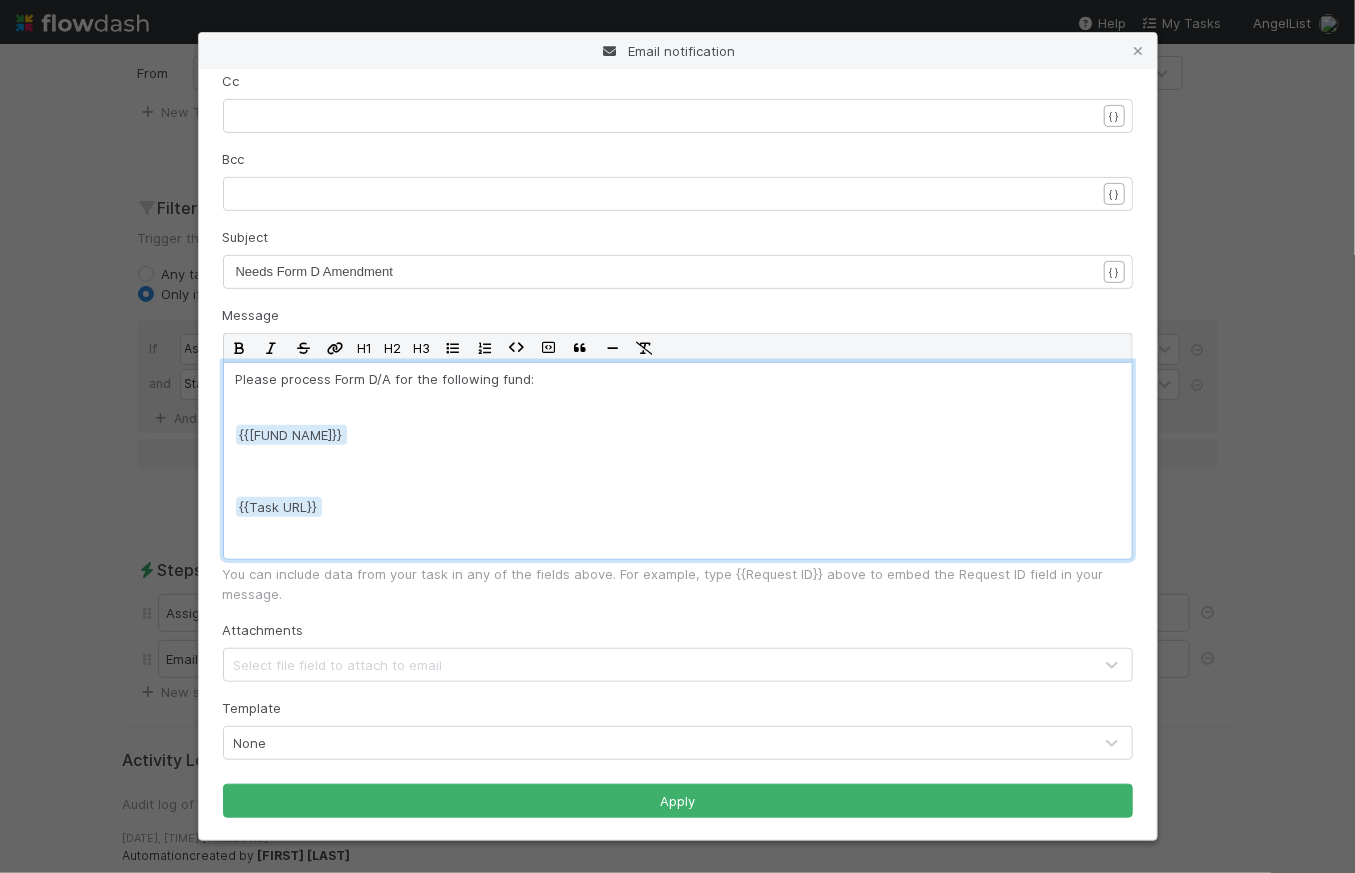 click on "{{Fund Legal Name" at bounding box center (678, 453) 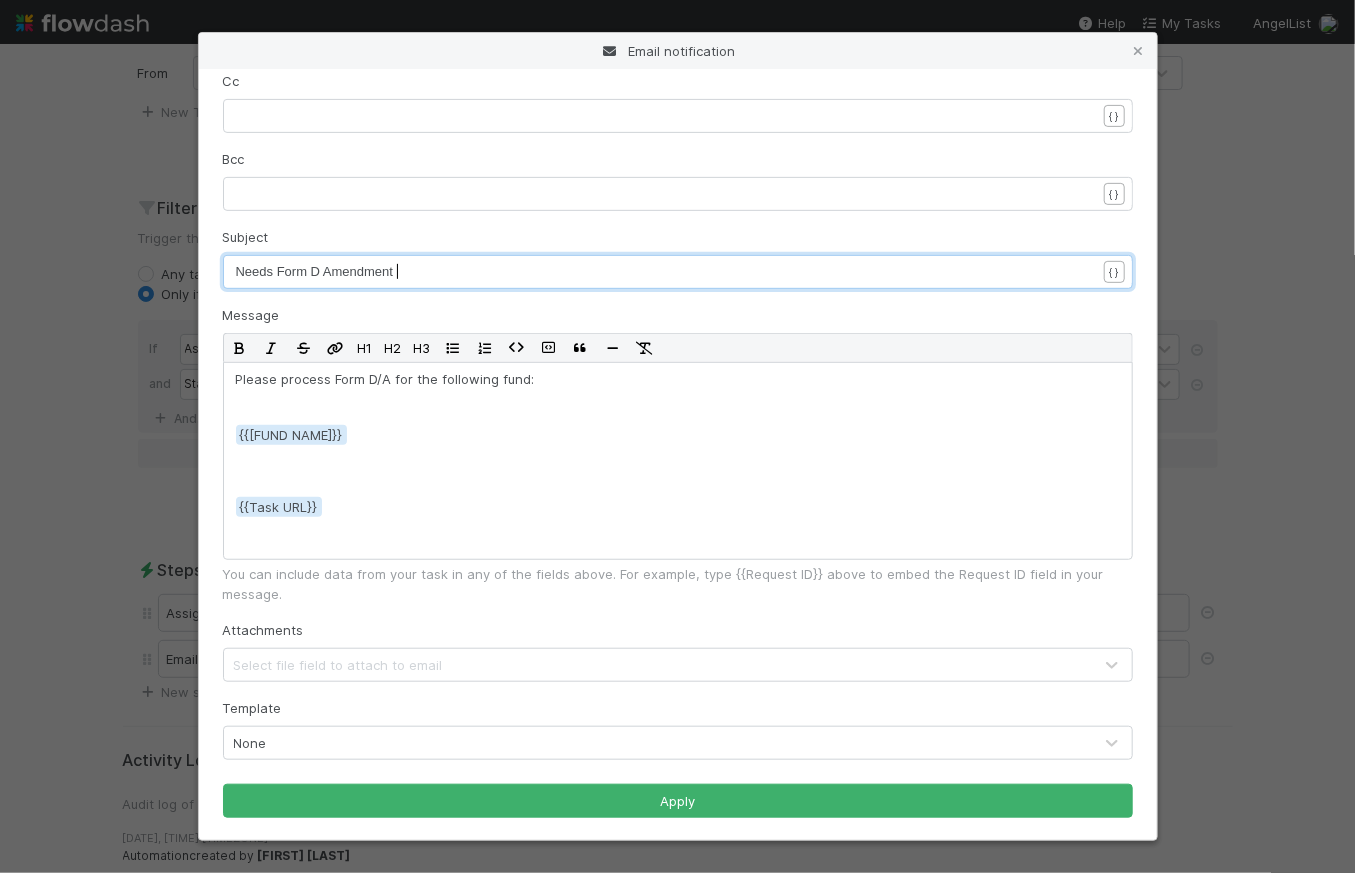 scroll, scrollTop: 2, scrollLeft: 0, axis: vertical 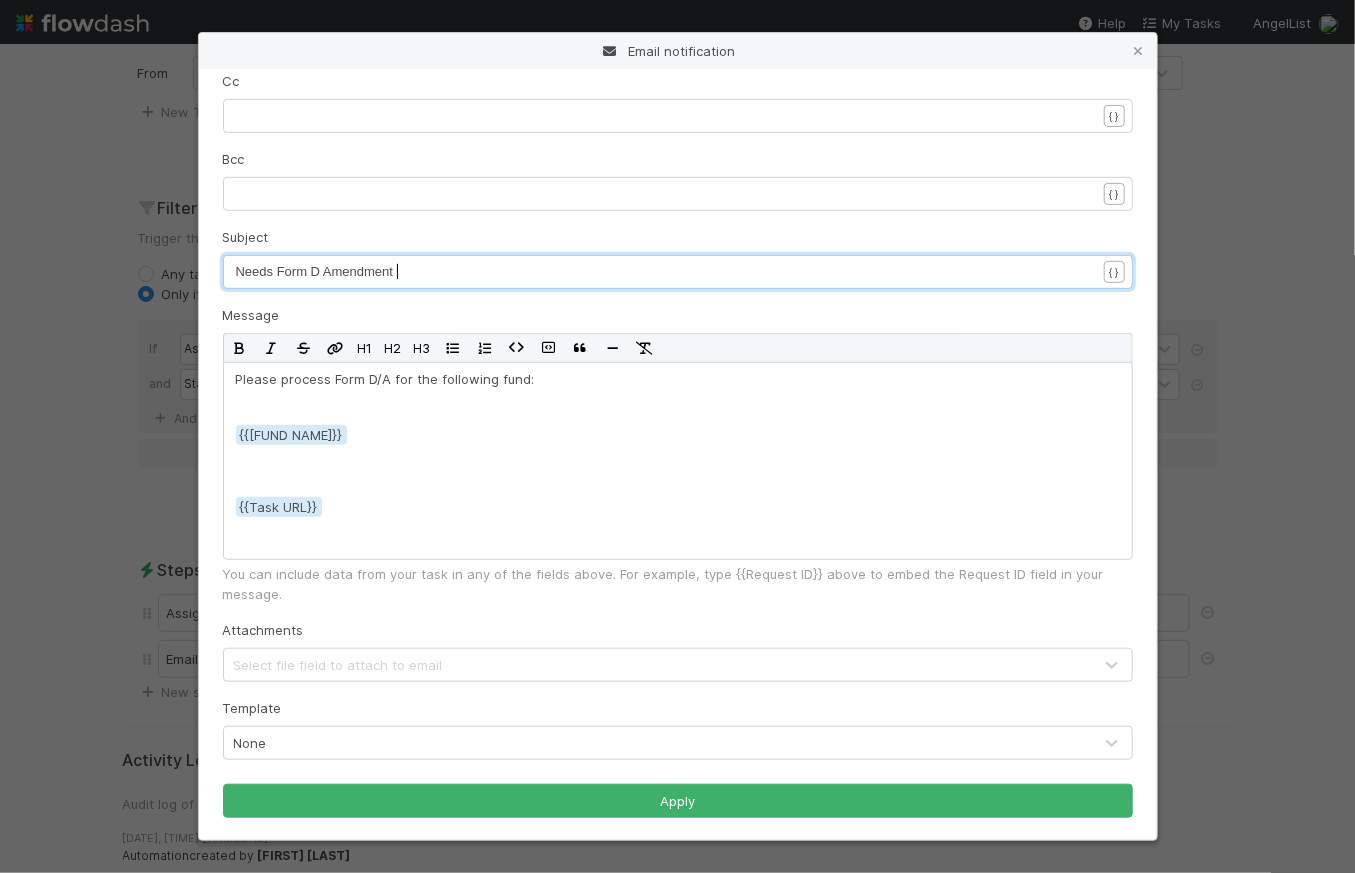 click on "Needs Form D Amendment" at bounding box center (673, 272) 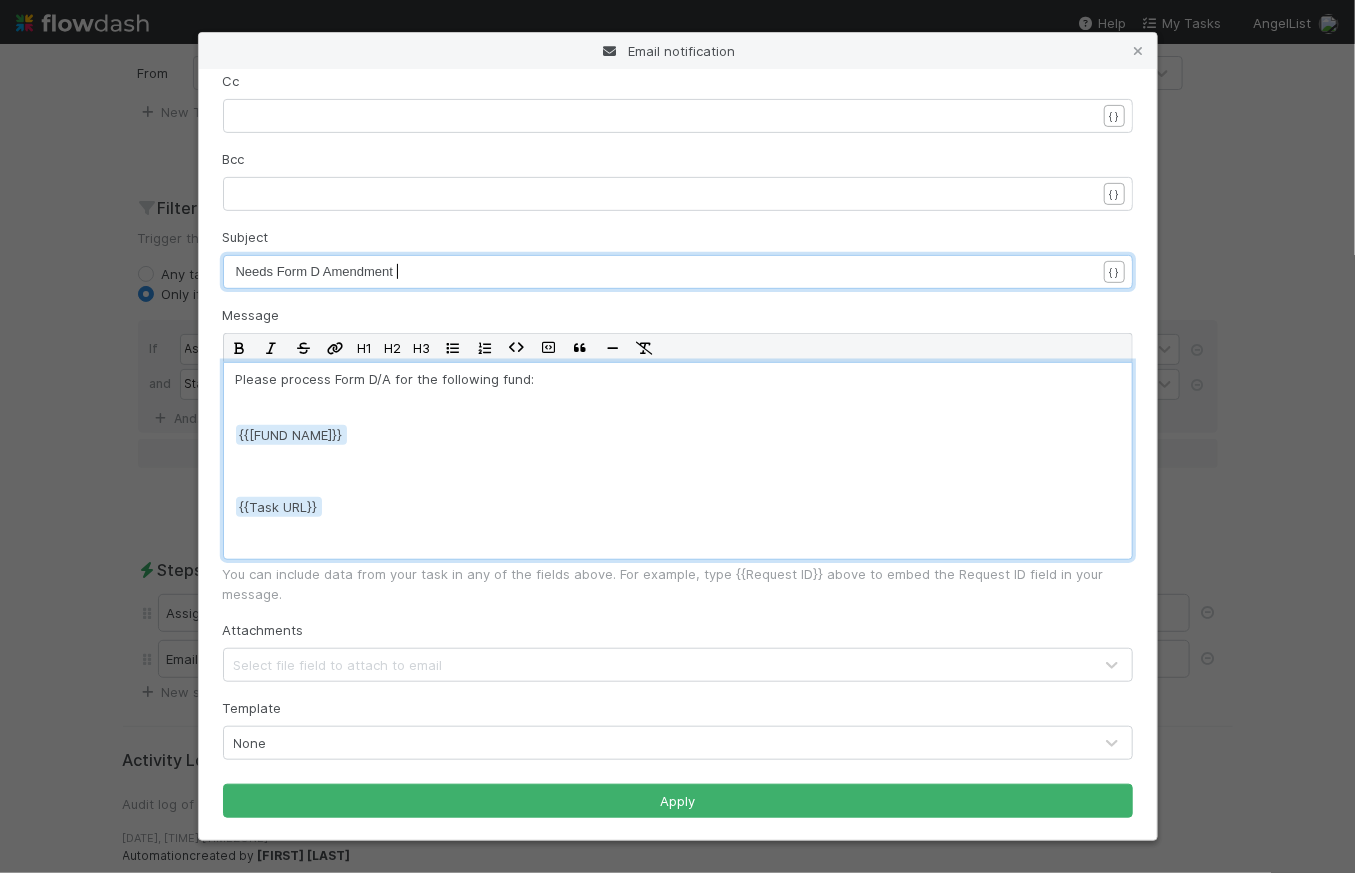 click on "{{Fund Legal Name" at bounding box center [678, 453] 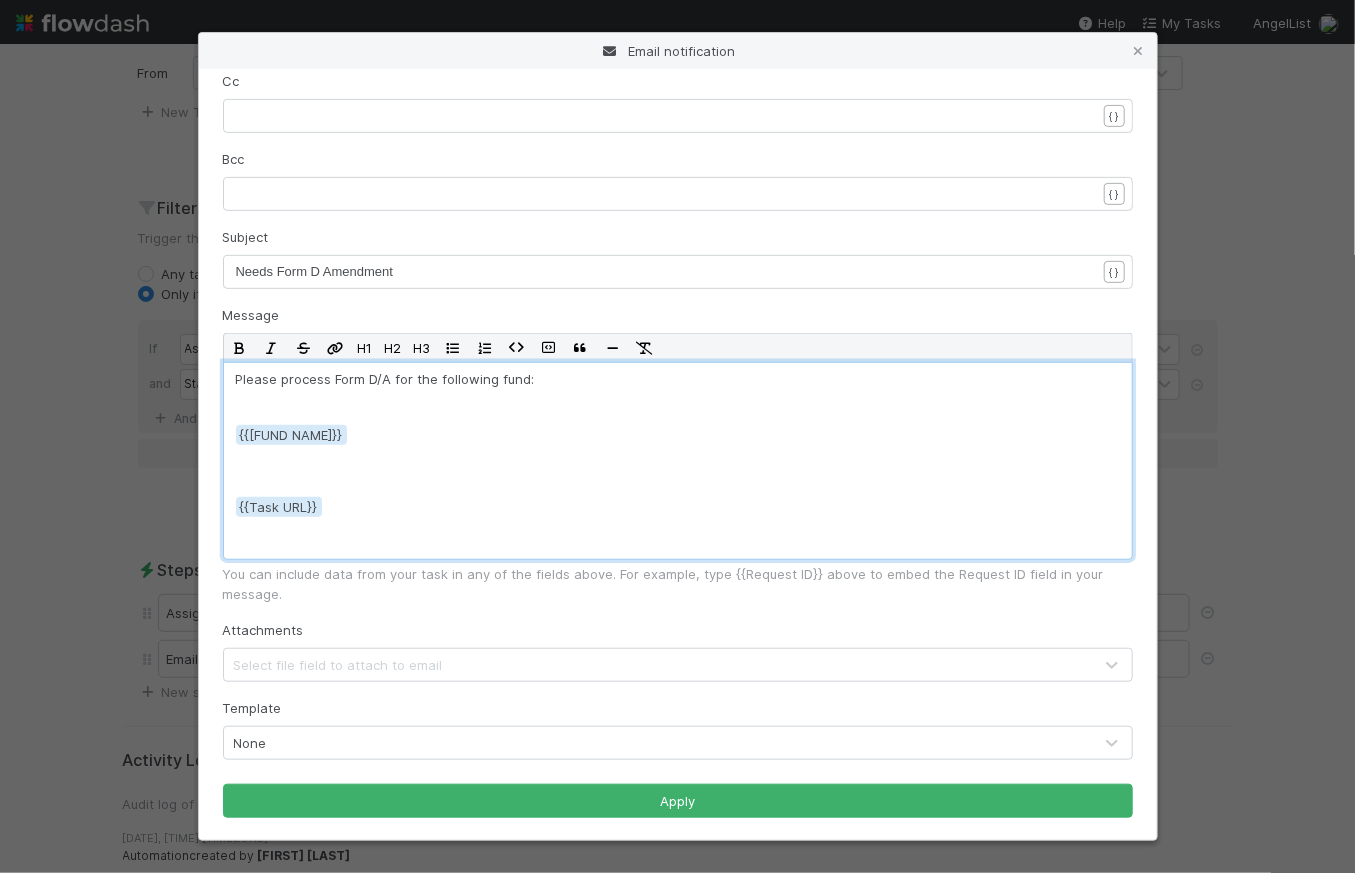click on "{{Task URL" at bounding box center [678, 525] 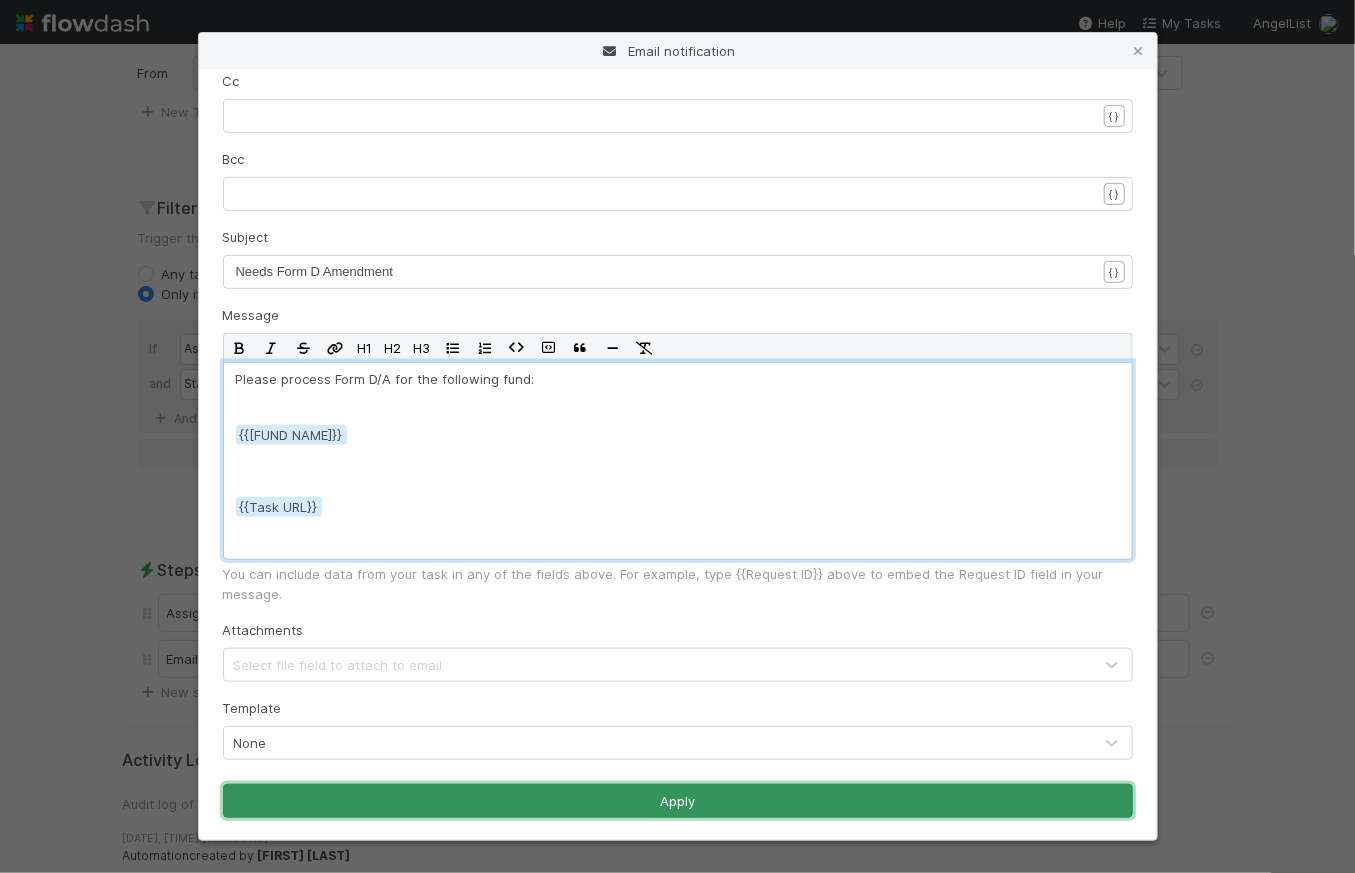 click on "Apply" at bounding box center (678, 801) 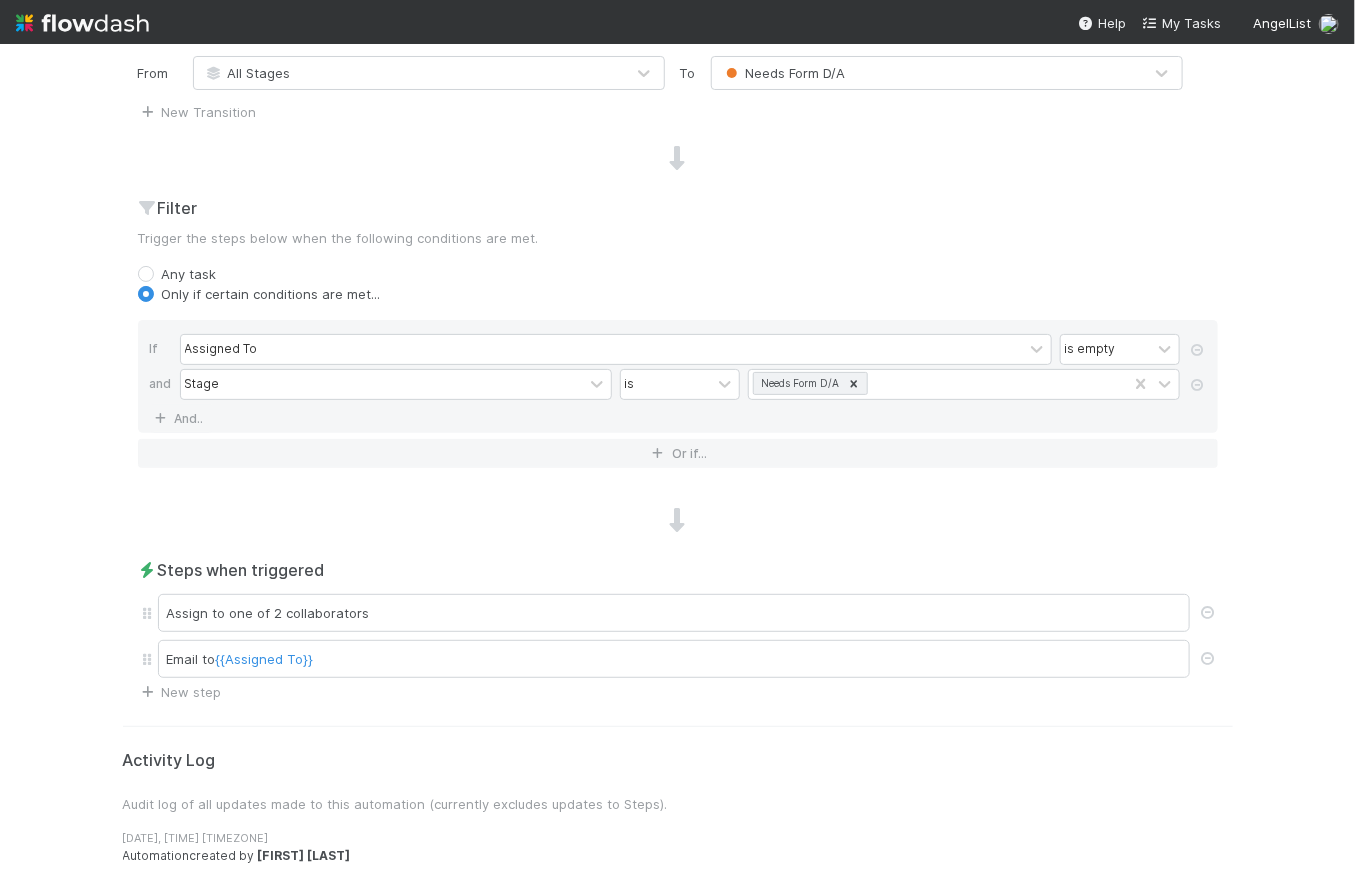 click at bounding box center (678, 521) 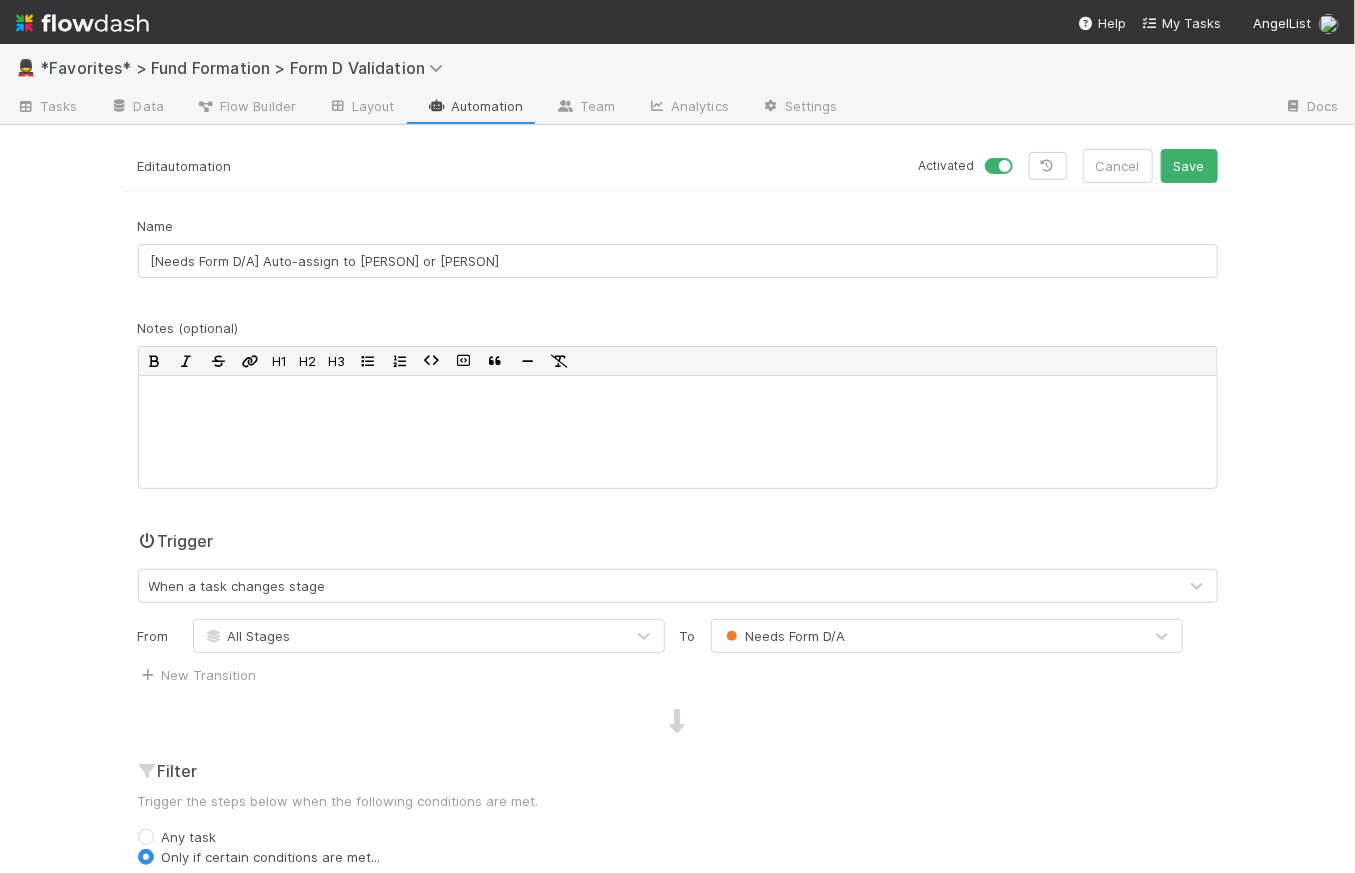click on "Edit  automation Activated Cancel Save Name [Needs Form D/A] Auto-assign to Raven or Karen Notes (optional) H1 H2 H3  Trigger When a task changes stage From All Stages To   Needs Form D/A  New Transition  Filter Trigger the steps below when the following conditions are met. Any task Only if certain conditions are met... If Assigned To is empty and Stage is Needs Form D/A  And.. Or if...  Steps when triggered Assign to one of 2 collaborators Email to  {{Assigned To}} New step" at bounding box center (678, 707) 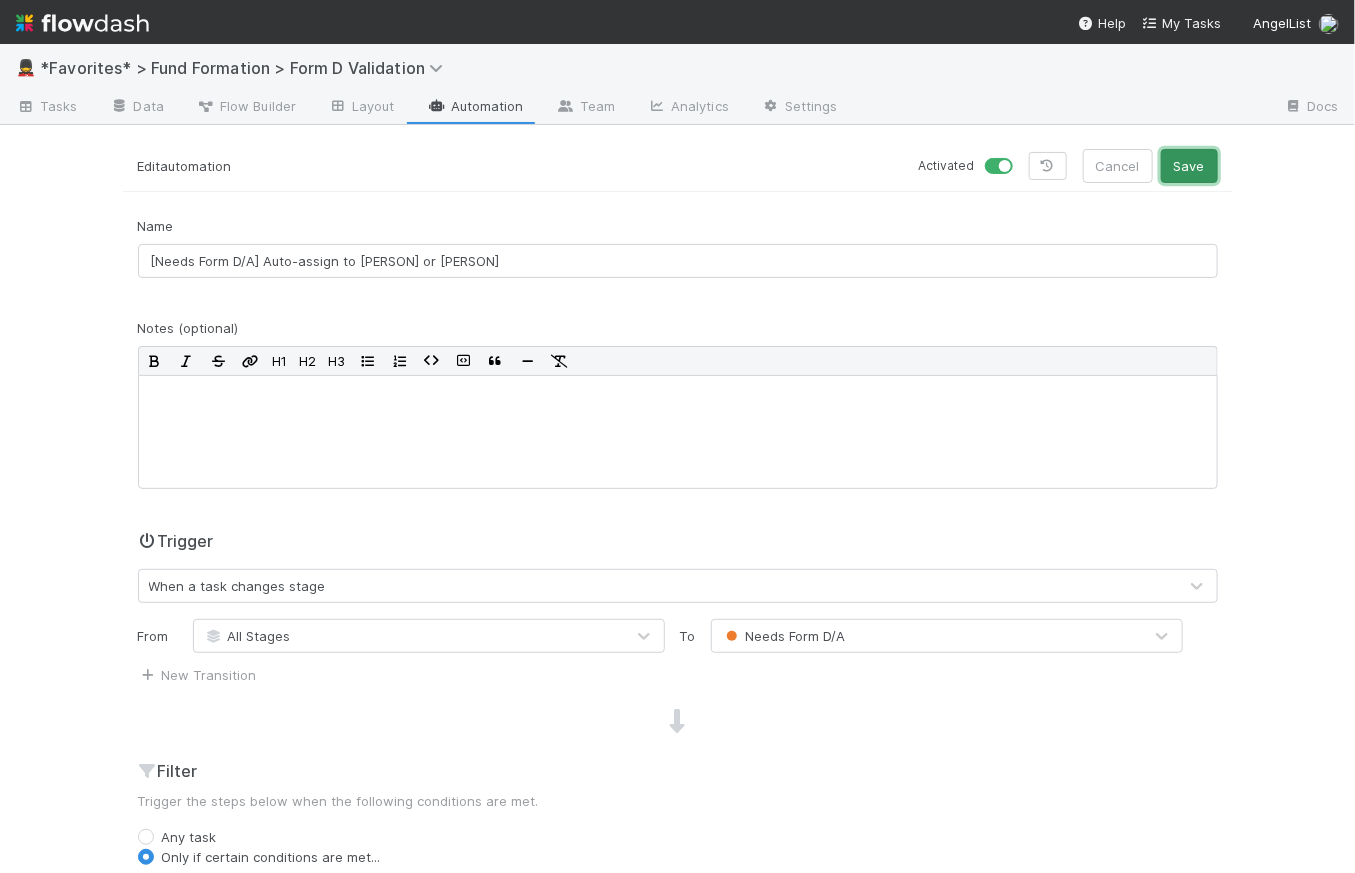 click on "Save" at bounding box center (1189, 166) 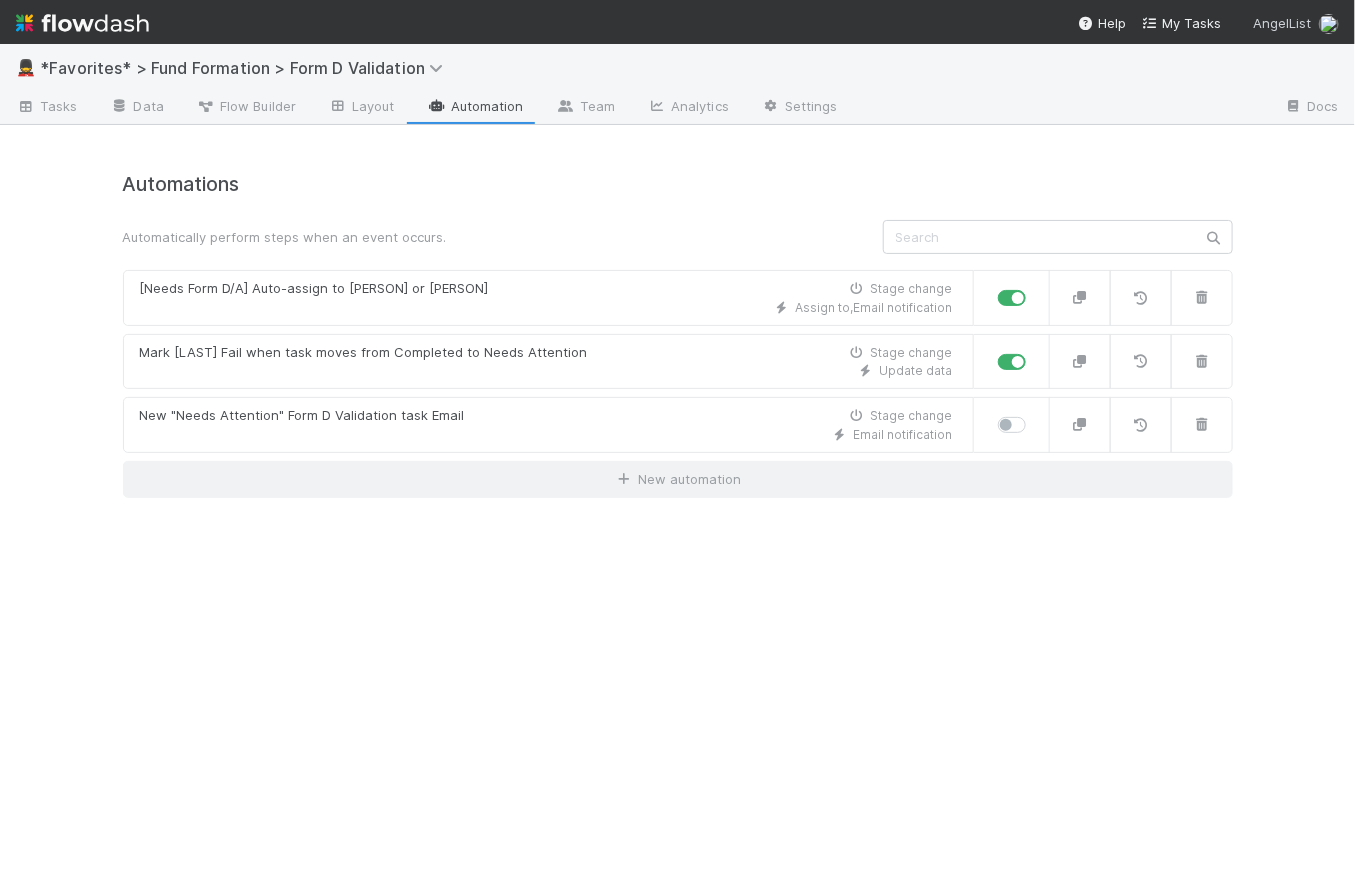 click on "AngelList" at bounding box center (1282, 23) 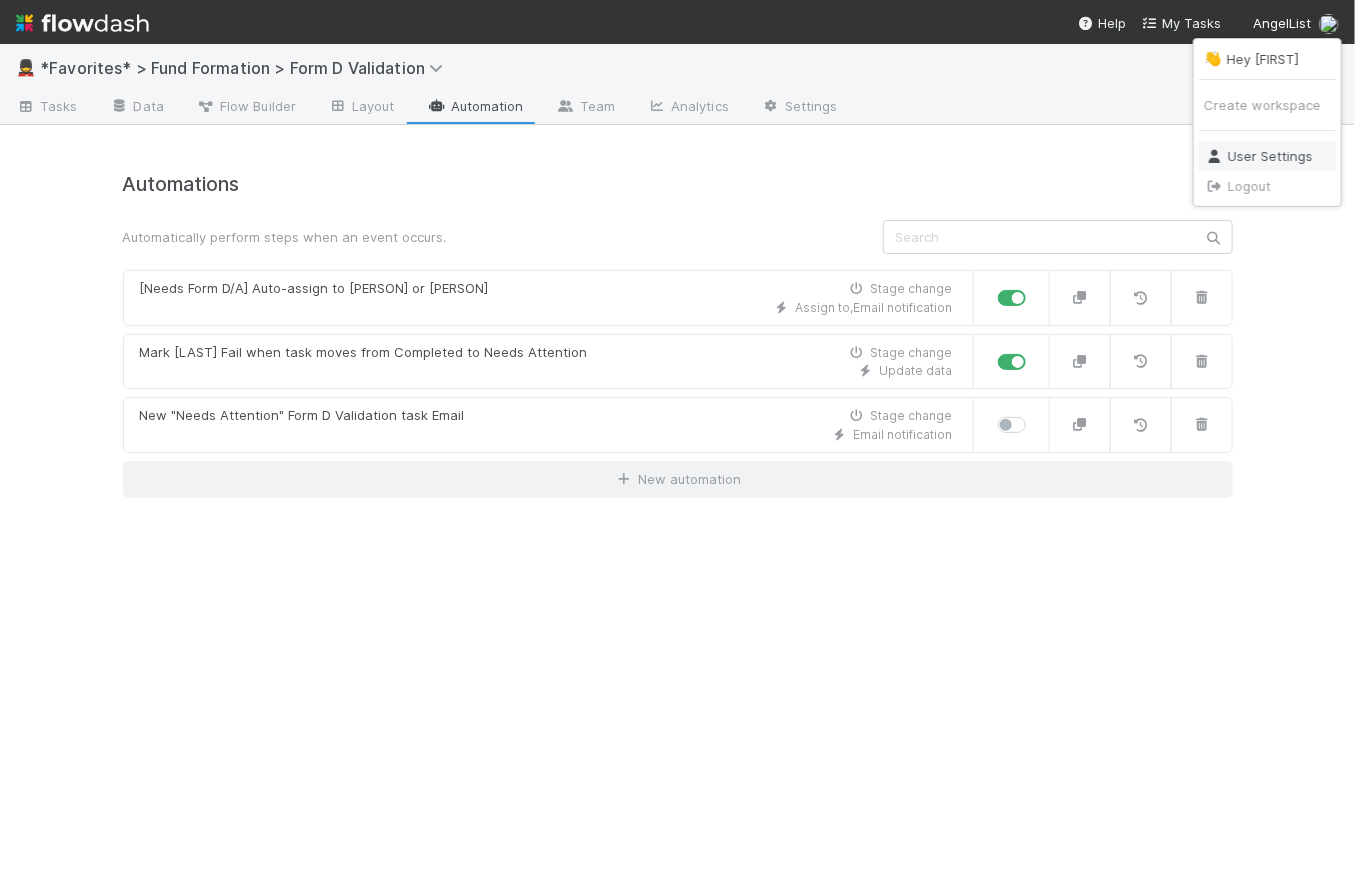 click on "User Settings" at bounding box center [1267, 156] 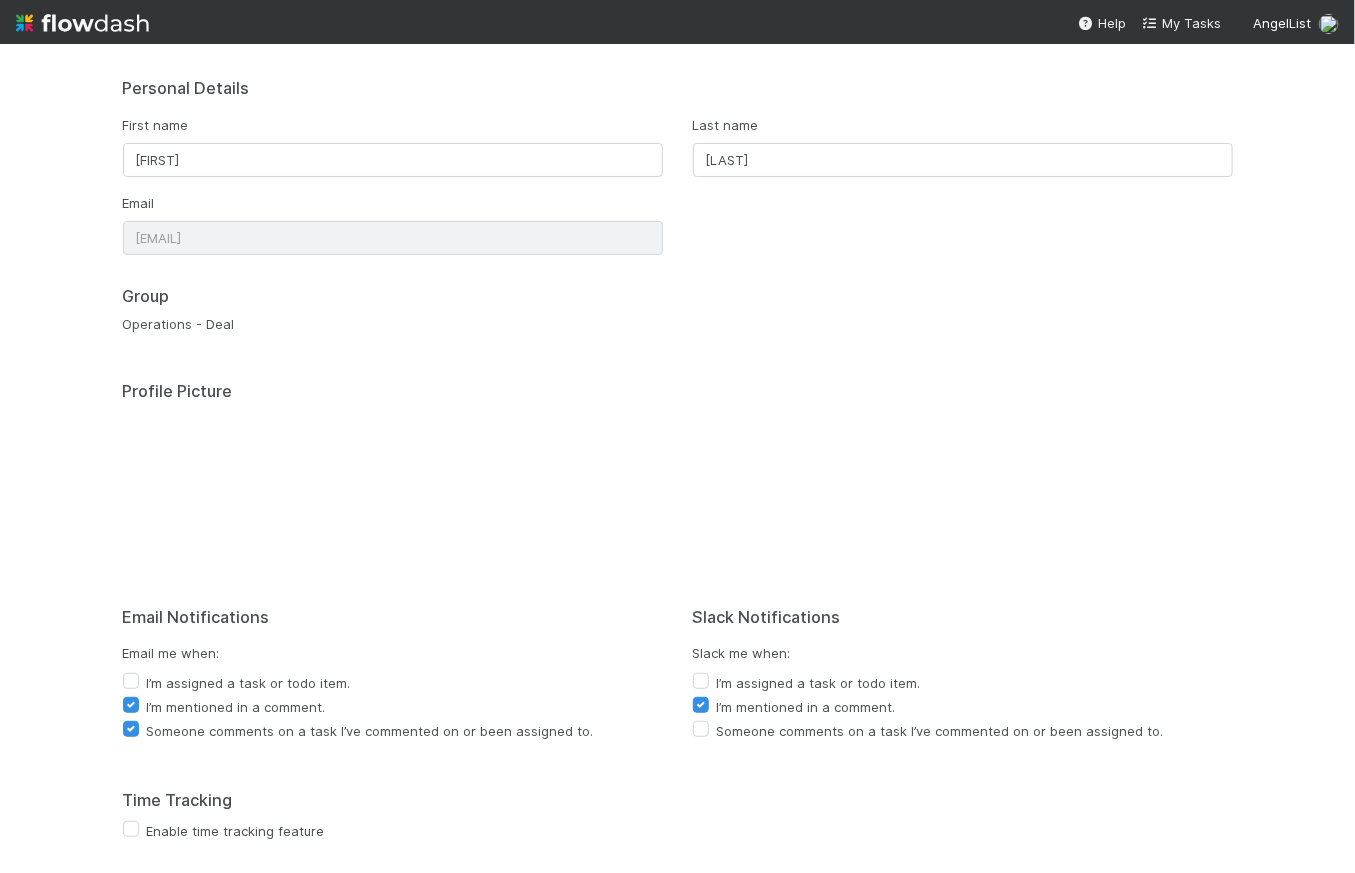 scroll, scrollTop: 138, scrollLeft: 0, axis: vertical 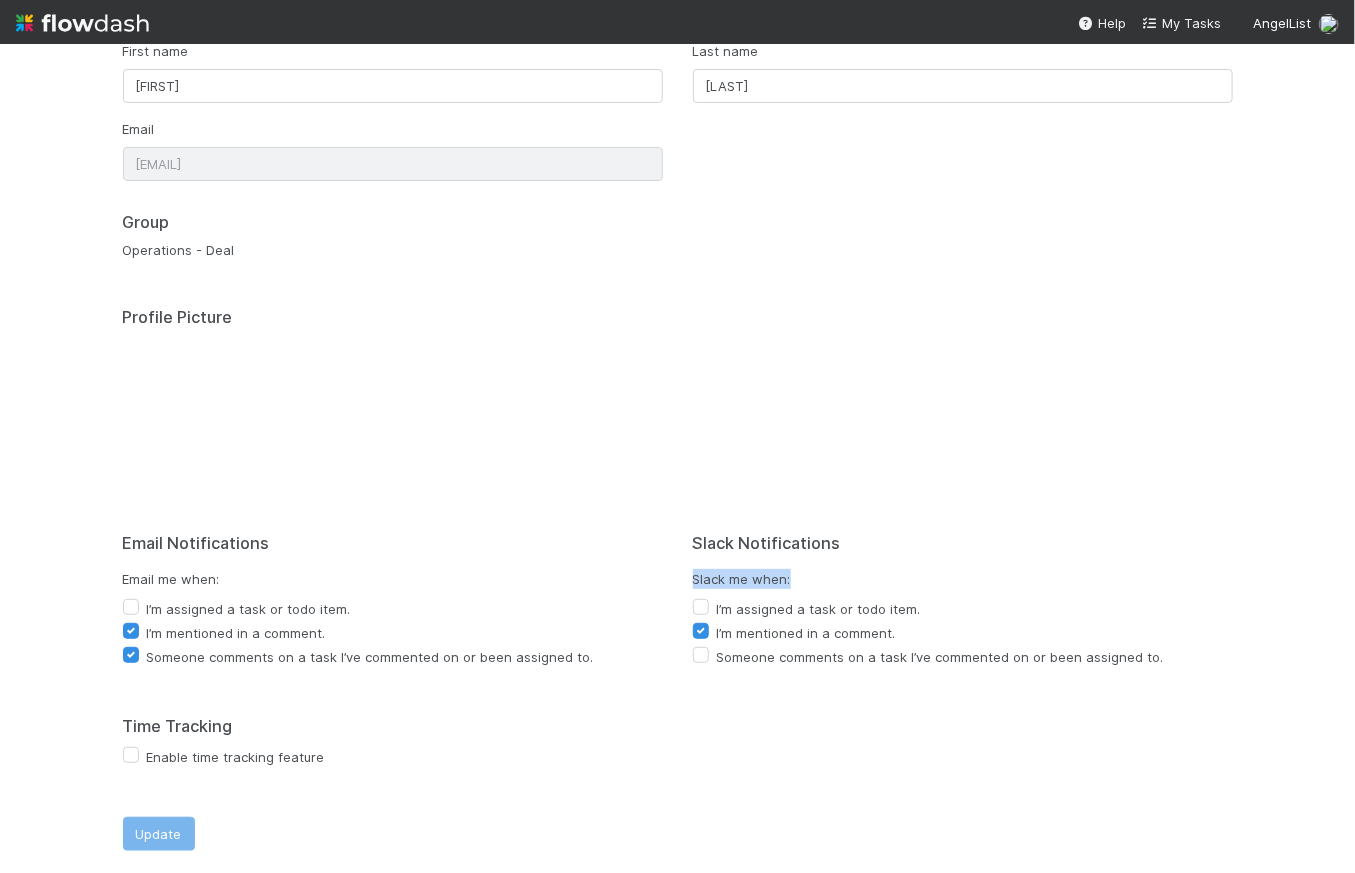 drag, startPoint x: 688, startPoint y: 580, endPoint x: 839, endPoint y: 574, distance: 151.11916 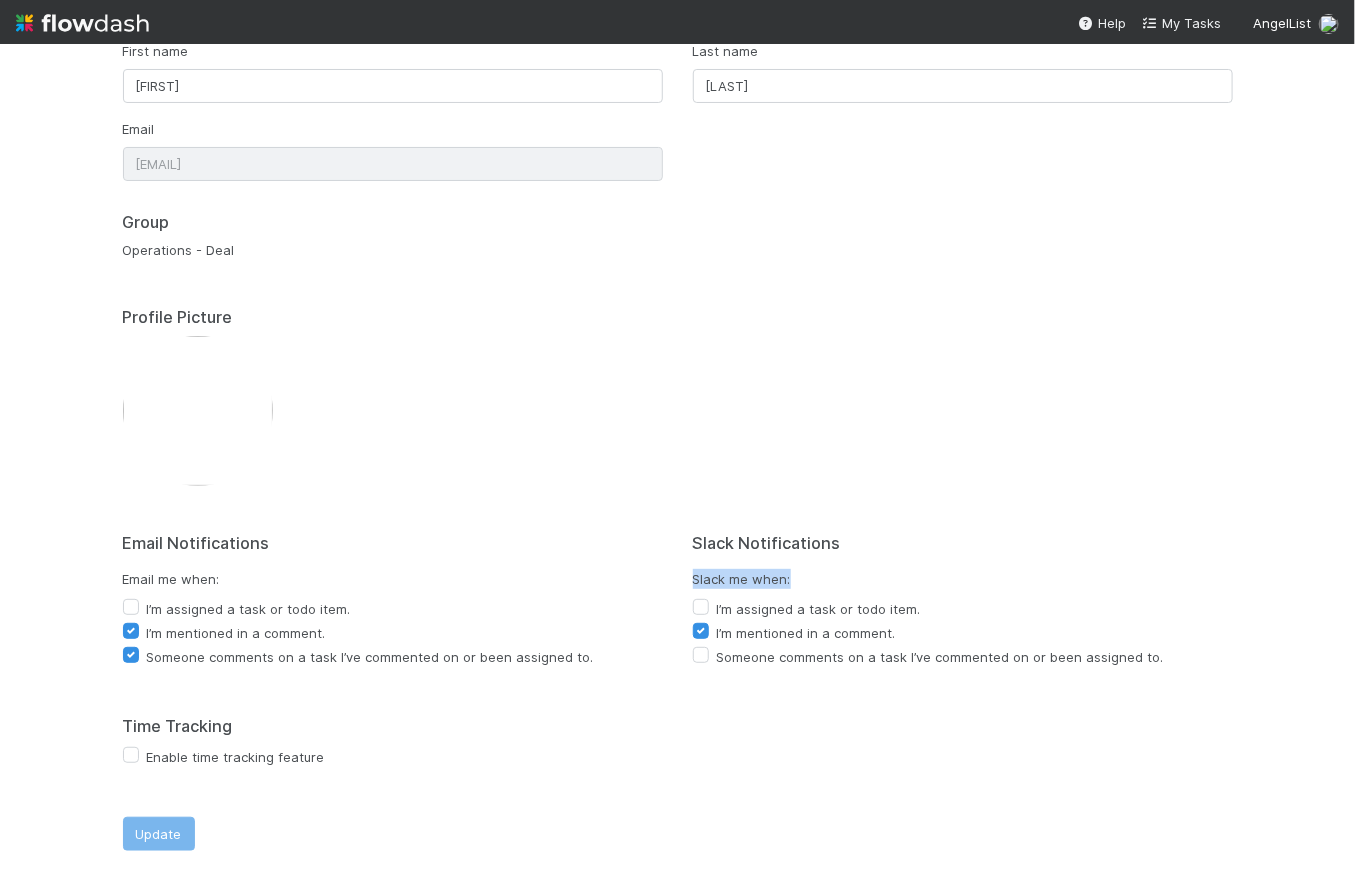click on "Slack me when:" at bounding box center [963, 579] 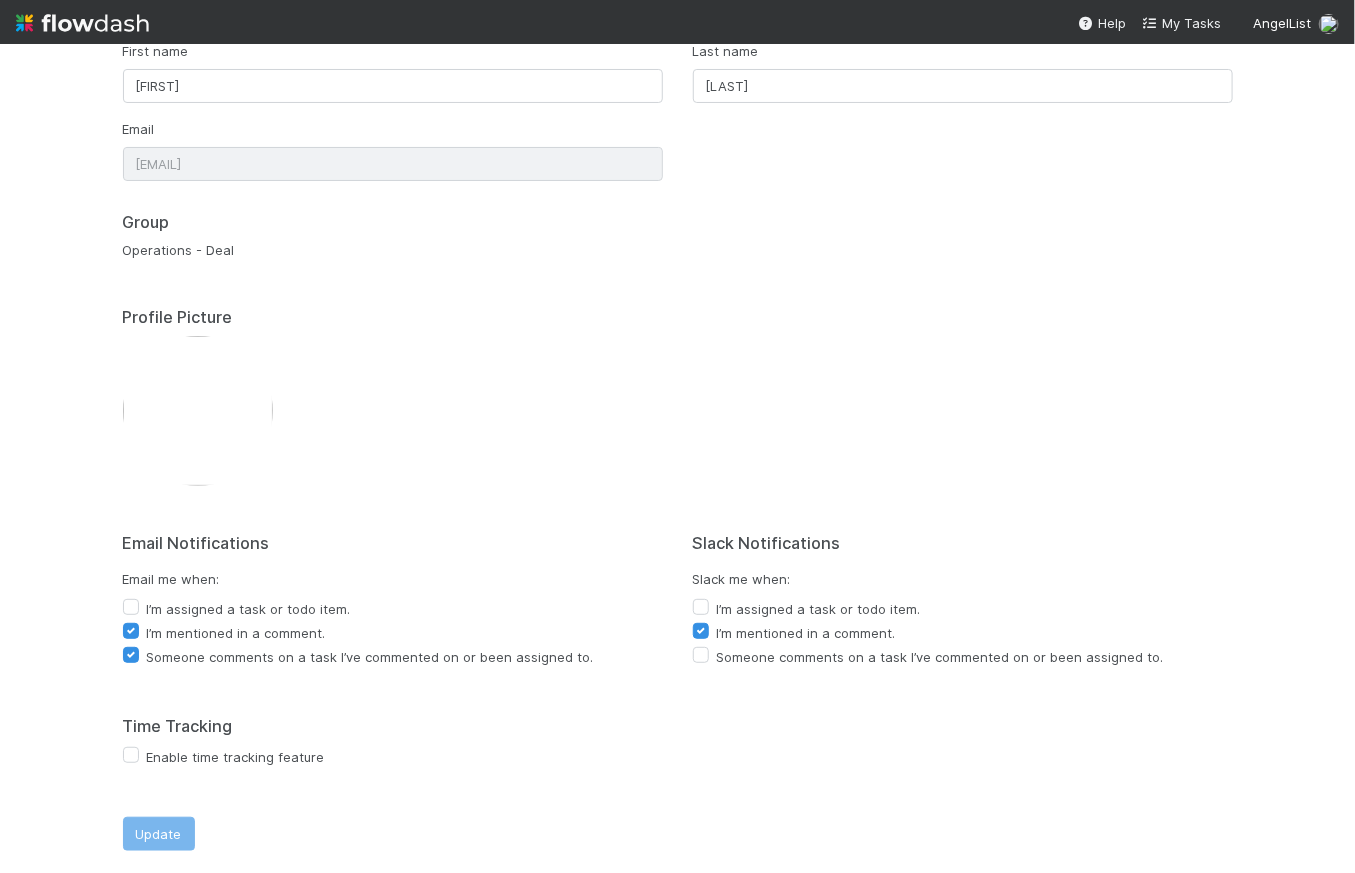 click on "I’m mentioned in a comment." at bounding box center (806, 633) 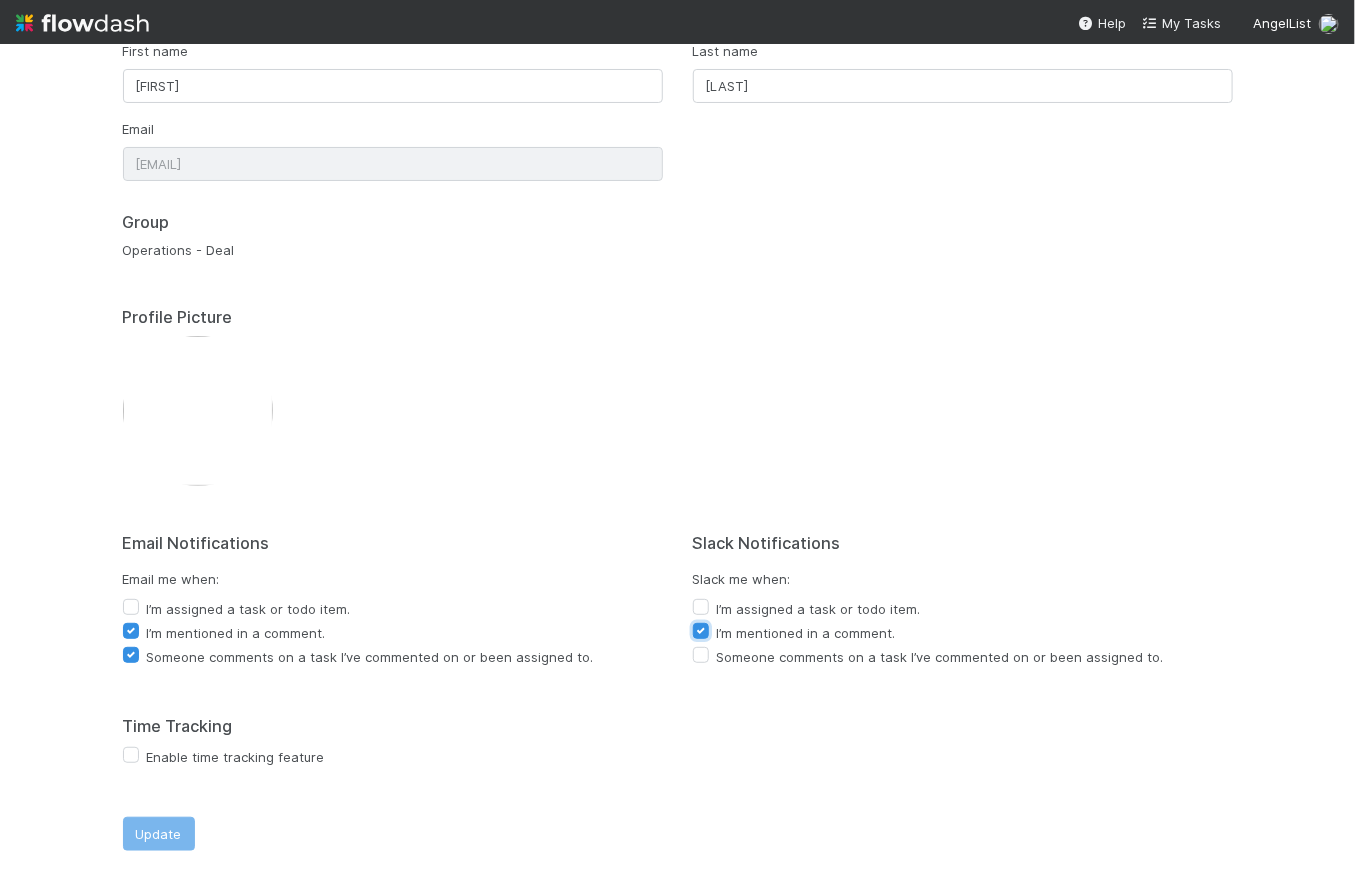 click on "I’m mentioned in a comment." at bounding box center (701, 630) 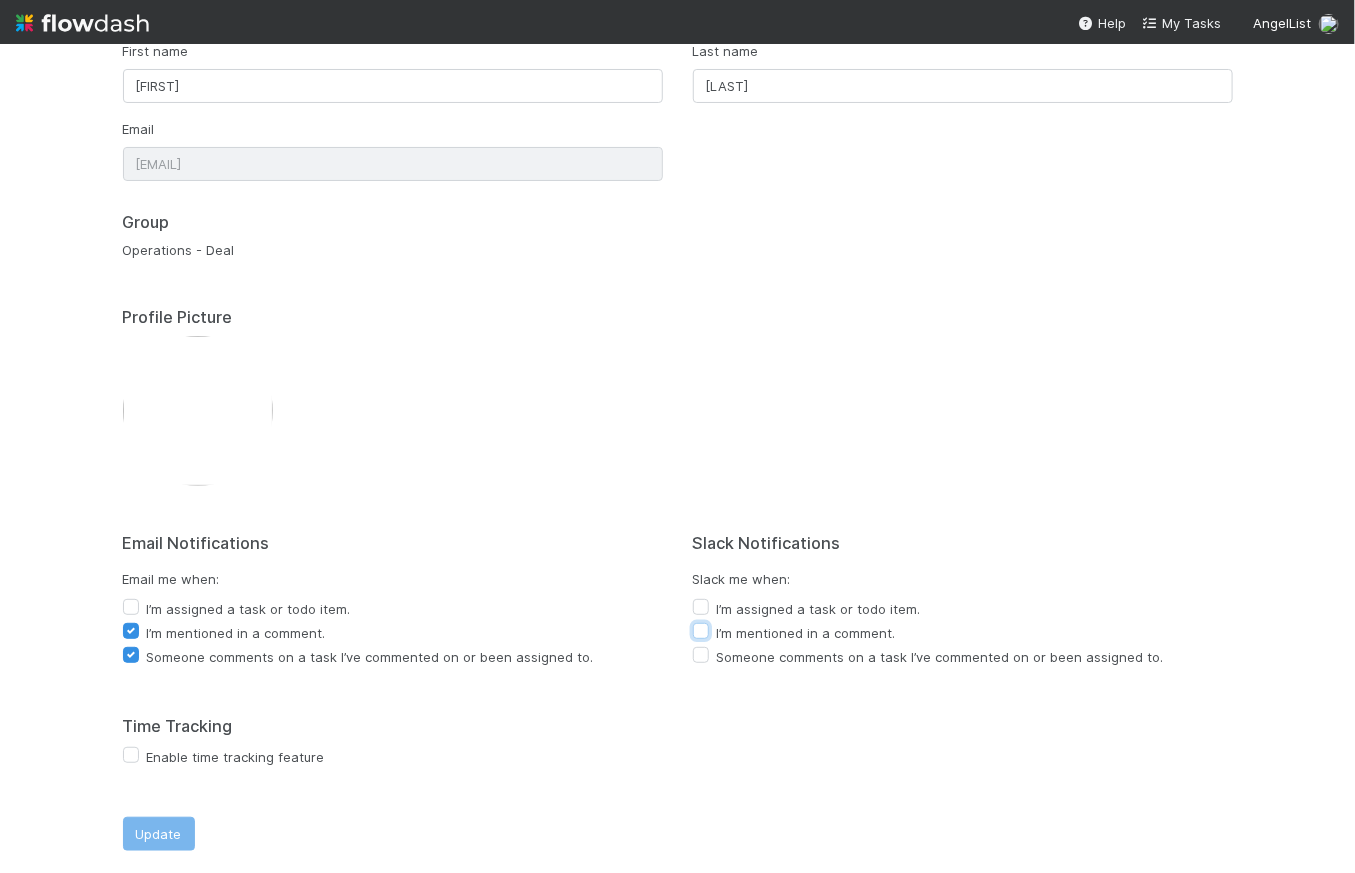 checkbox on "false" 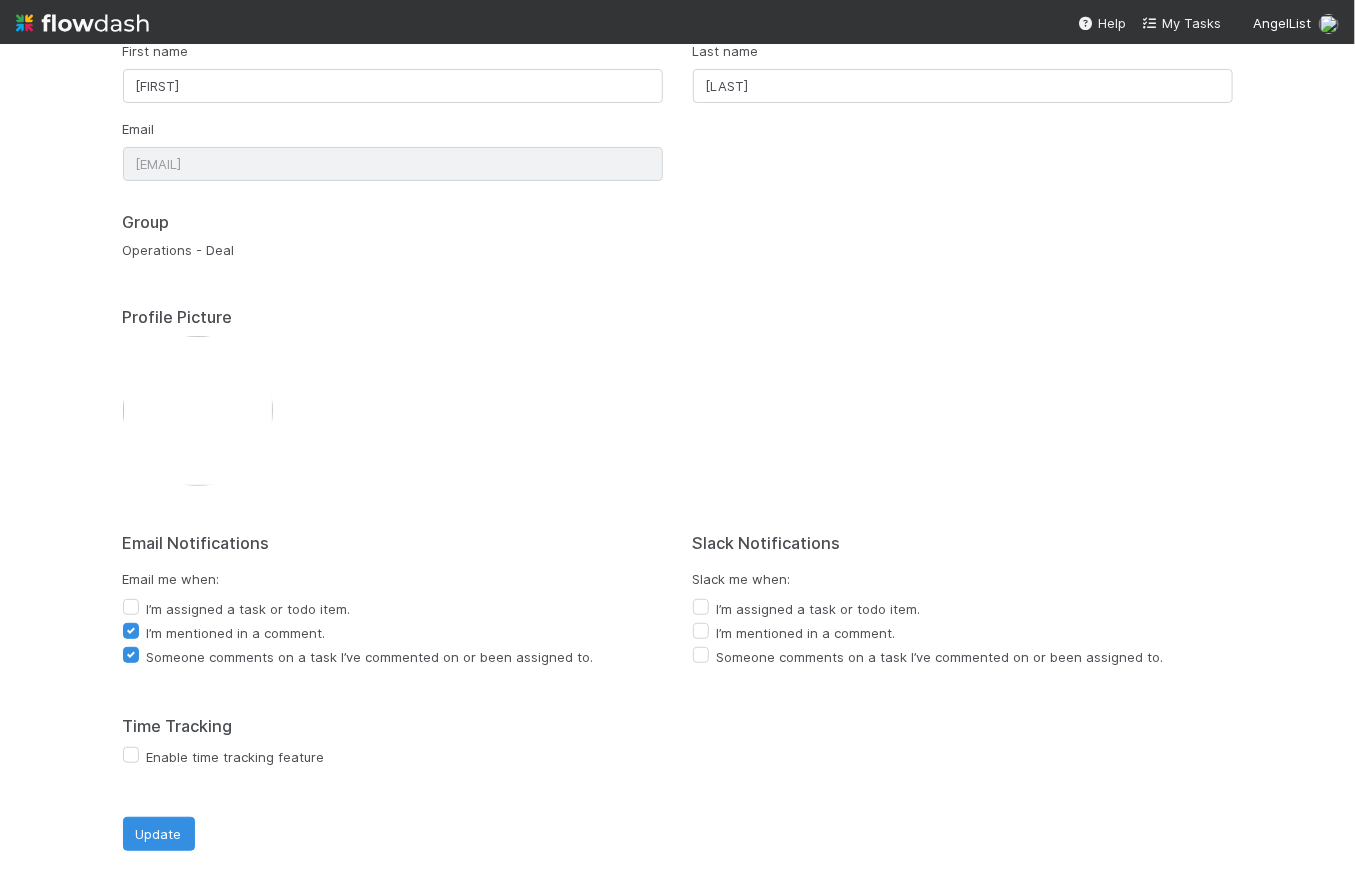 click on "Email Notifications Email me when: I’m assigned a task or todo item. I’m mentioned in a comment. Someone comments on a task I’ve commented on or been assigned to." at bounding box center (393, 602) 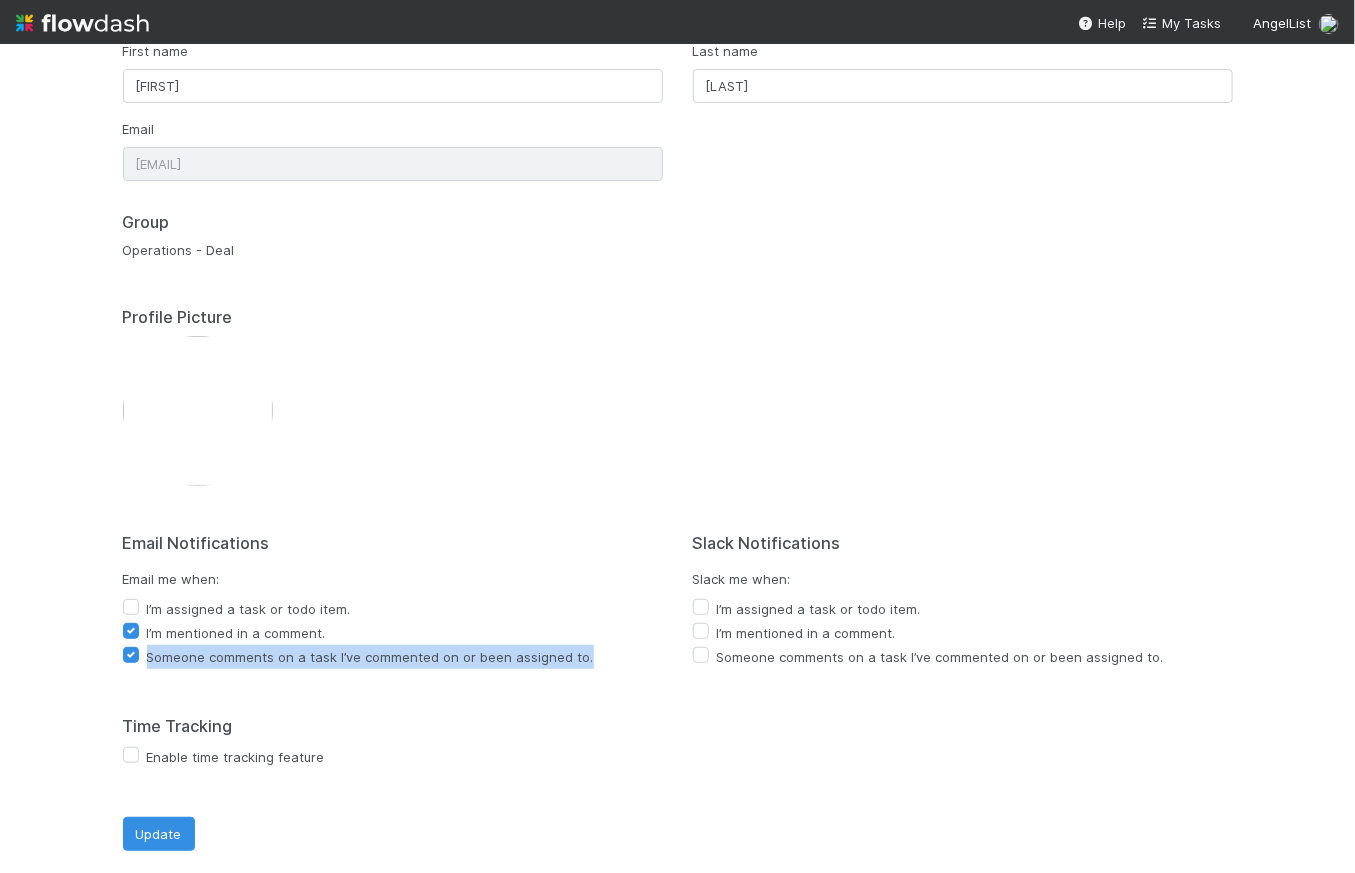 drag, startPoint x: 578, startPoint y: 658, endPoint x: 133, endPoint y: 662, distance: 445.01797 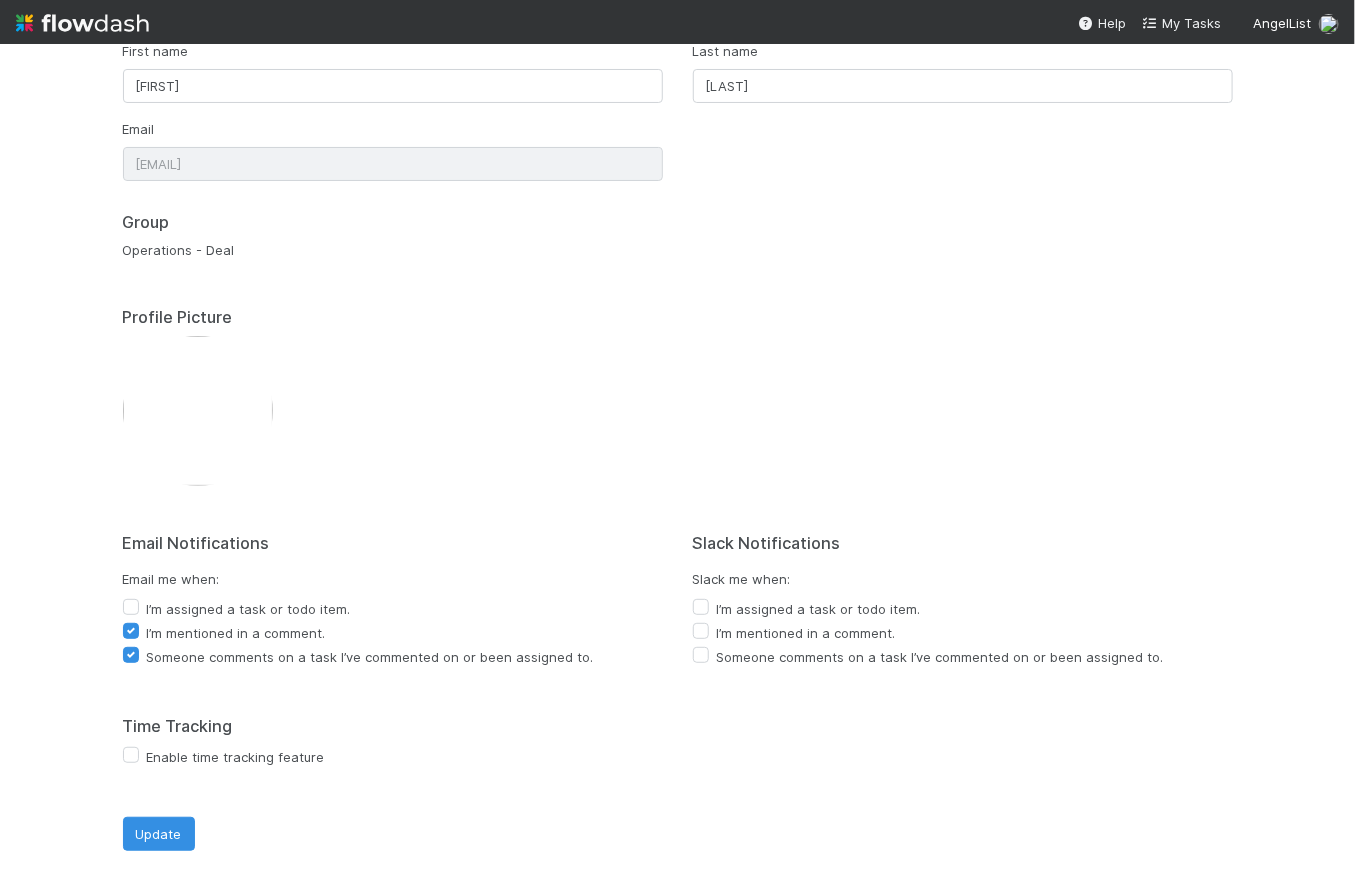 click on "Someone comments on a task I’ve commented on or been assigned to." at bounding box center [370, 657] 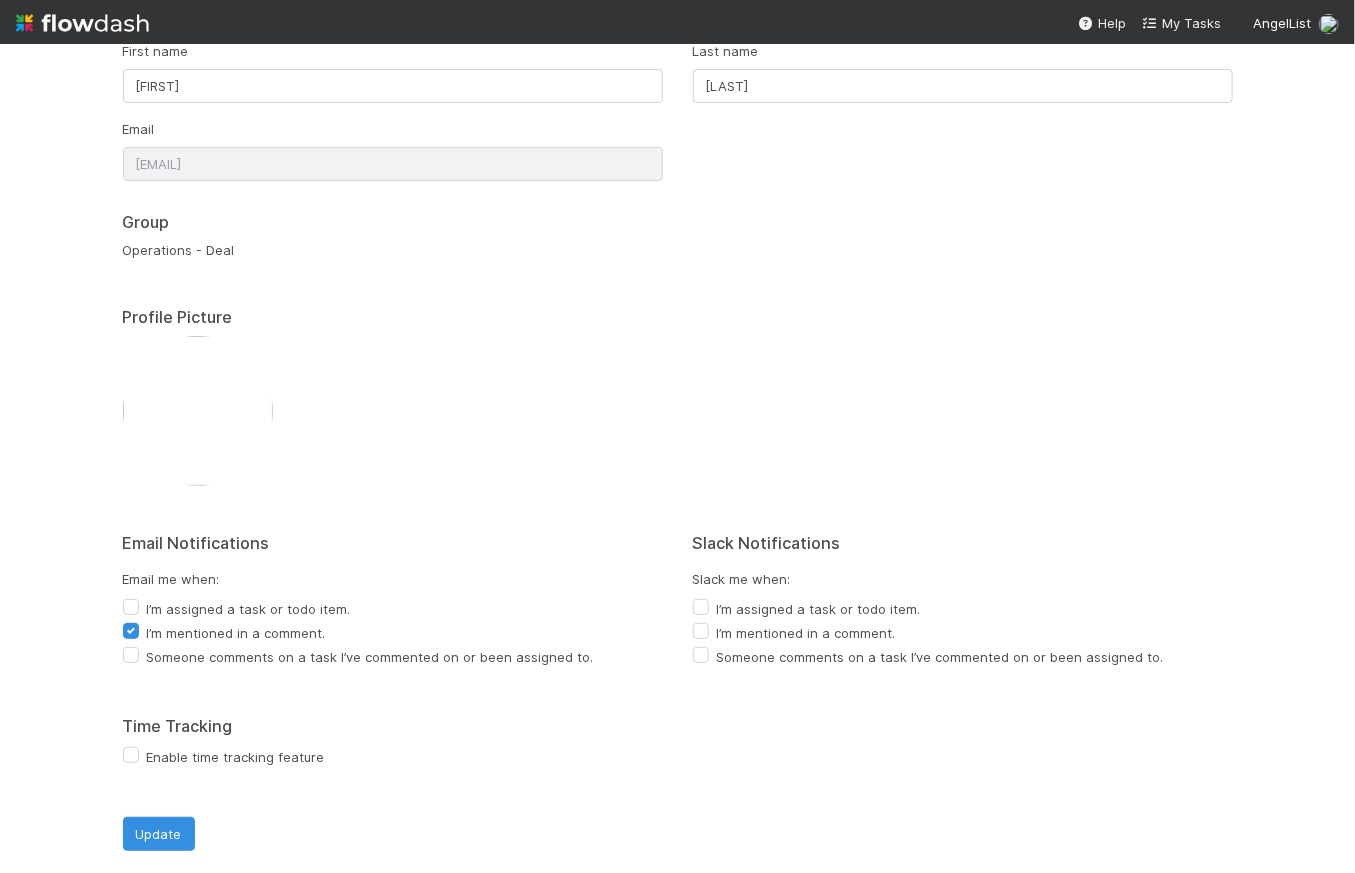 click on "Someone comments on a task I’ve commented on or been assigned to." at bounding box center (393, 657) 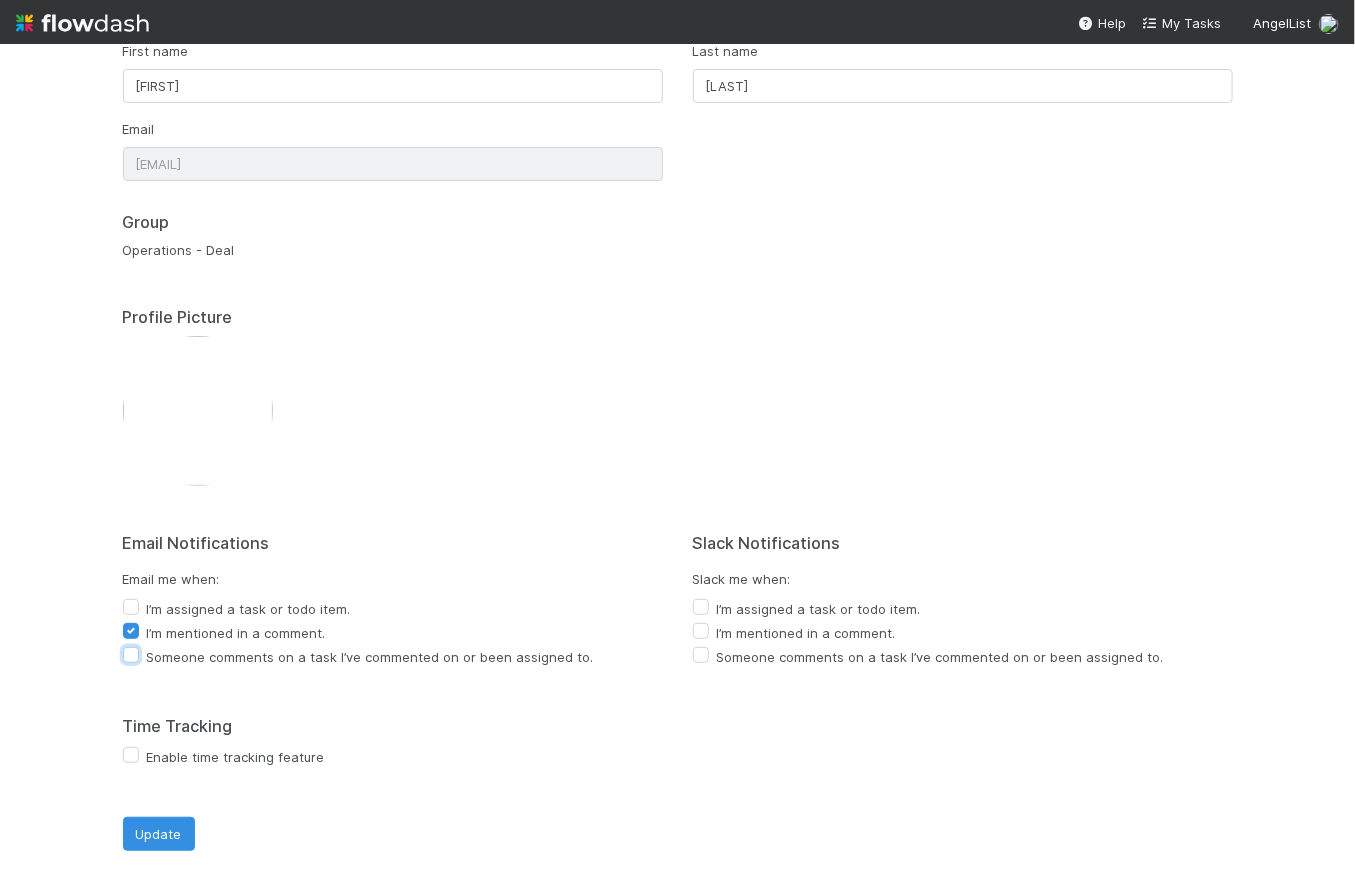checkbox on "true" 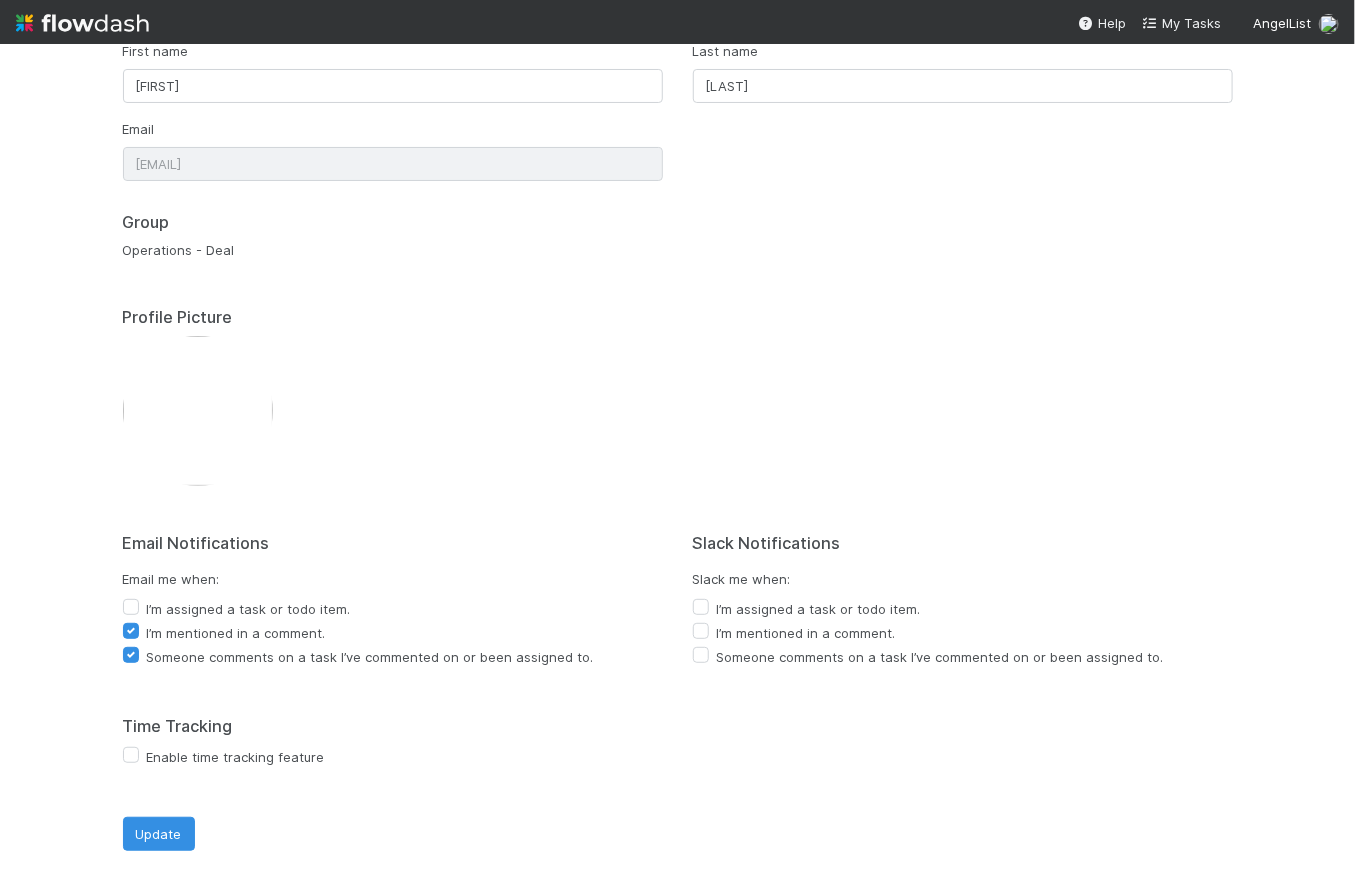 click on "I’m mentioned in a comment." at bounding box center [236, 633] 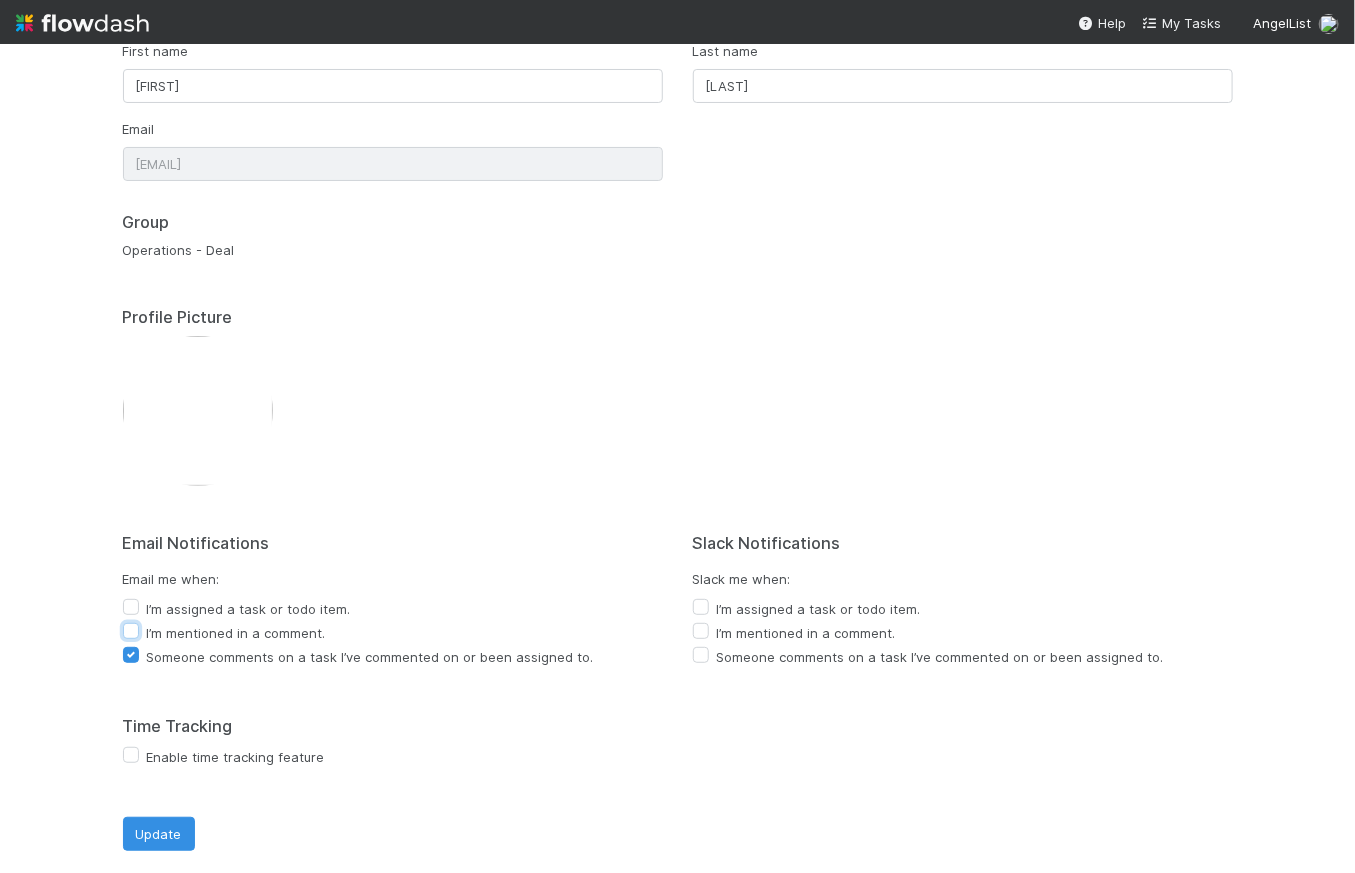 checkbox on "false" 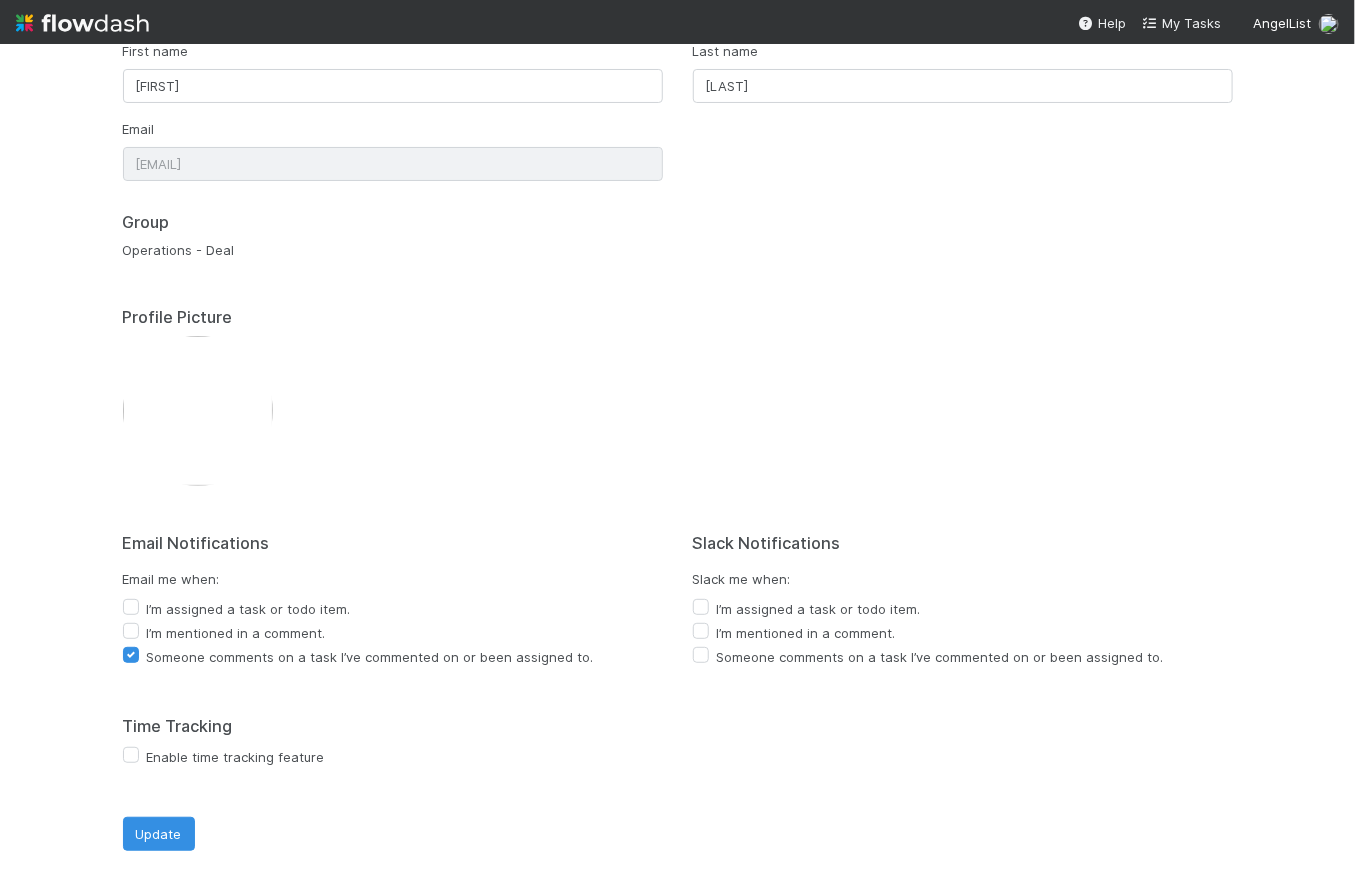 click on "Someone comments on a task I’ve commented on or been assigned to." at bounding box center [370, 657] 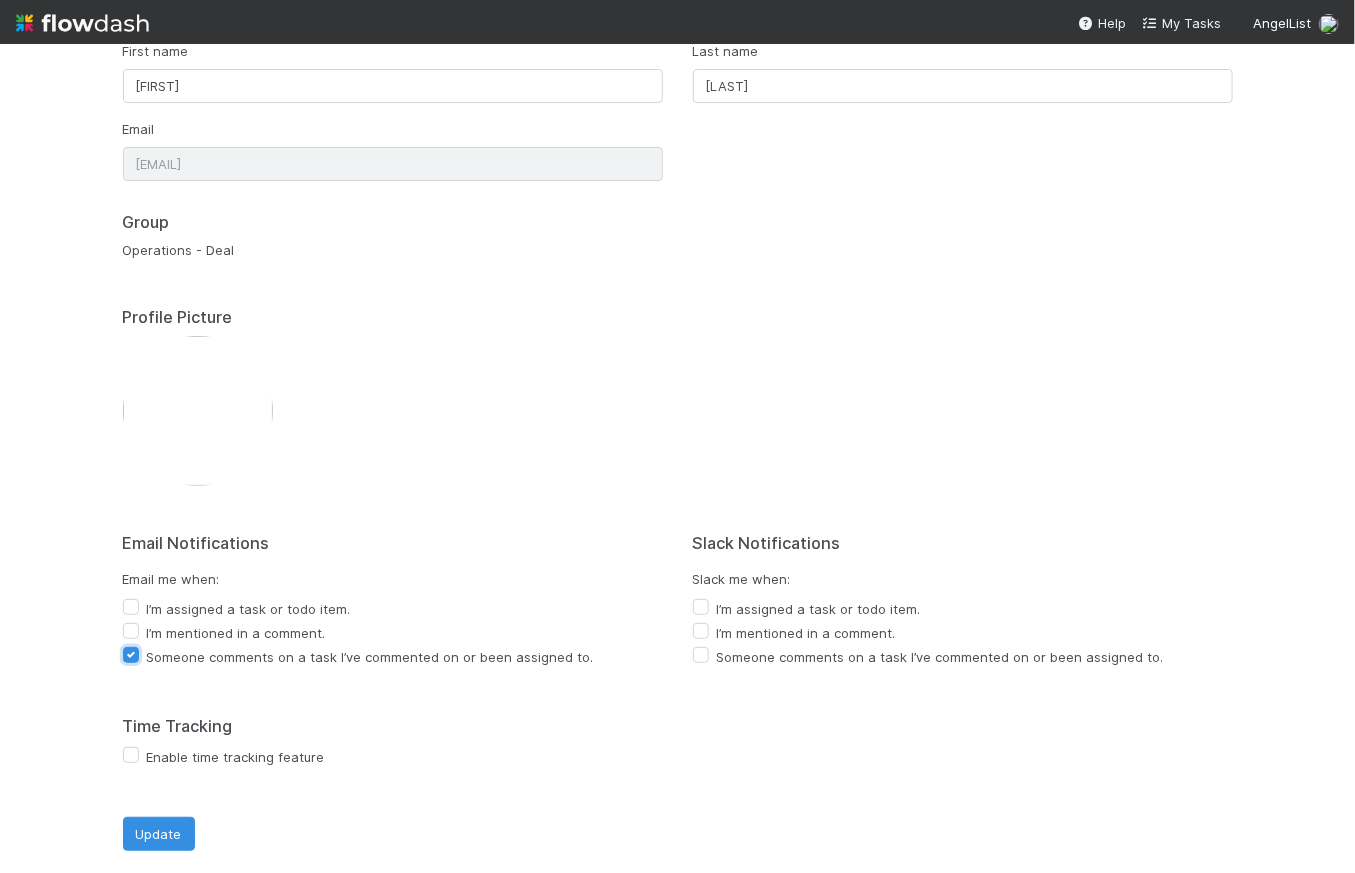 click on "Someone comments on a task I’ve commented on or been assigned to." at bounding box center (131, 654) 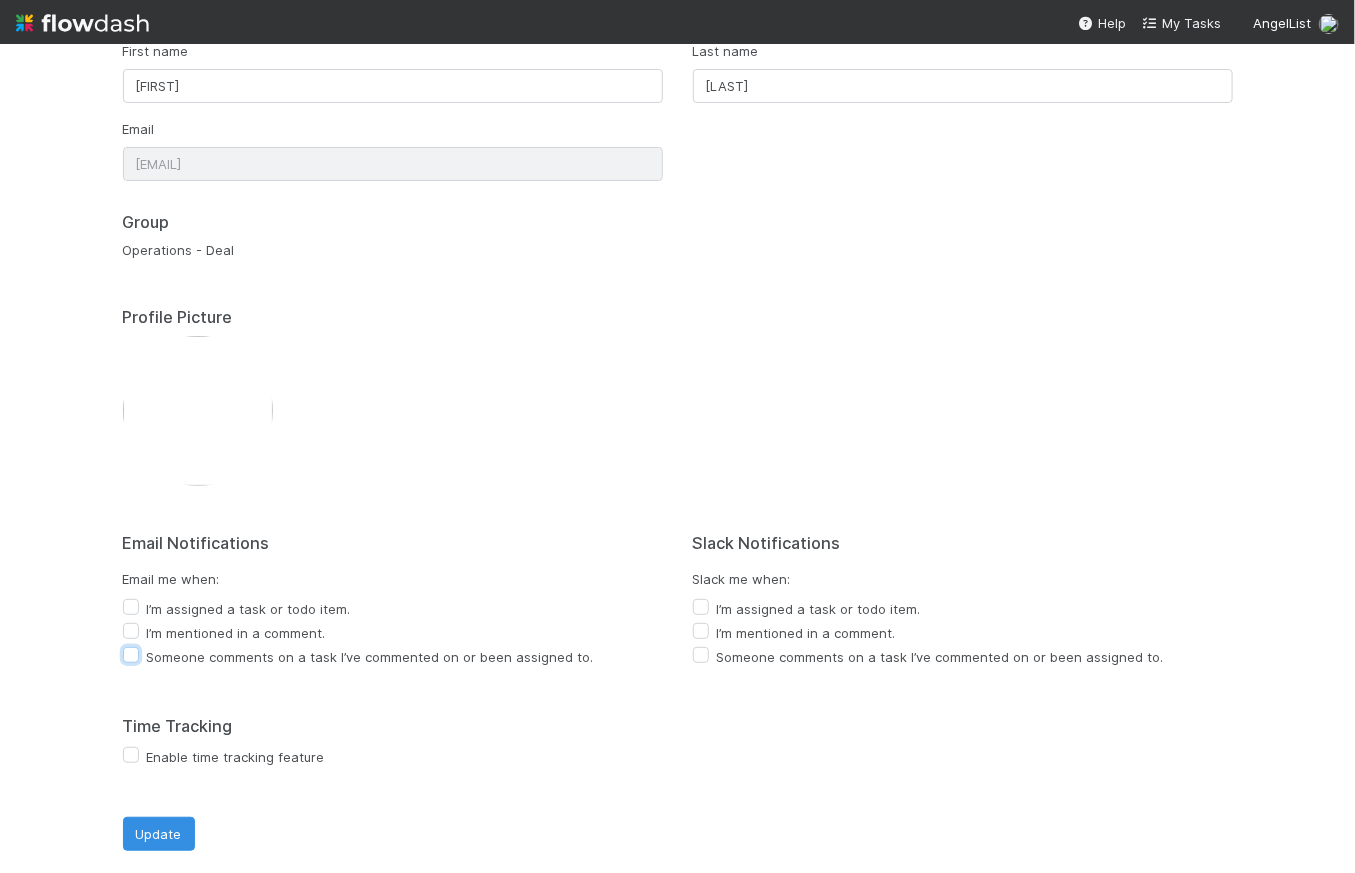 checkbox on "false" 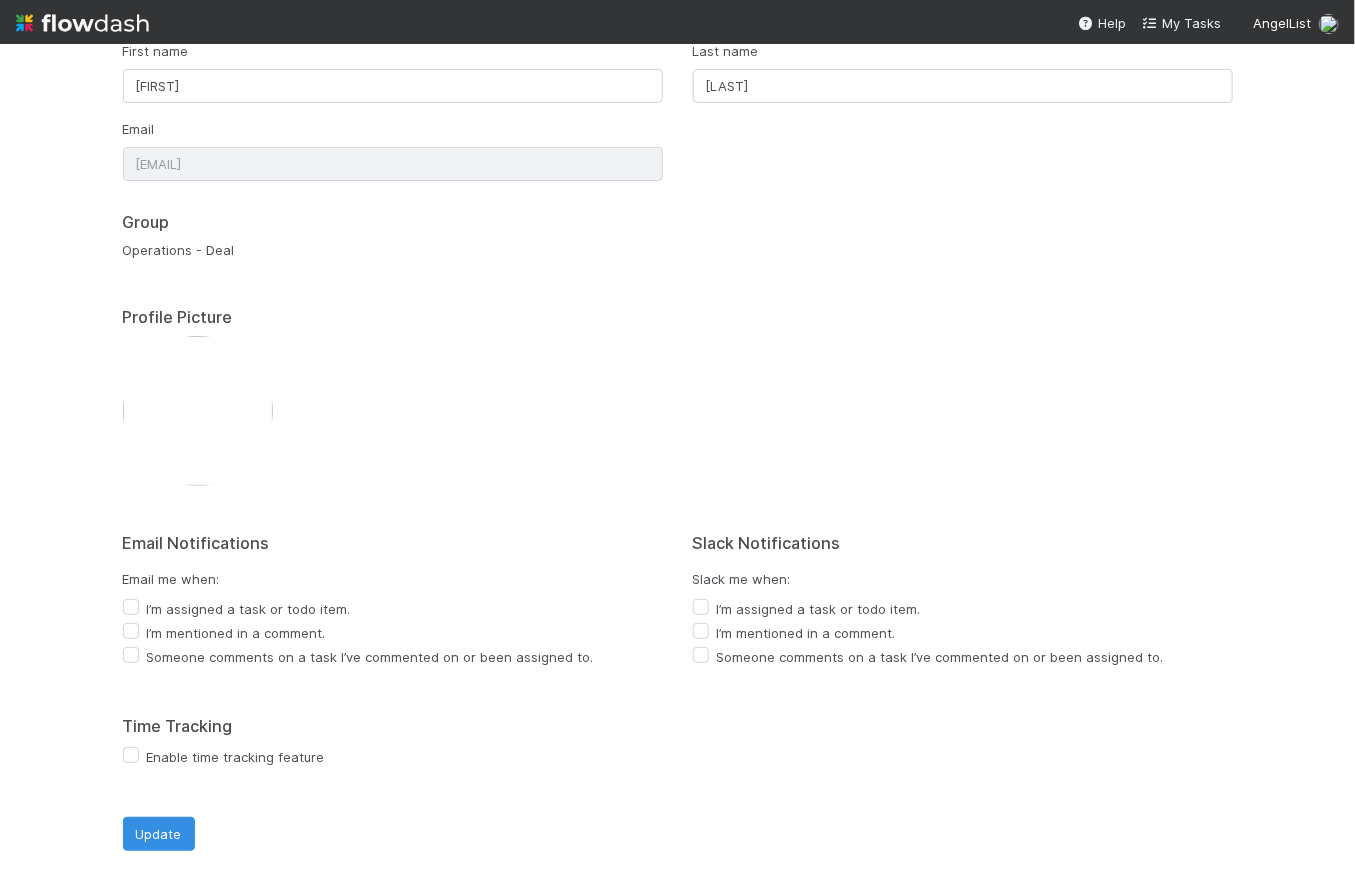 click on "I’m mentioned in a comment." at bounding box center [236, 633] 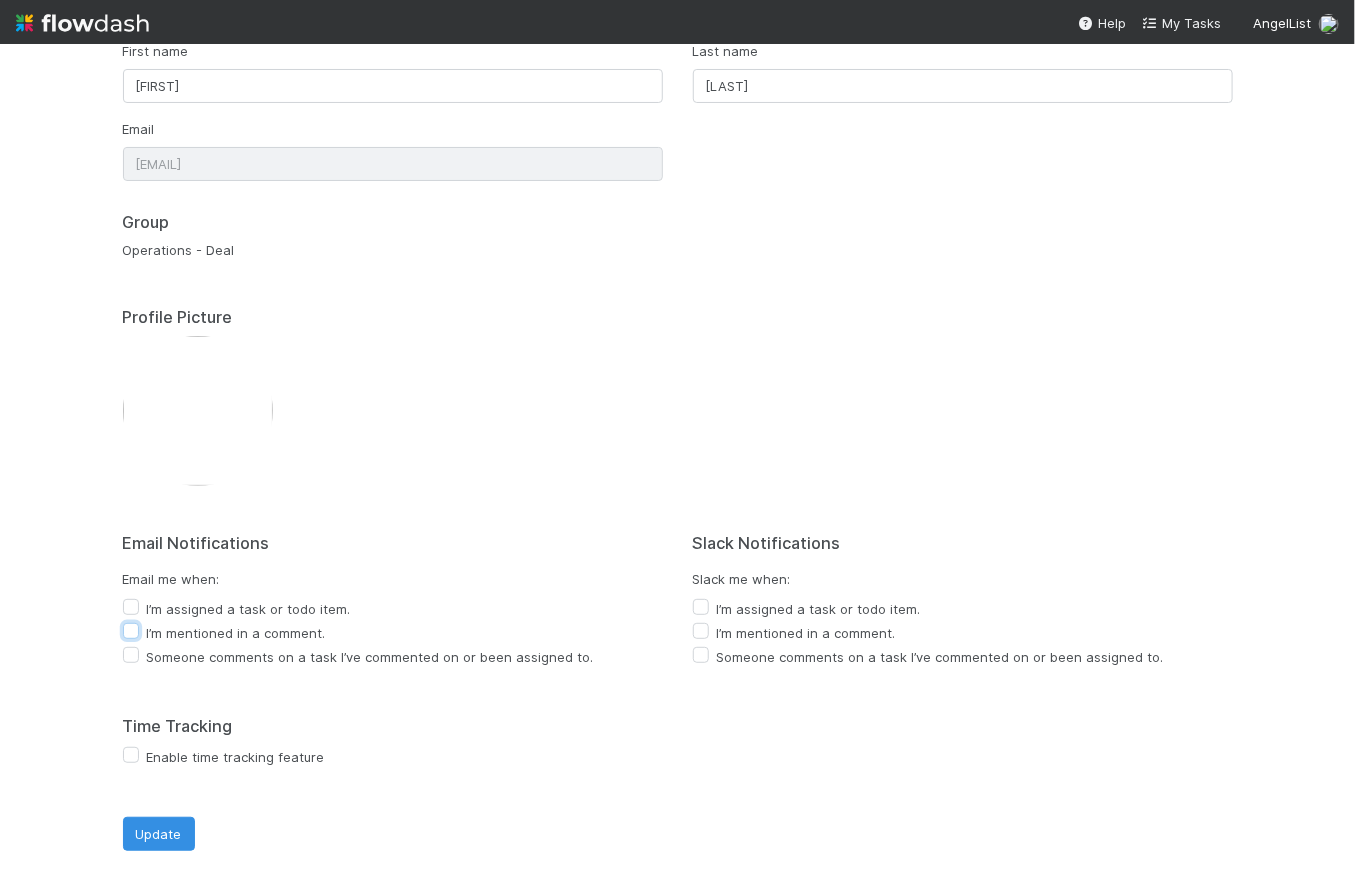 click on "I’m mentioned in a comment." at bounding box center (131, 630) 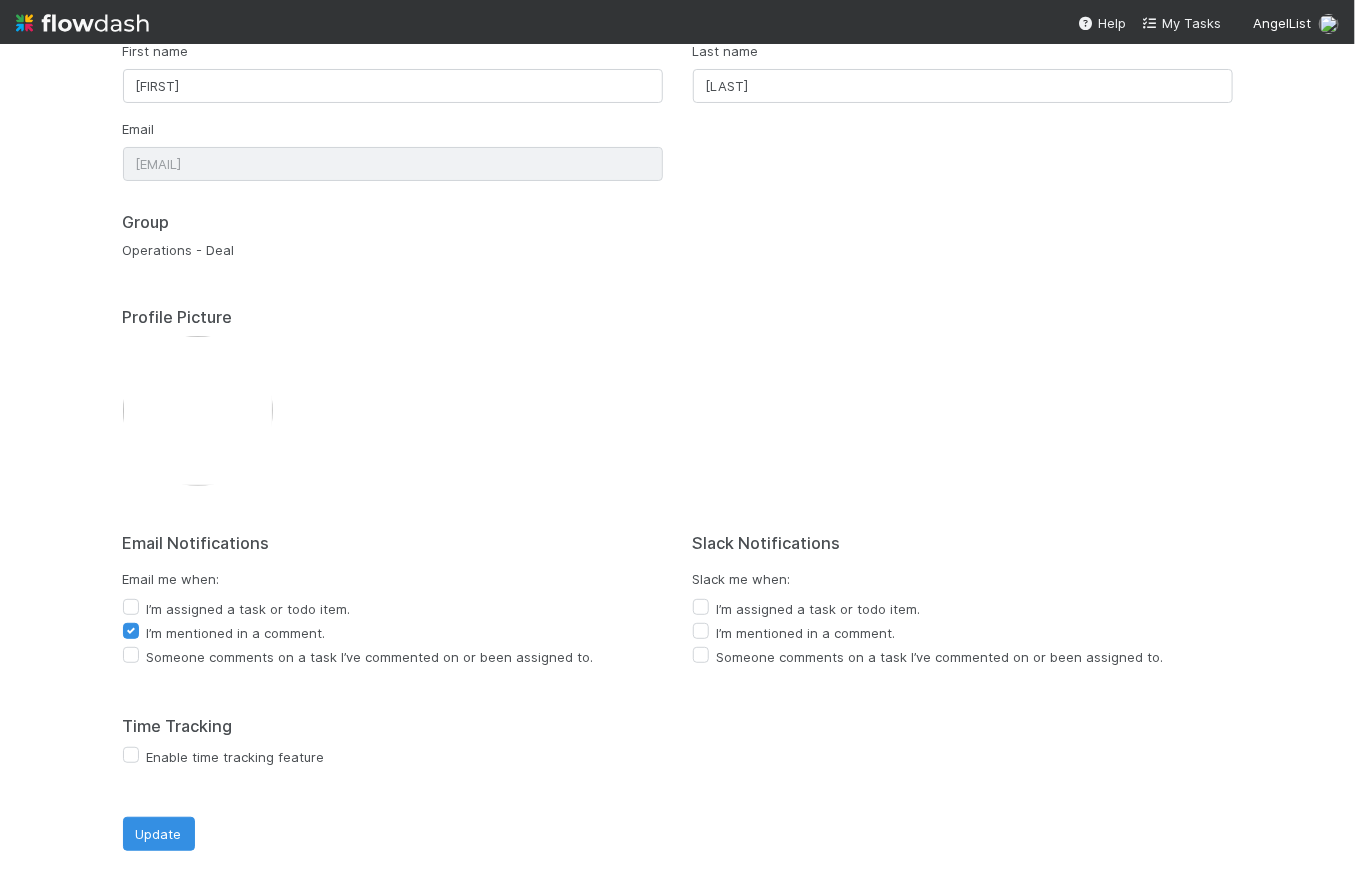 click on "Someone comments on a task I’ve commented on or been assigned to." at bounding box center (370, 657) 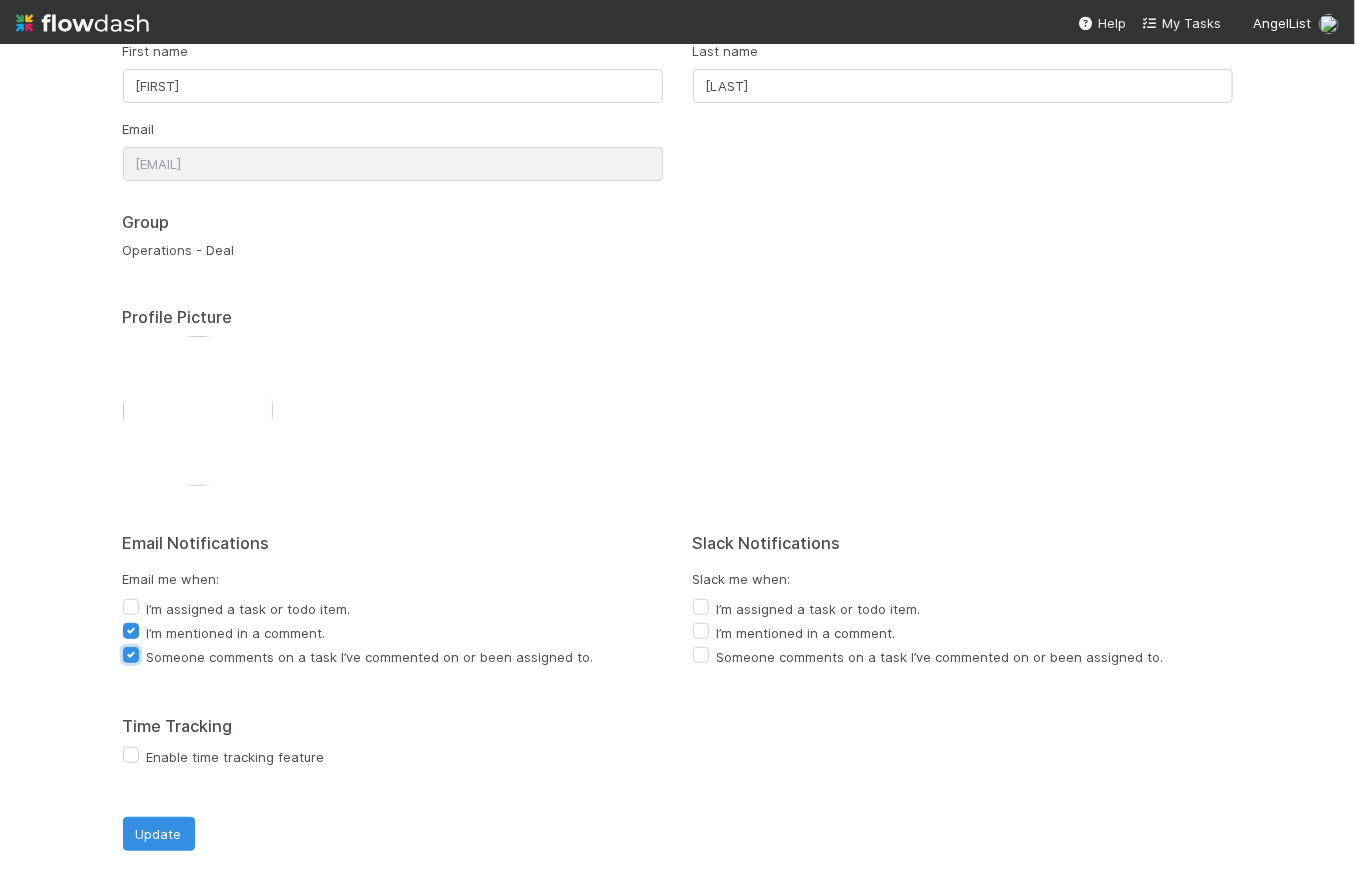 checkbox on "true" 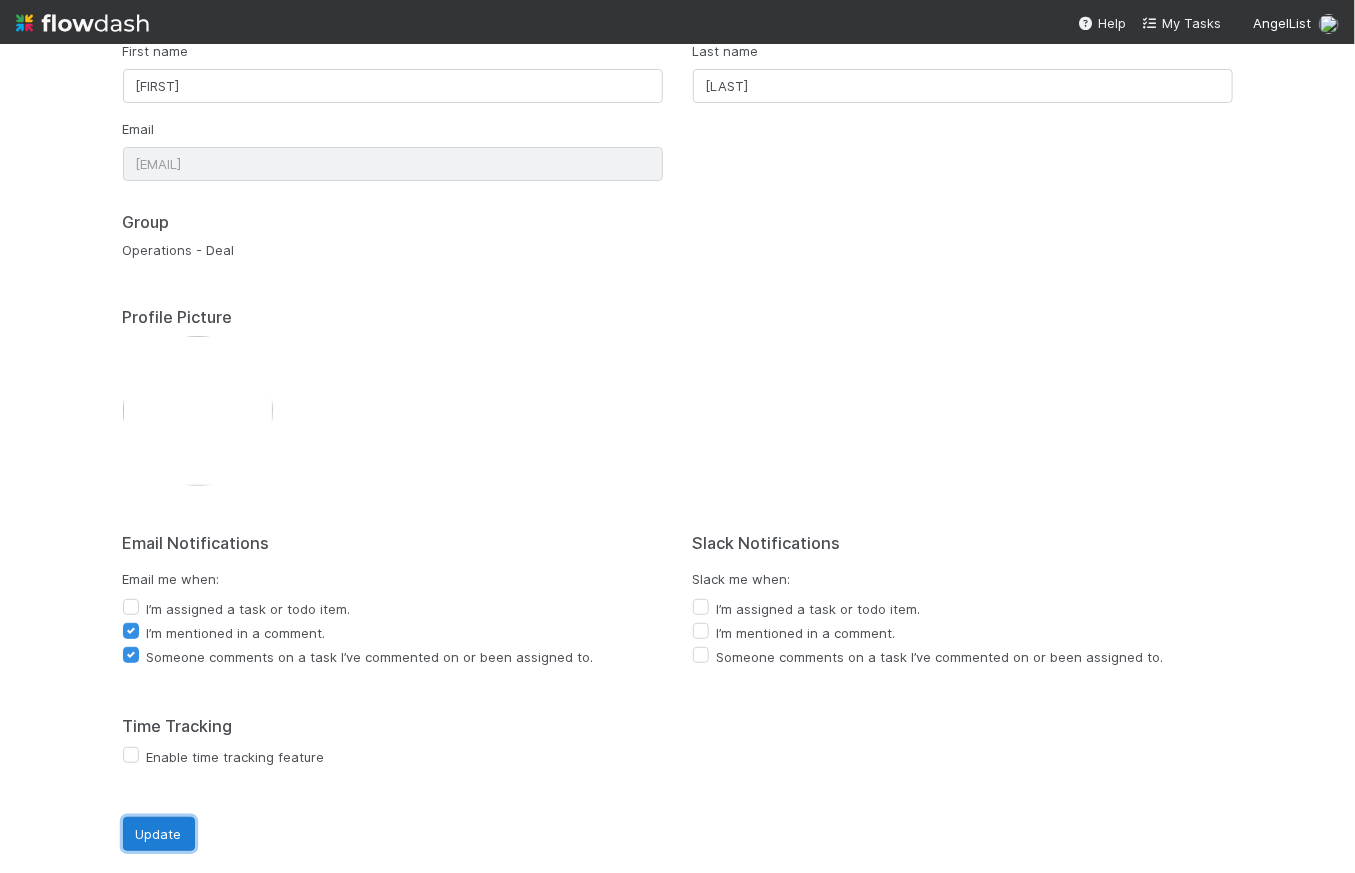 click on "Update" at bounding box center (159, 834) 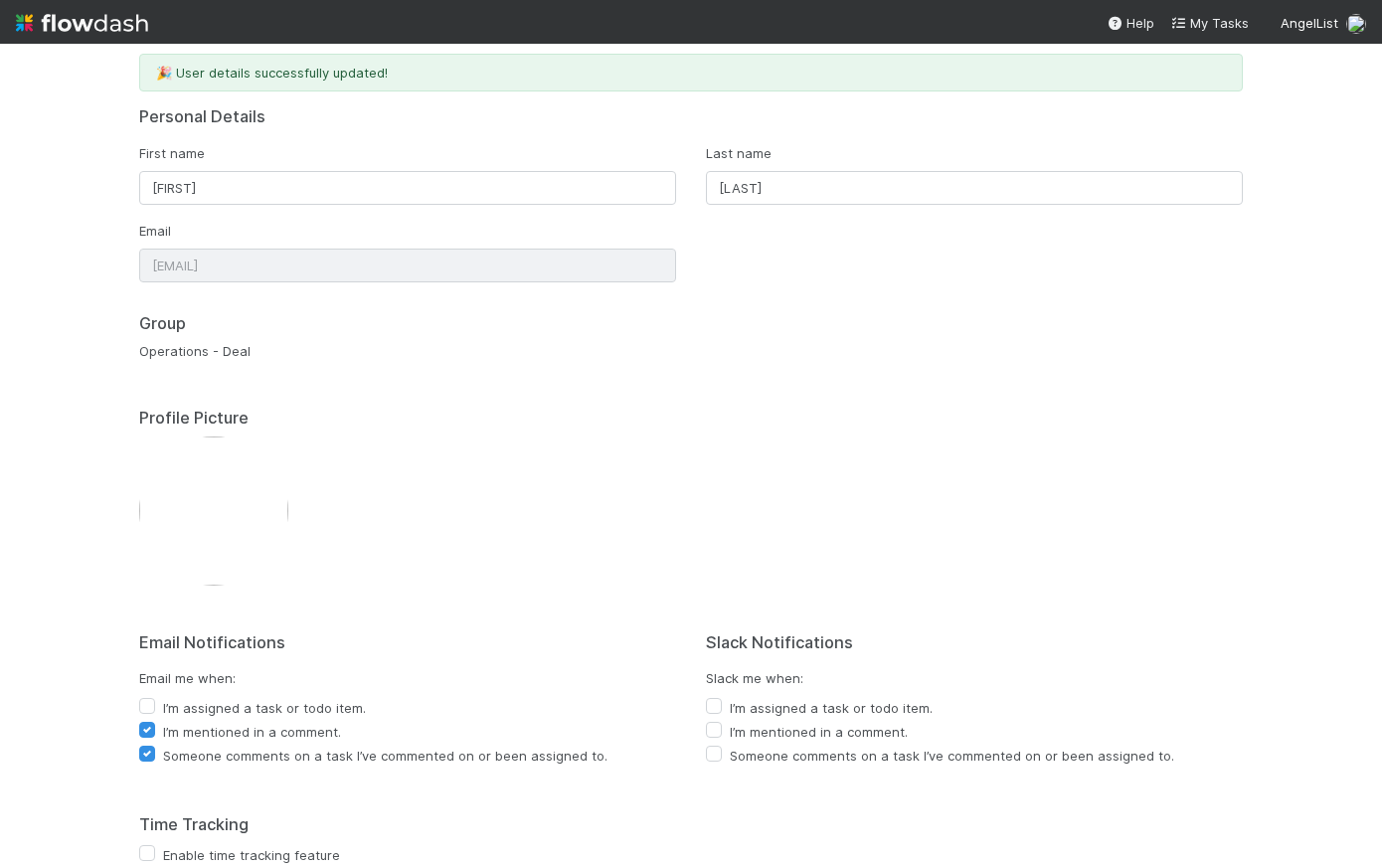 scroll, scrollTop: 0, scrollLeft: 0, axis: both 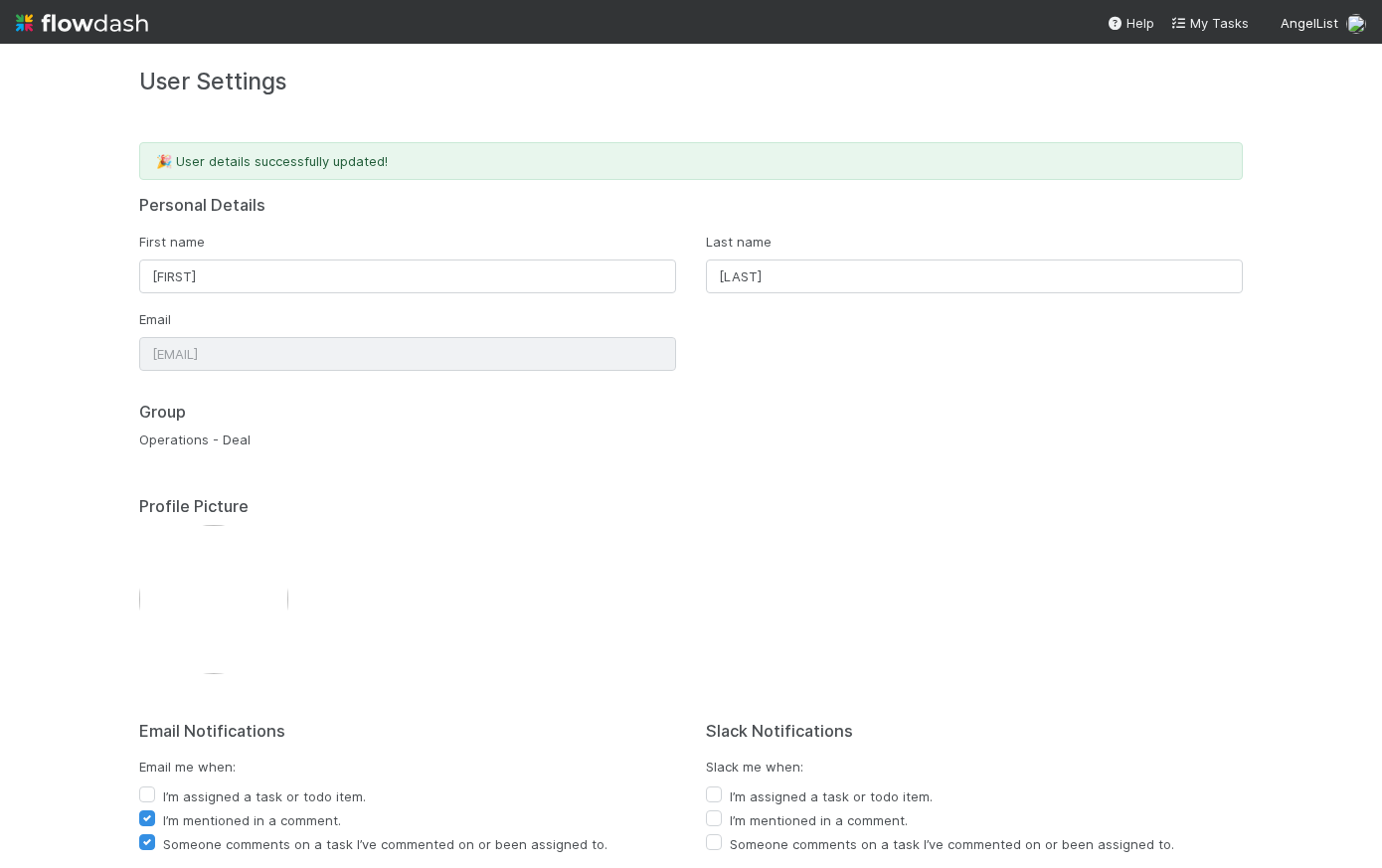 click at bounding box center [82, 23] 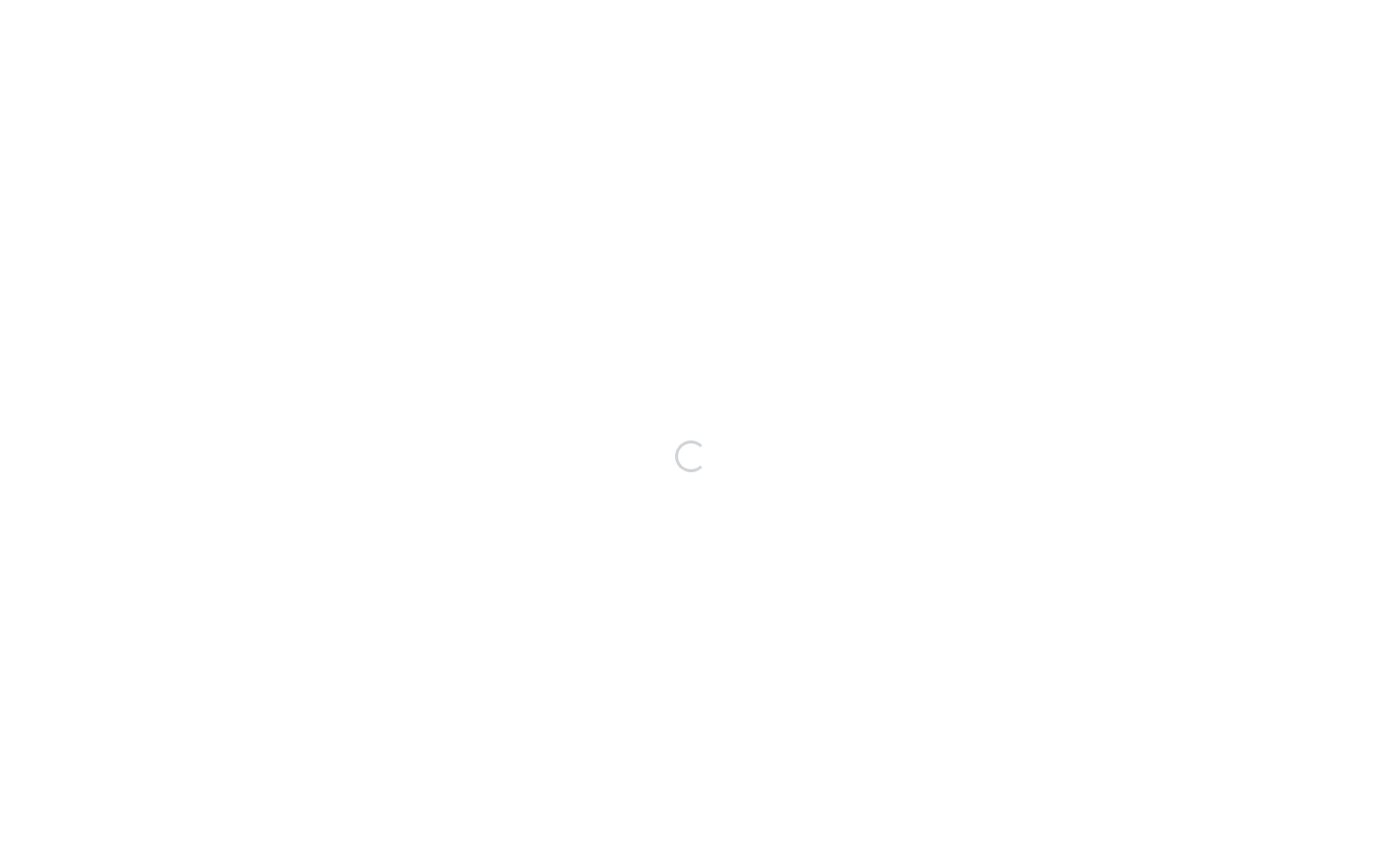 scroll, scrollTop: 0, scrollLeft: 0, axis: both 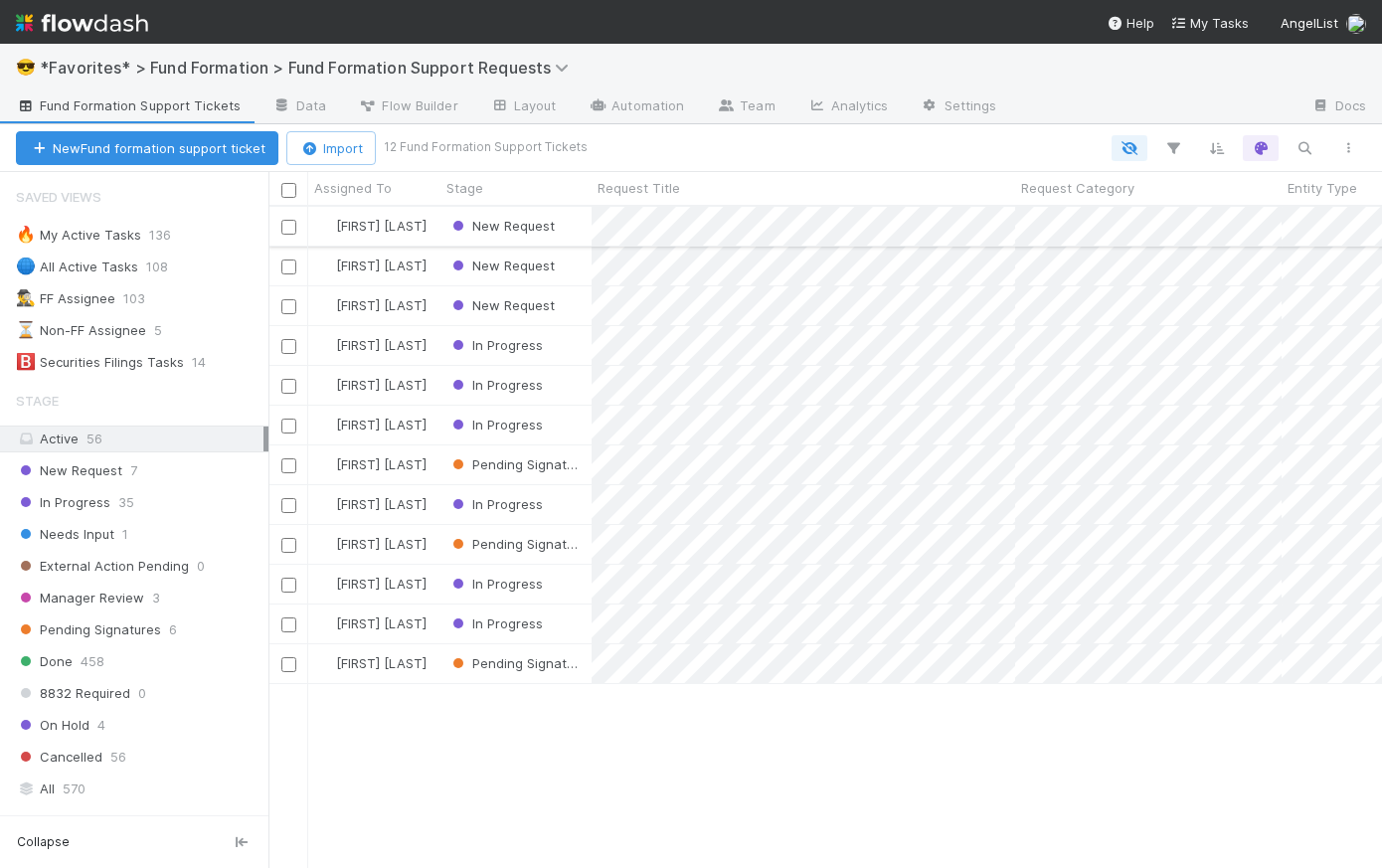 click on "New Request" at bounding box center (516, 226) 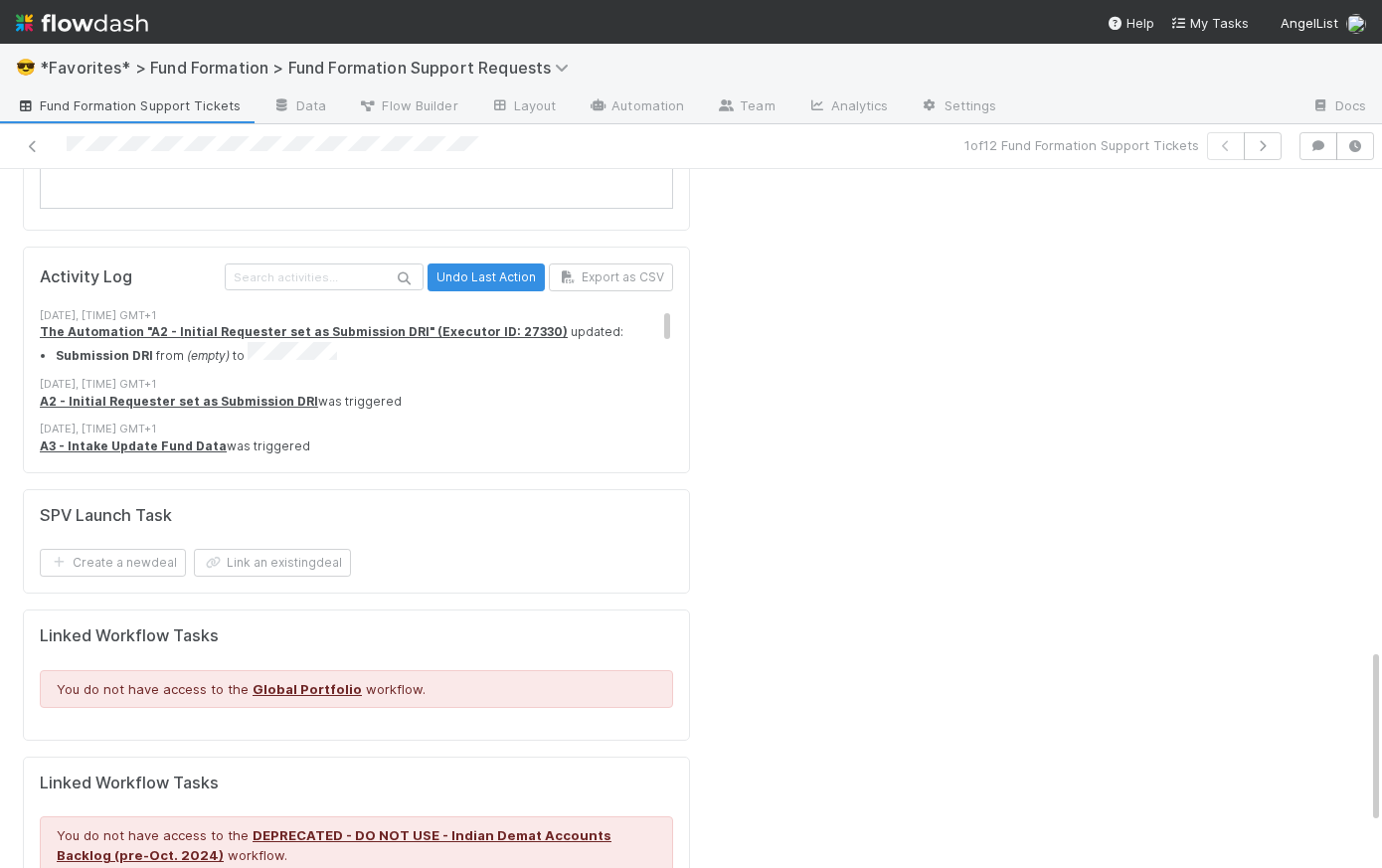 scroll, scrollTop: 2076, scrollLeft: 0, axis: vertical 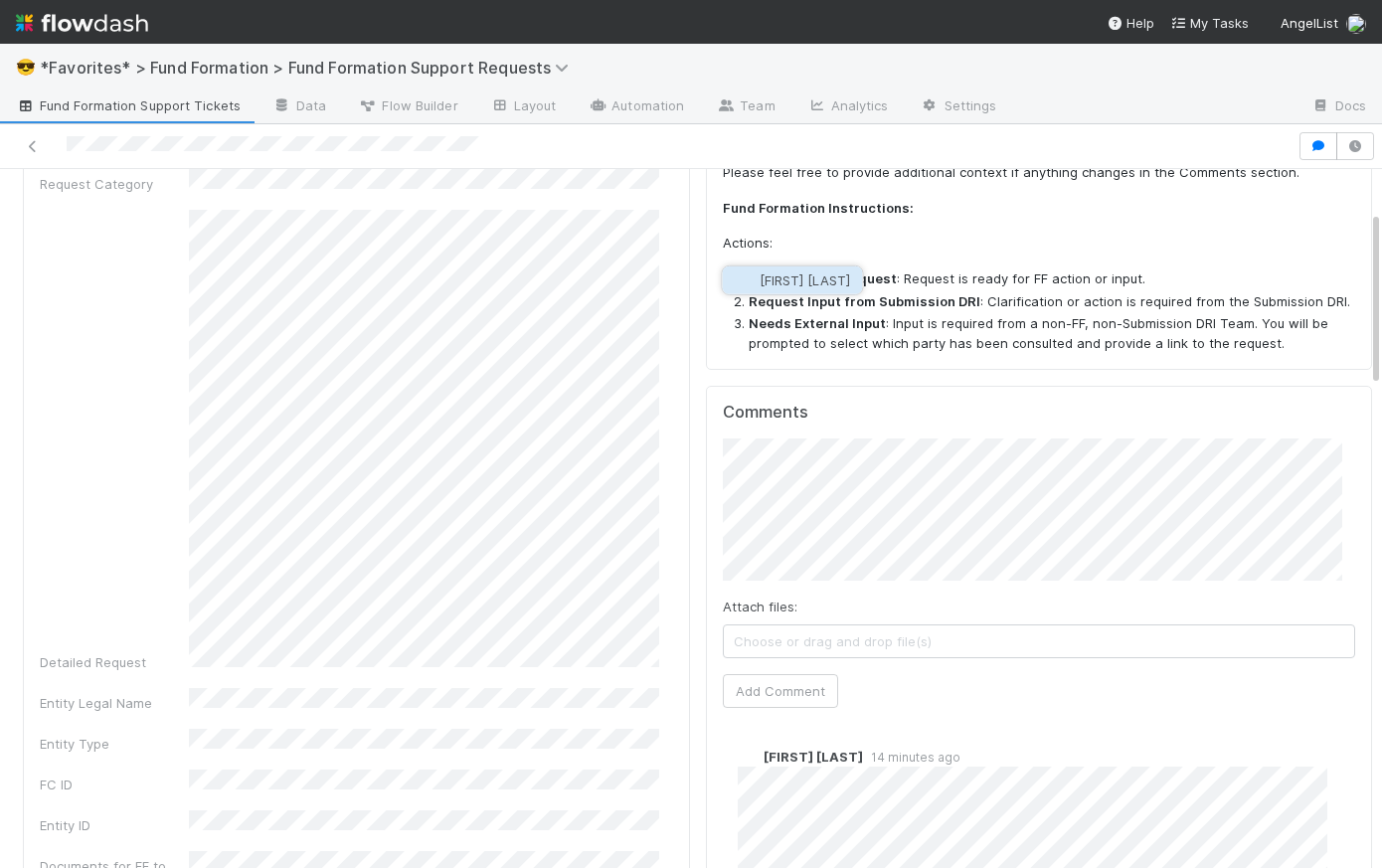 click on "[FIRST] [LAST]" at bounding box center [804, 280] 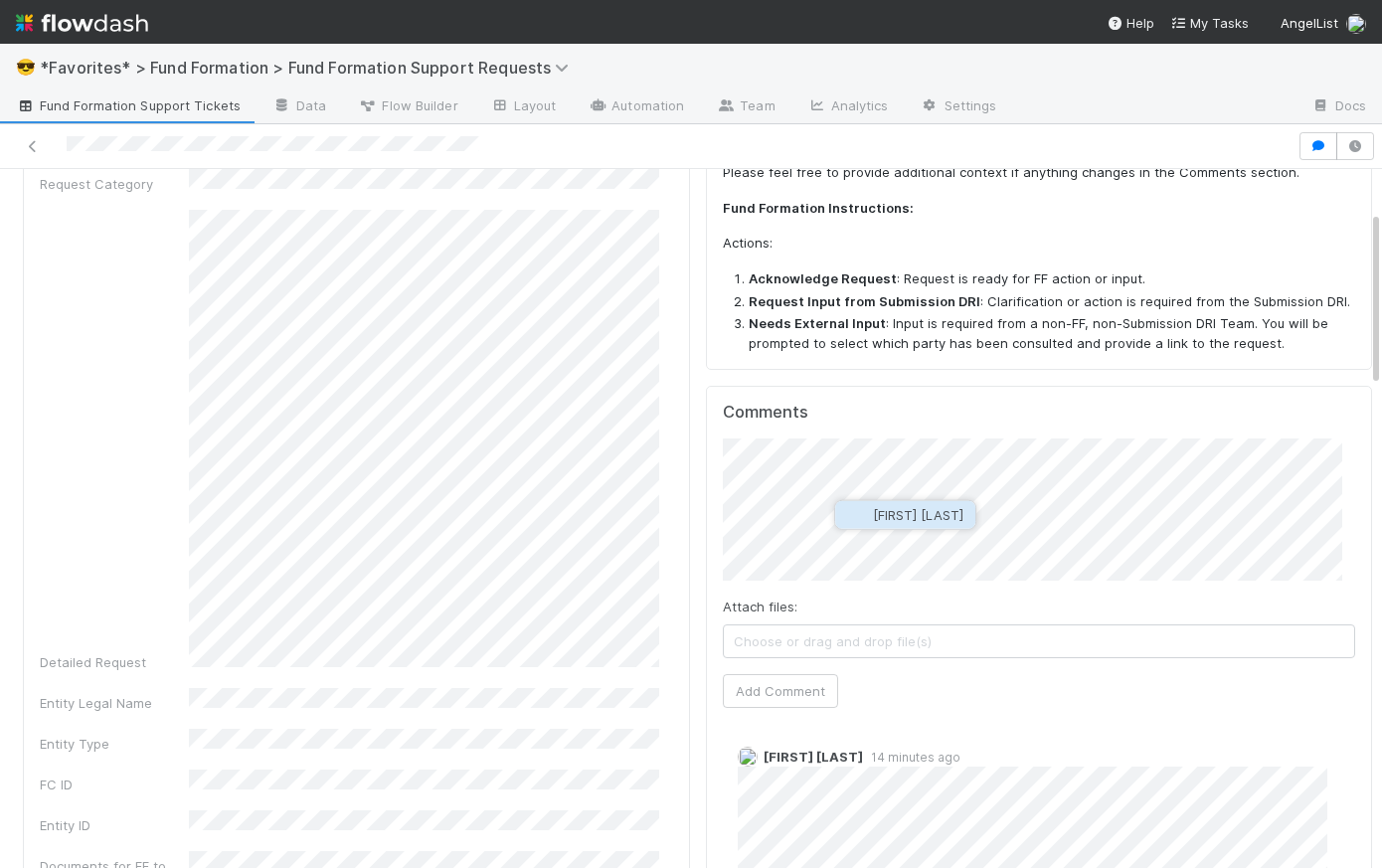 click on "[FIRST] [LAST]" at bounding box center (918, 515) 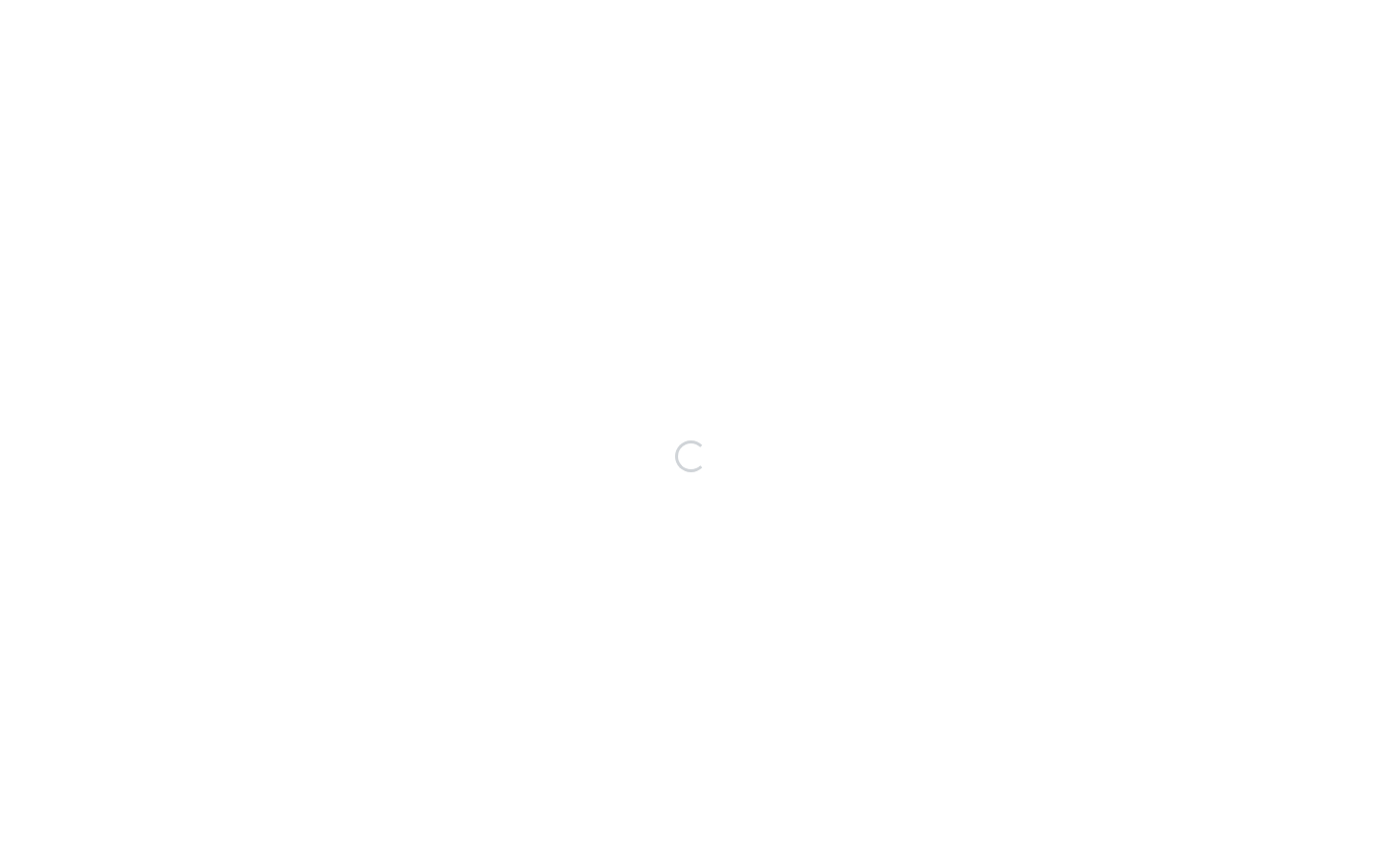 scroll, scrollTop: 0, scrollLeft: 0, axis: both 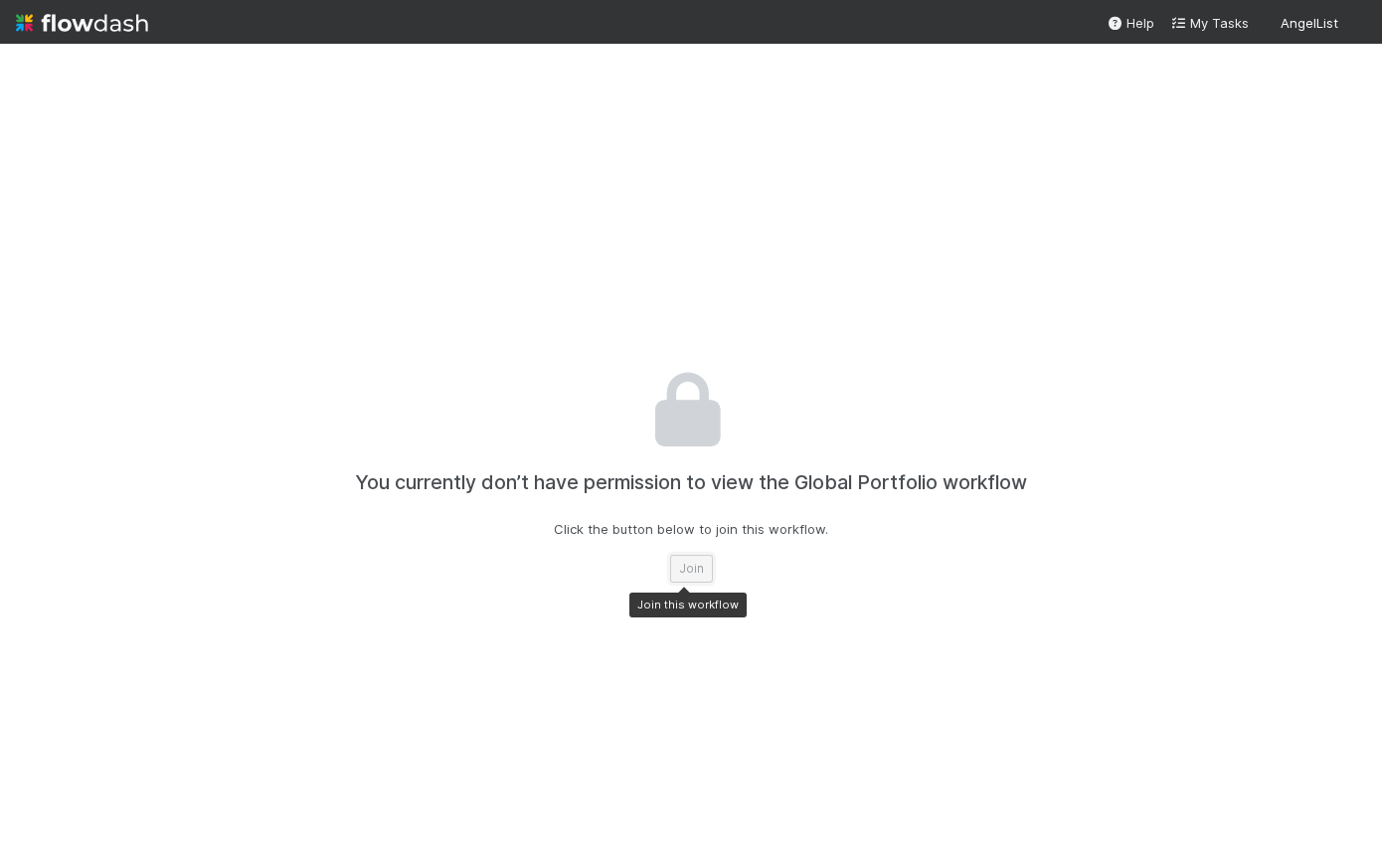 click on "Join" at bounding box center (691, 569) 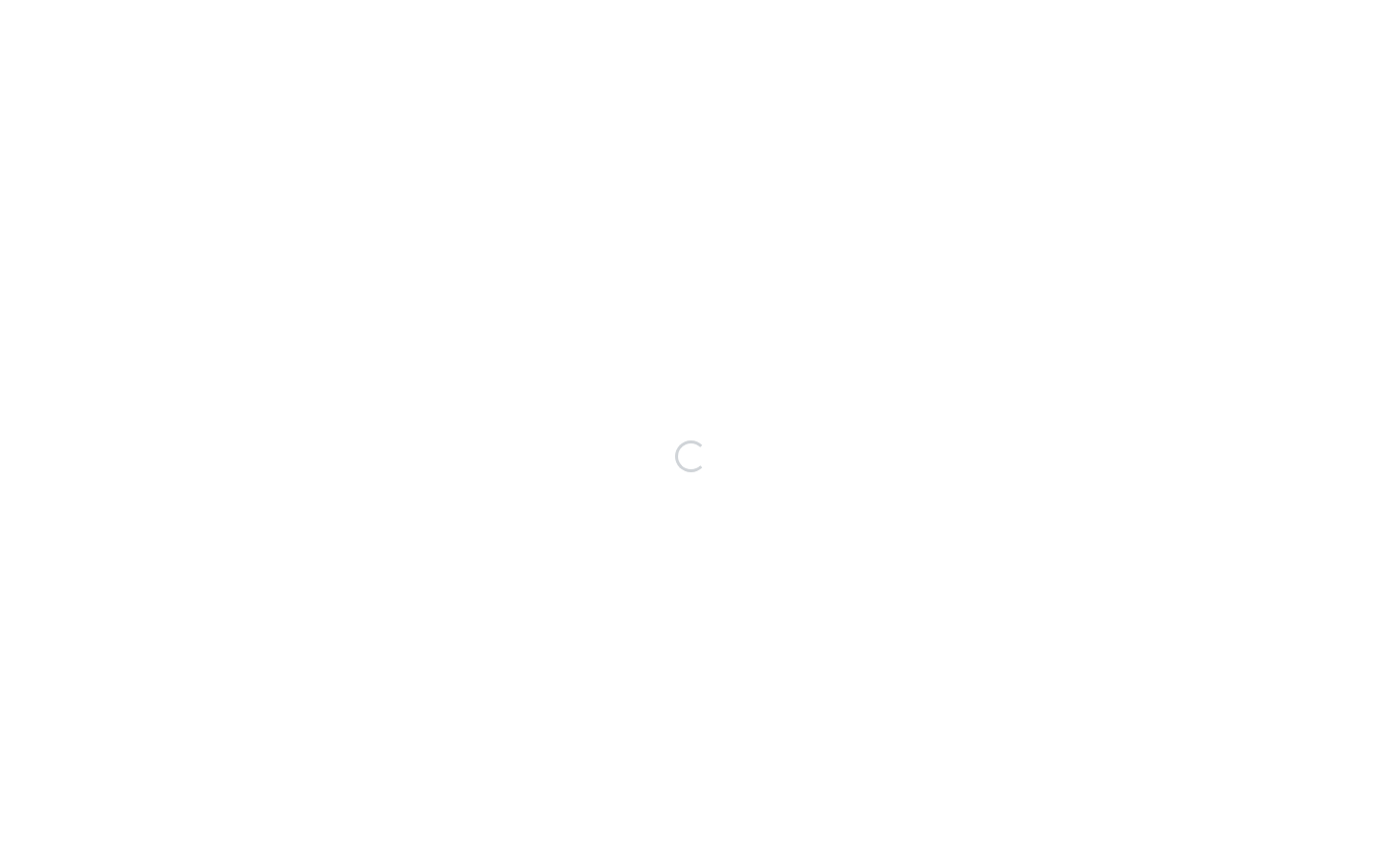 scroll, scrollTop: 0, scrollLeft: 0, axis: both 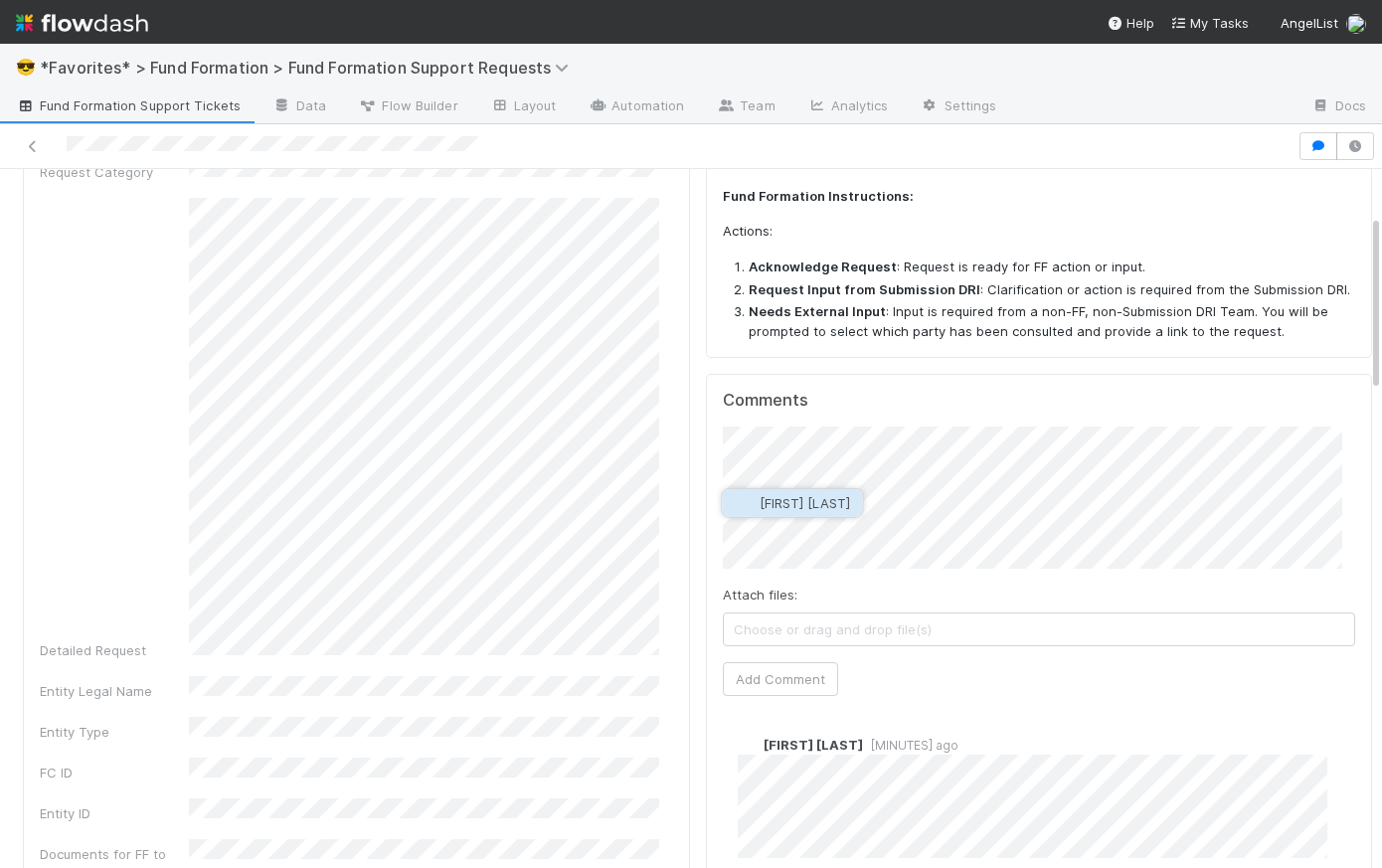 click on "[FIRST] [LAST]" at bounding box center (804, 503) 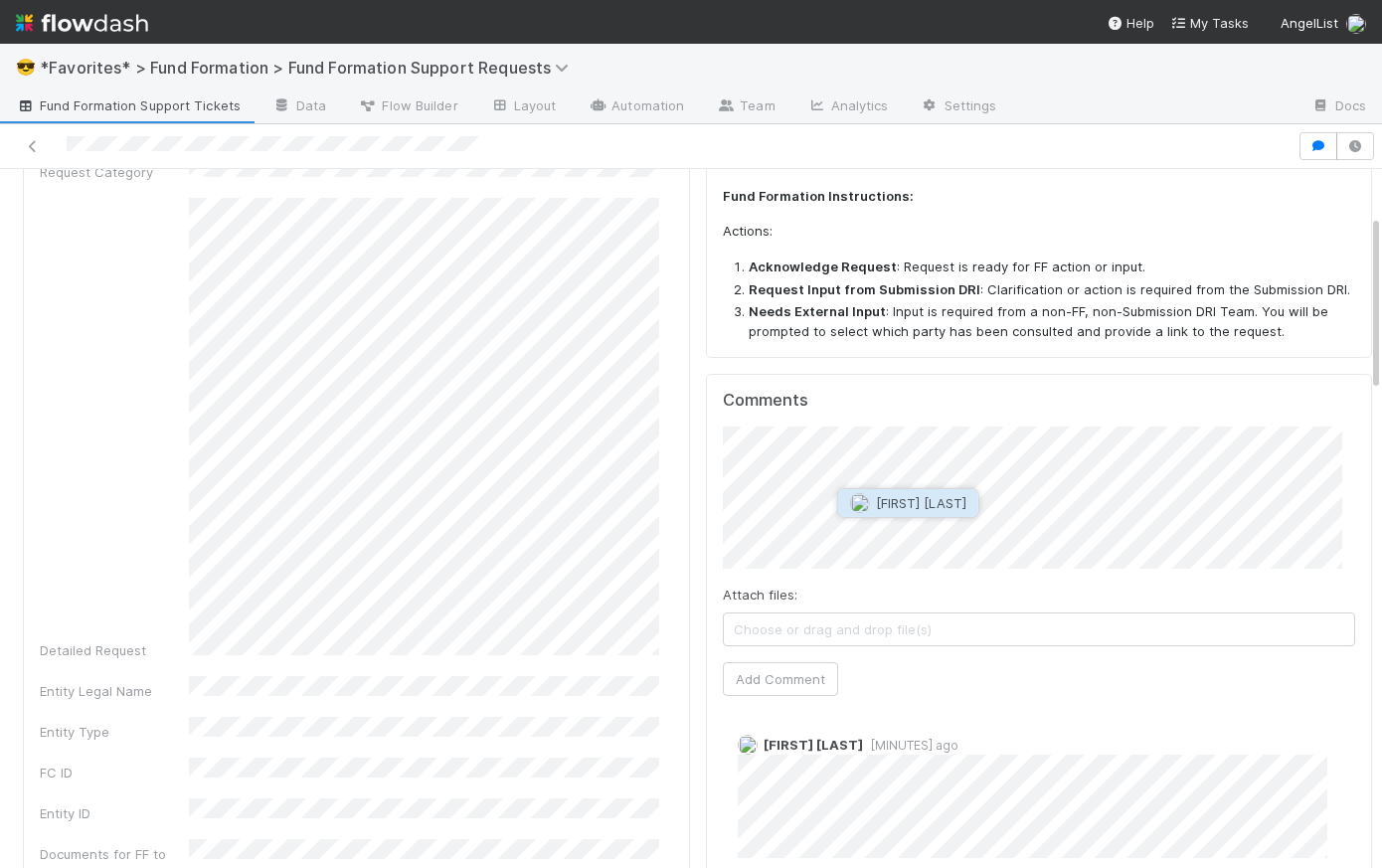 click on "[FIRST] [LAST]" at bounding box center [921, 503] 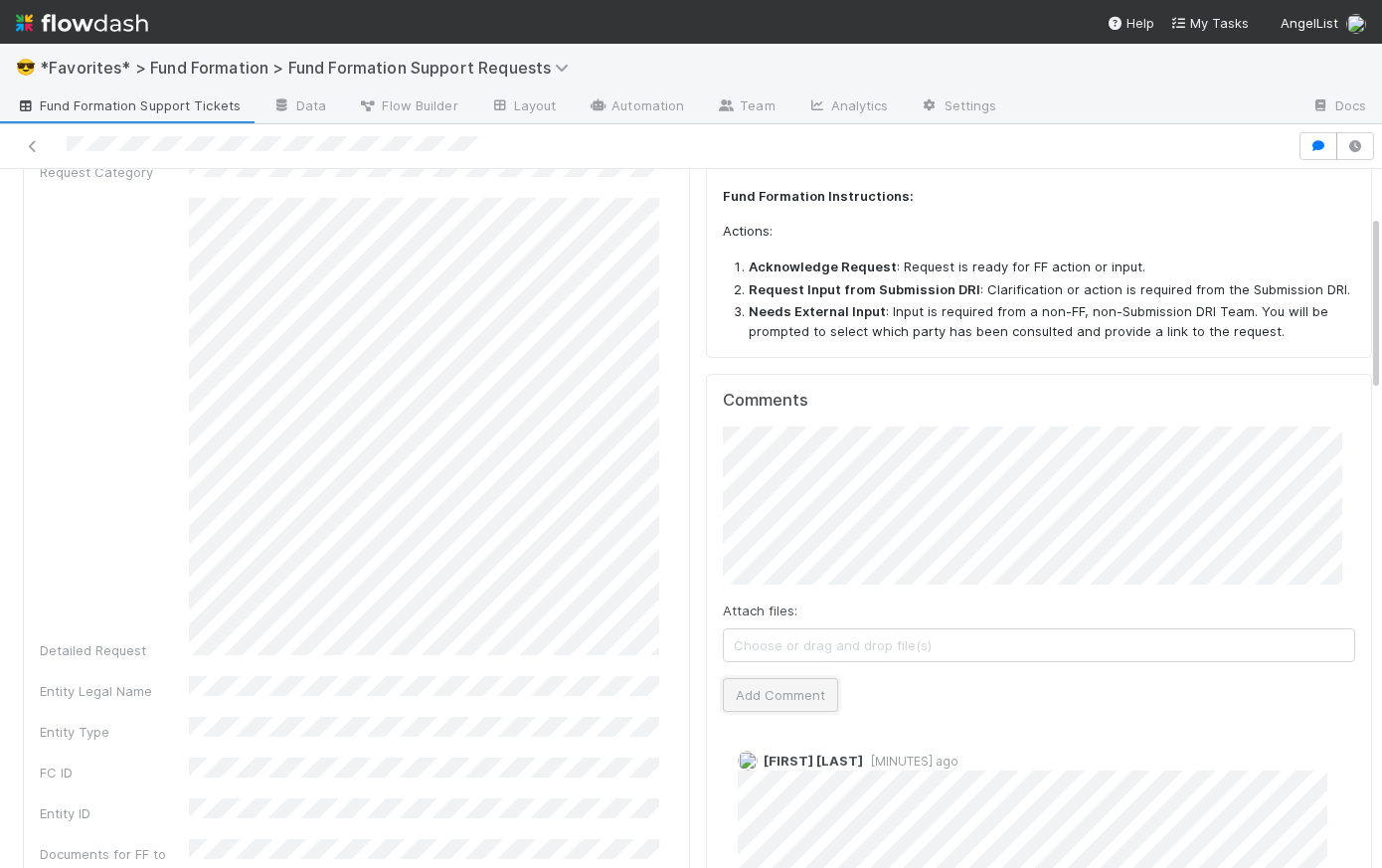 click on "Add Comment" at bounding box center [780, 695] 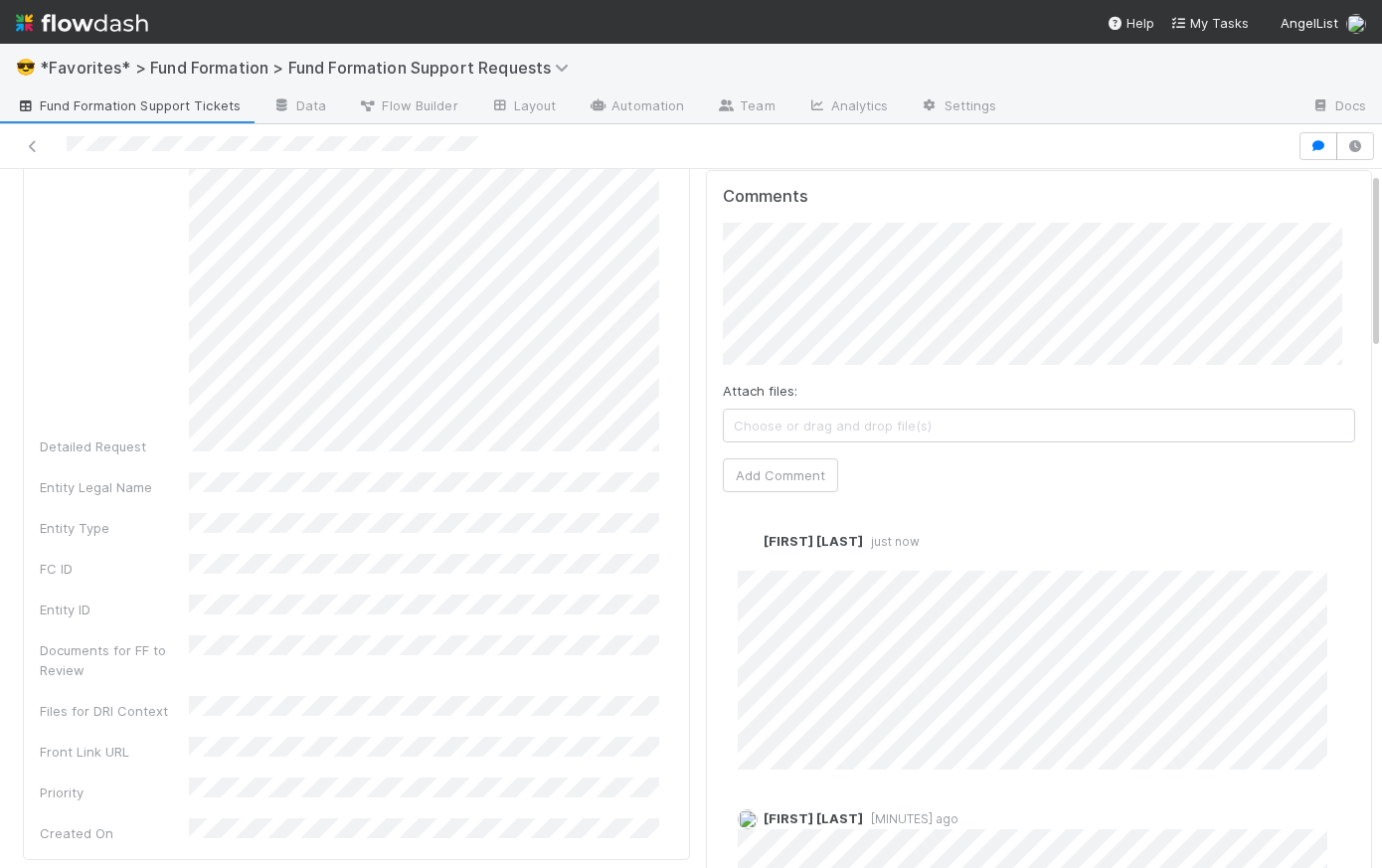 scroll, scrollTop: 0, scrollLeft: 0, axis: both 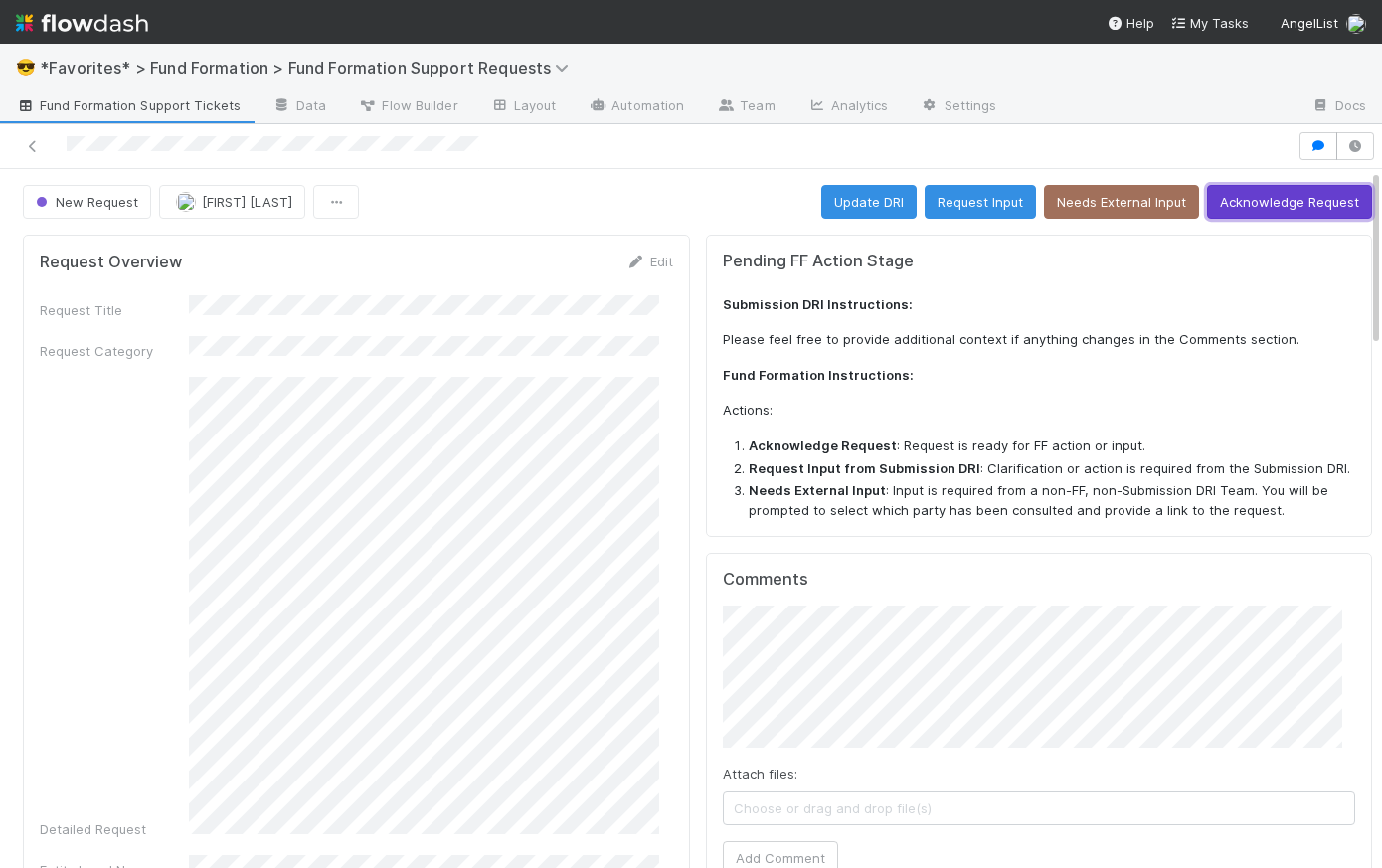 click on "Acknowledge Request" at bounding box center (1290, 202) 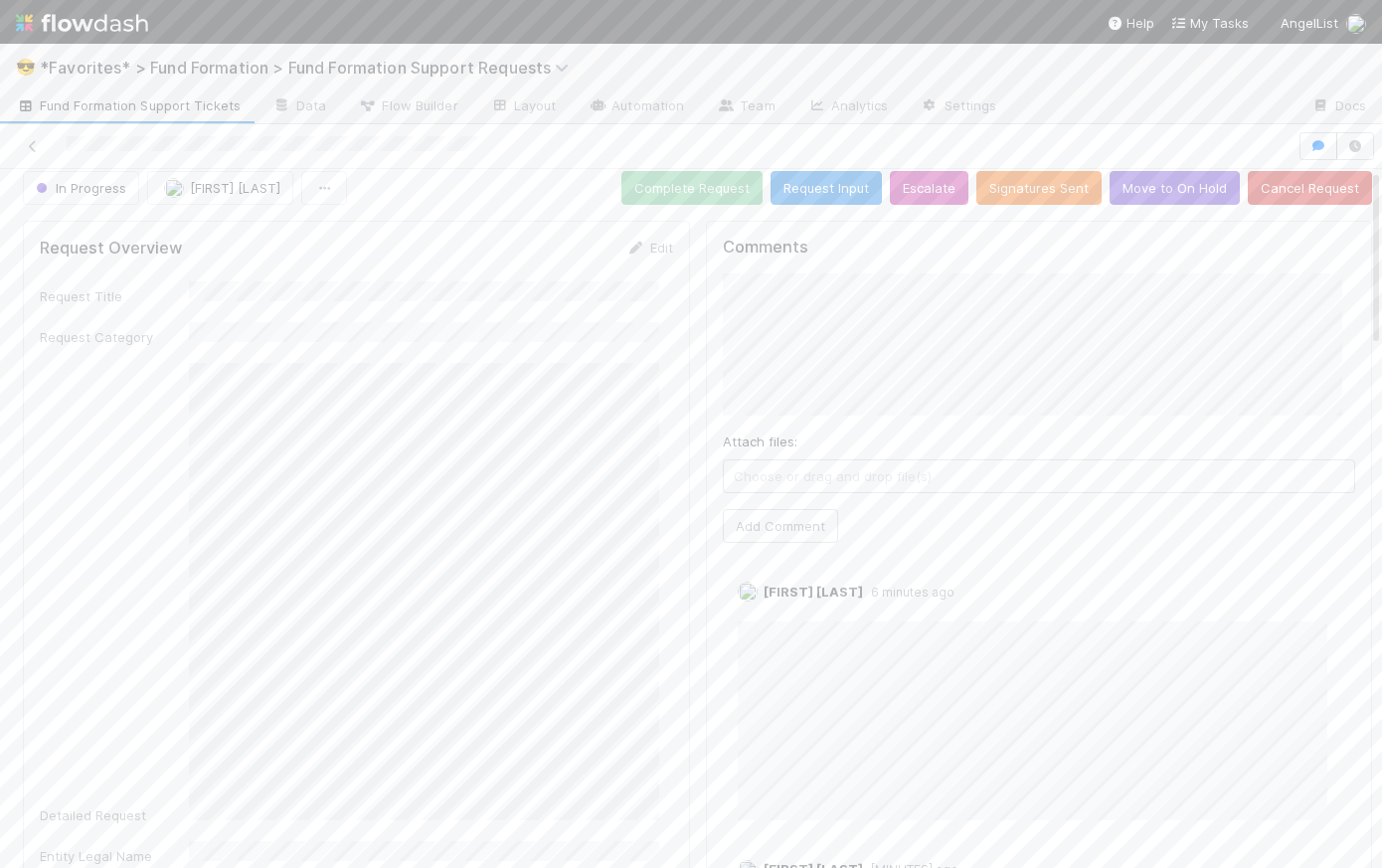 scroll, scrollTop: 0, scrollLeft: 0, axis: both 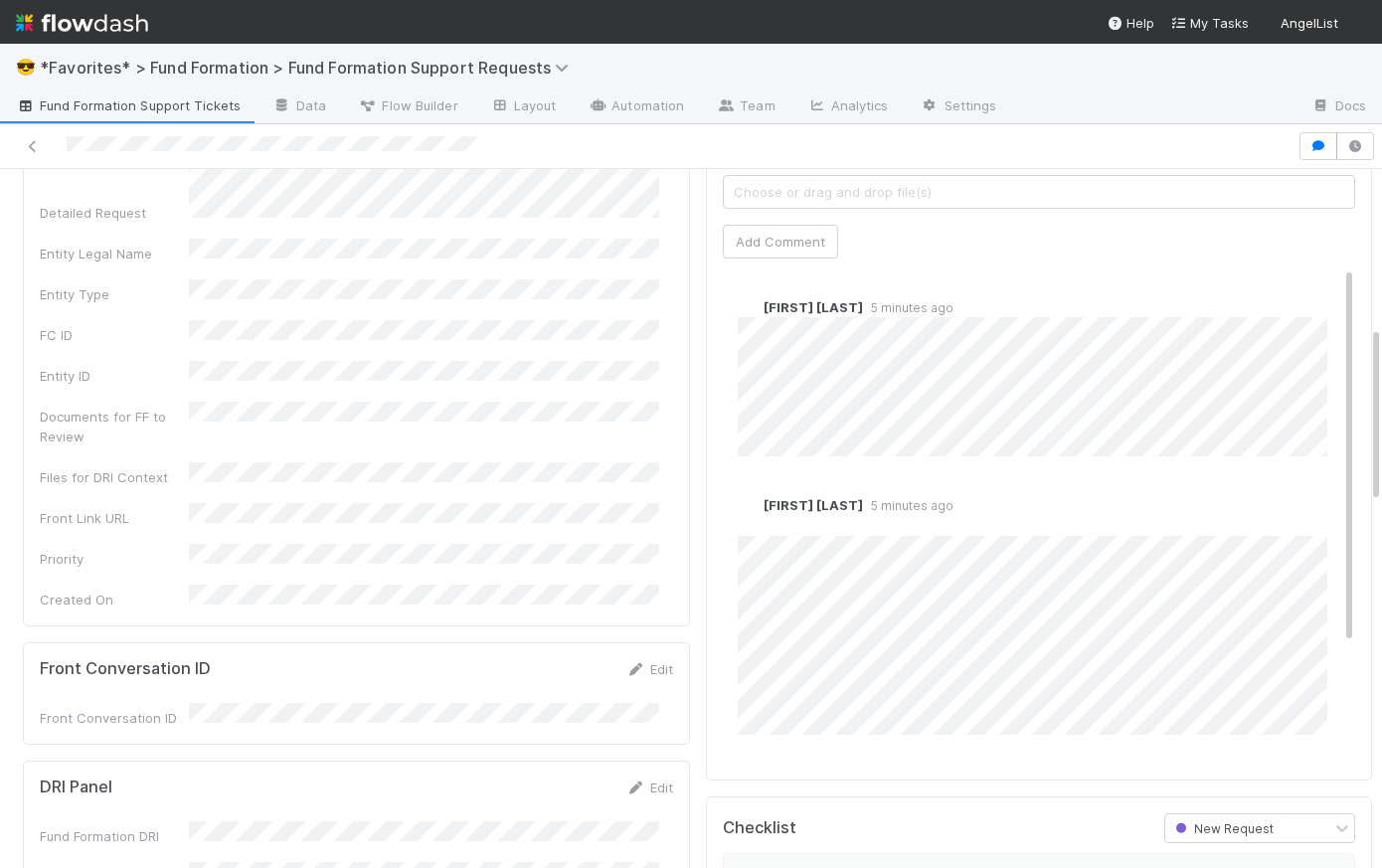 click on "Front Conversation ID Edit Front Conversation ID" at bounding box center [356, 693] 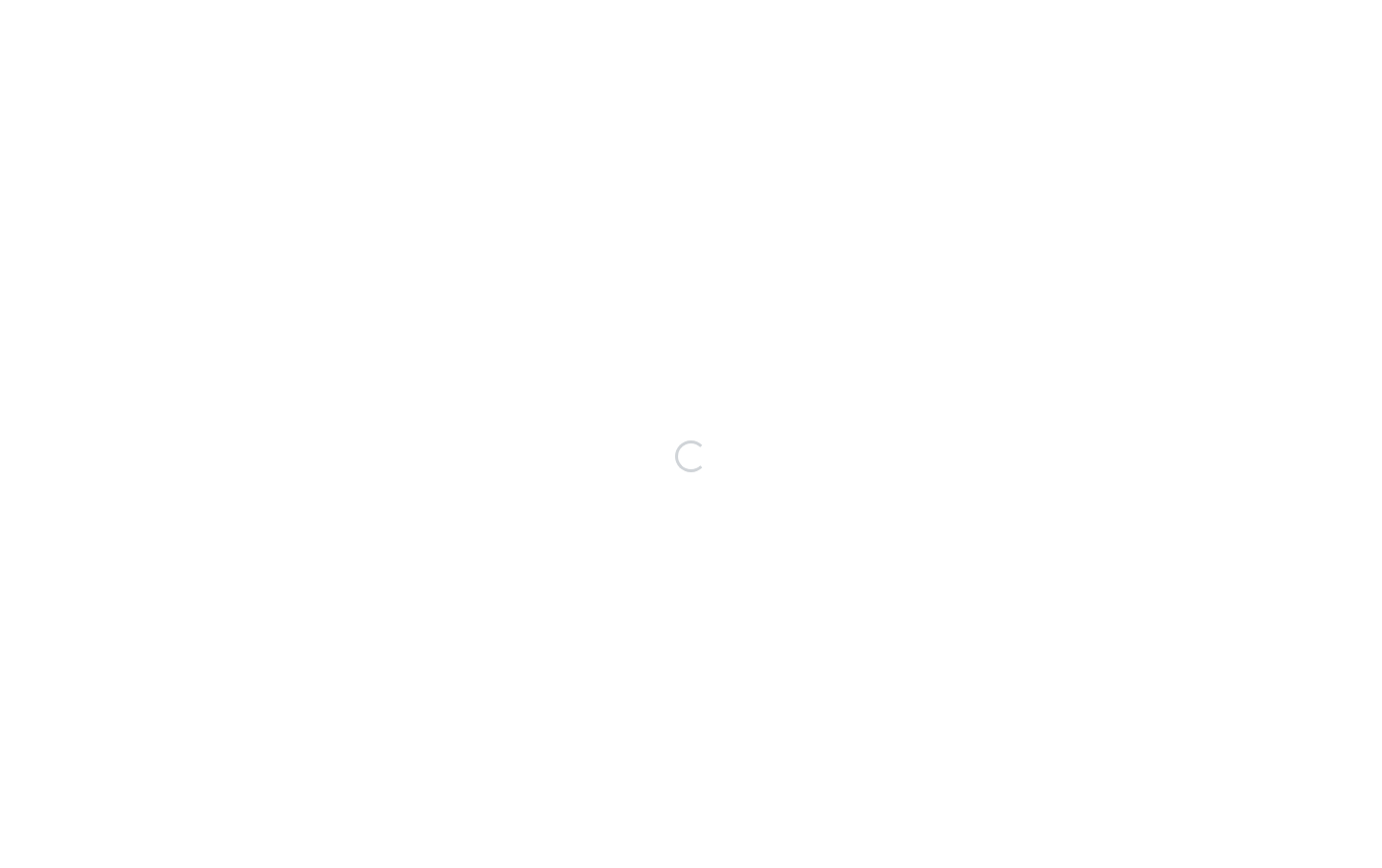 scroll, scrollTop: 0, scrollLeft: 0, axis: both 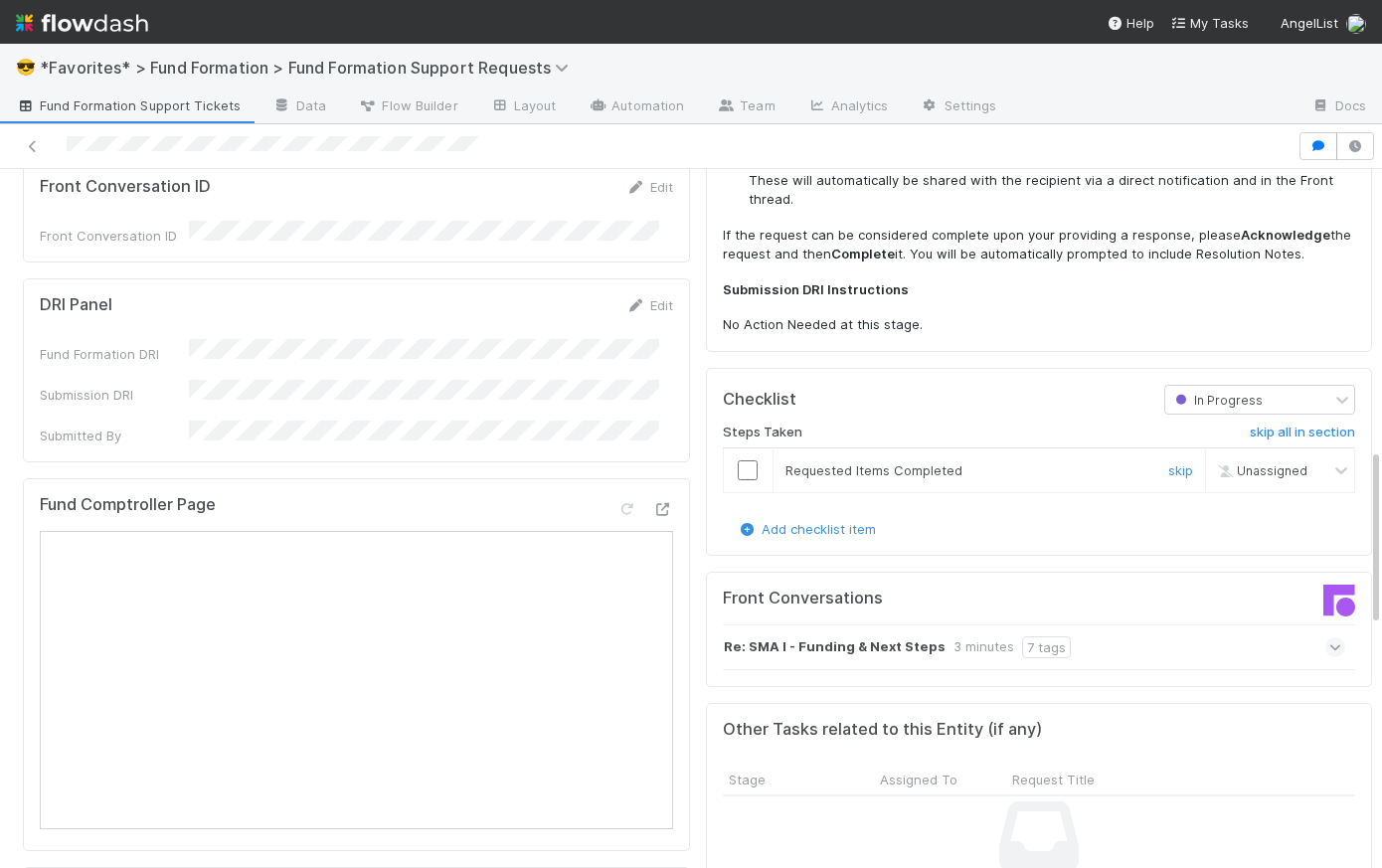 click at bounding box center [748, 470] 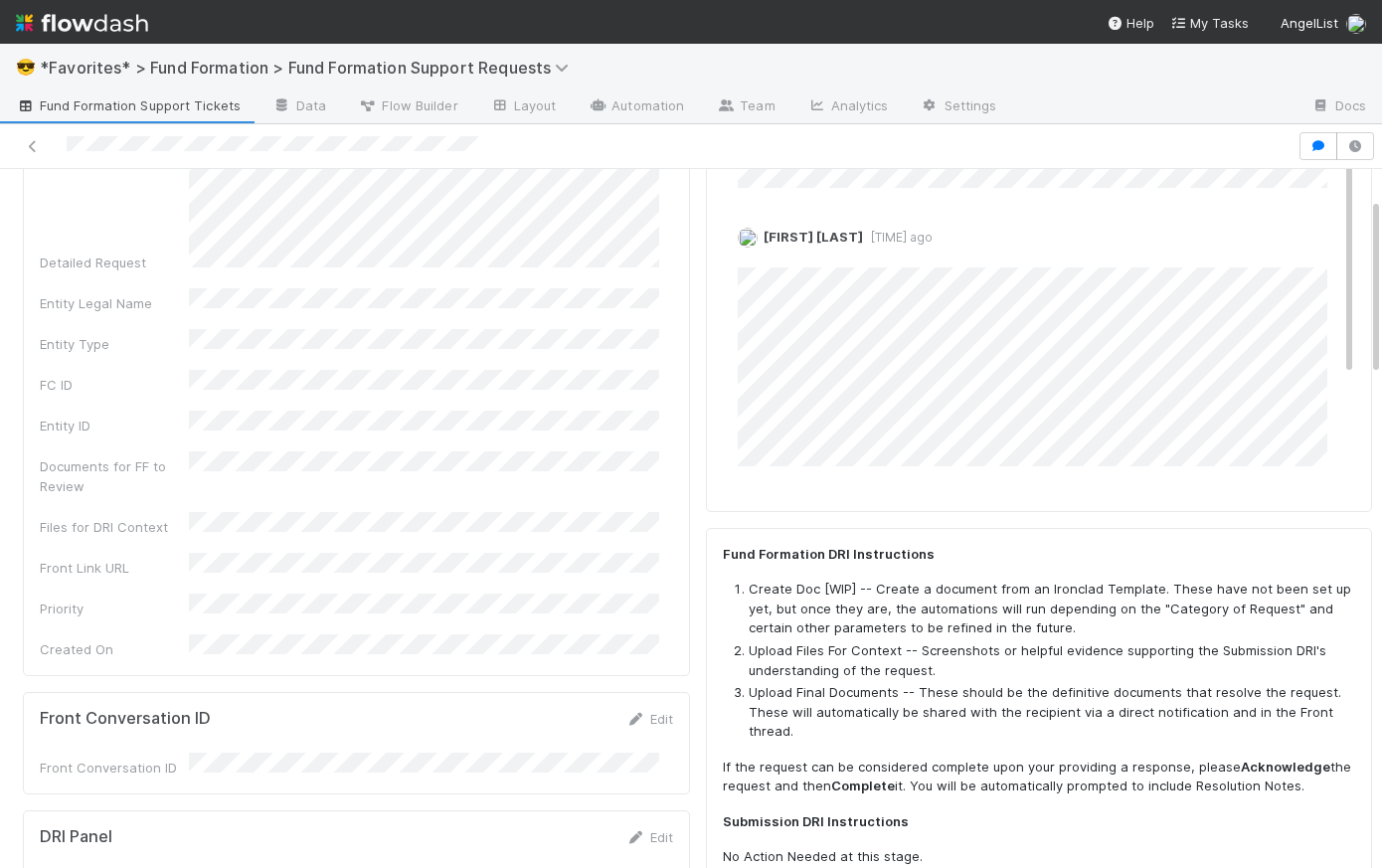 scroll, scrollTop: 0, scrollLeft: 0, axis: both 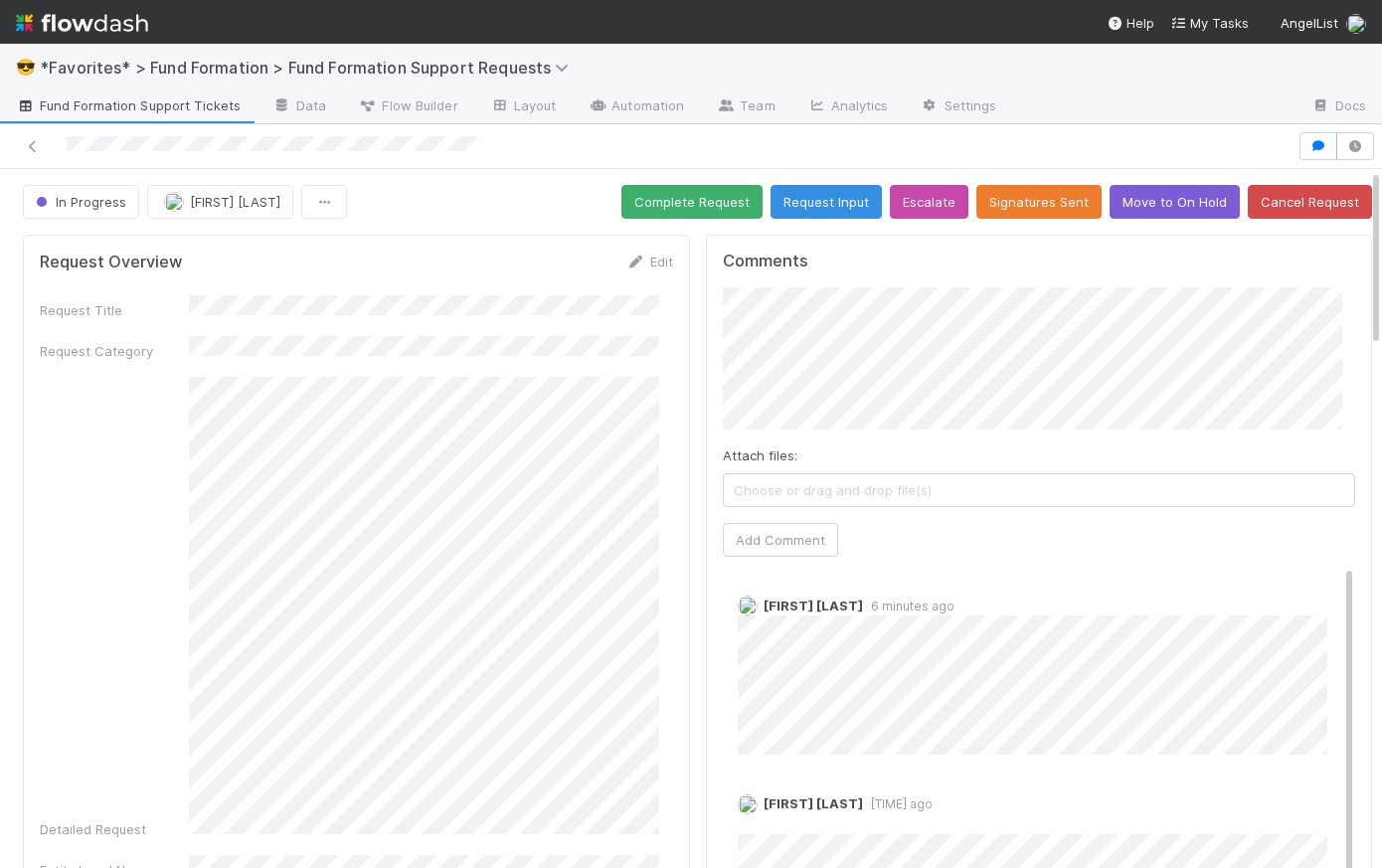 click at bounding box center (648, 146) 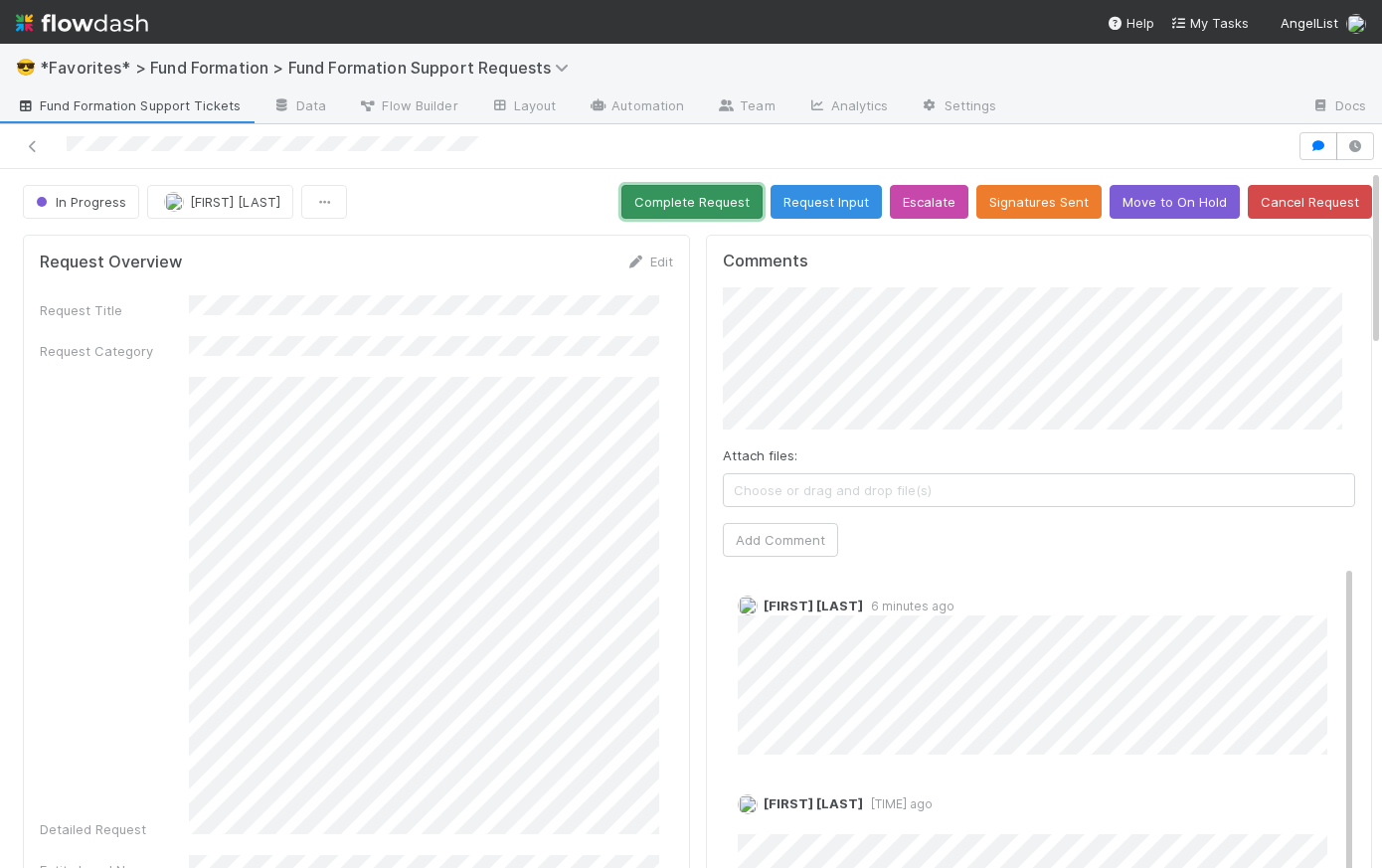 click on "Complete Request" at bounding box center [692, 202] 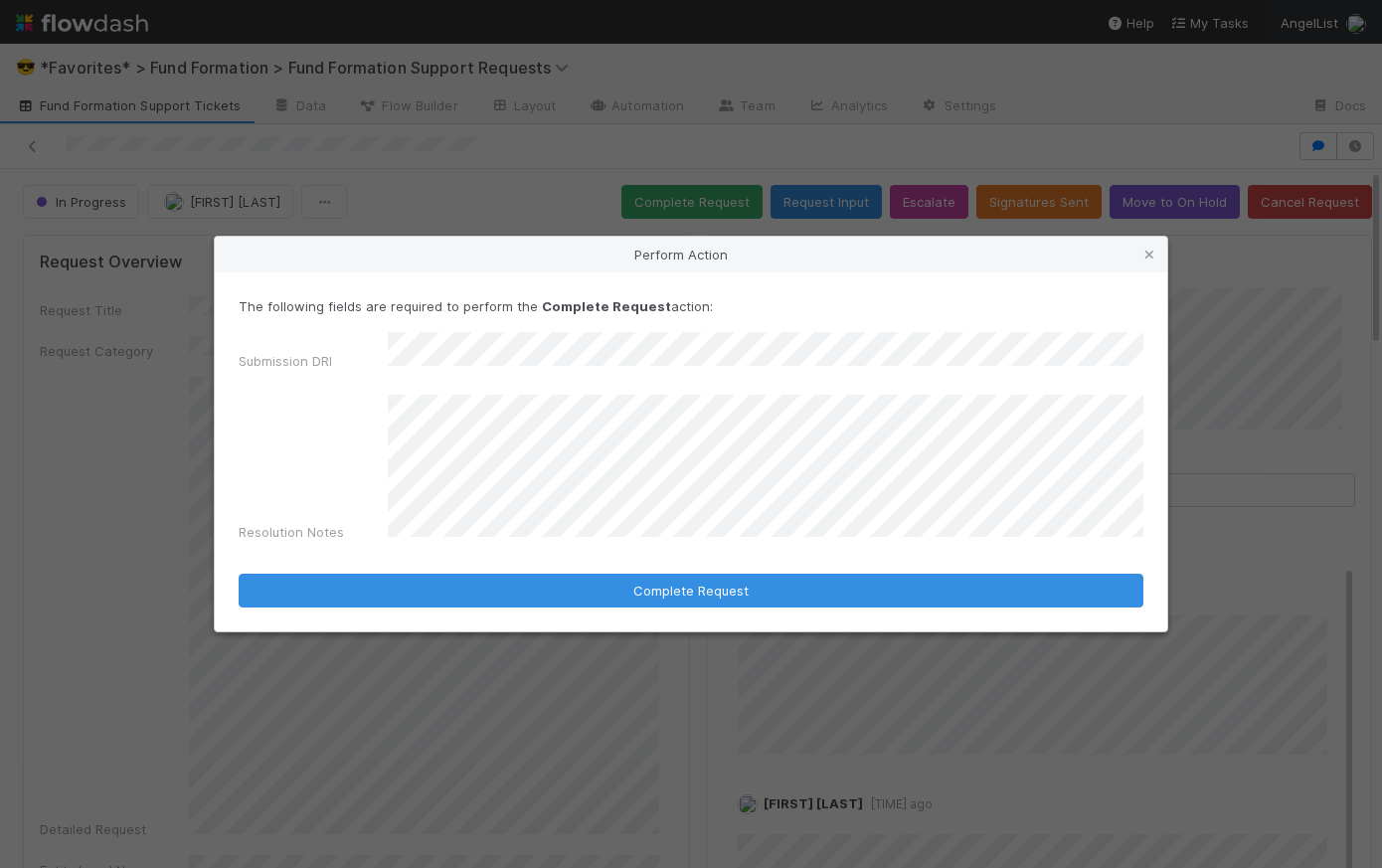 click on "Resolution Notes" at bounding box center (691, 472) 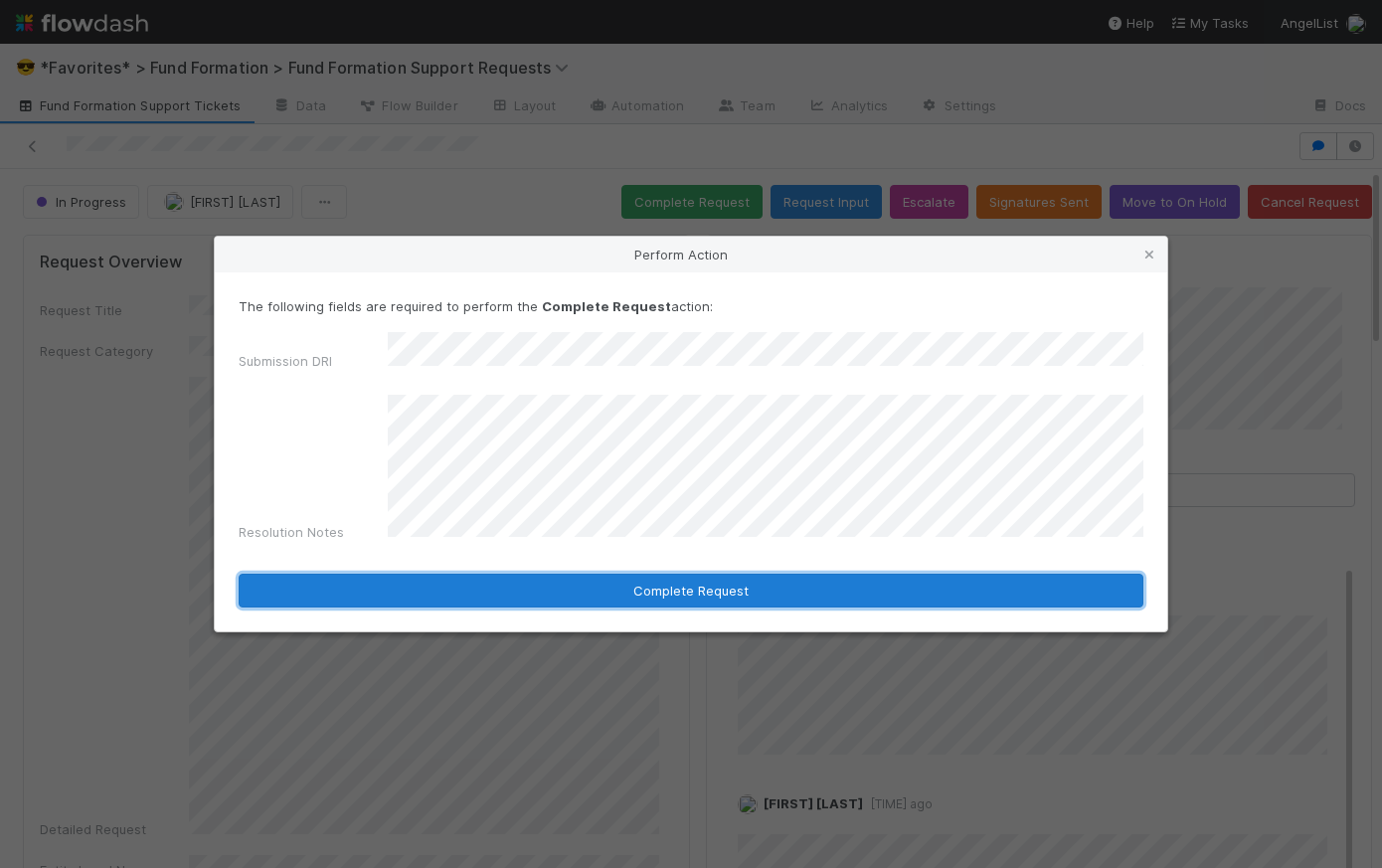 click on "Complete Request" at bounding box center (691, 591) 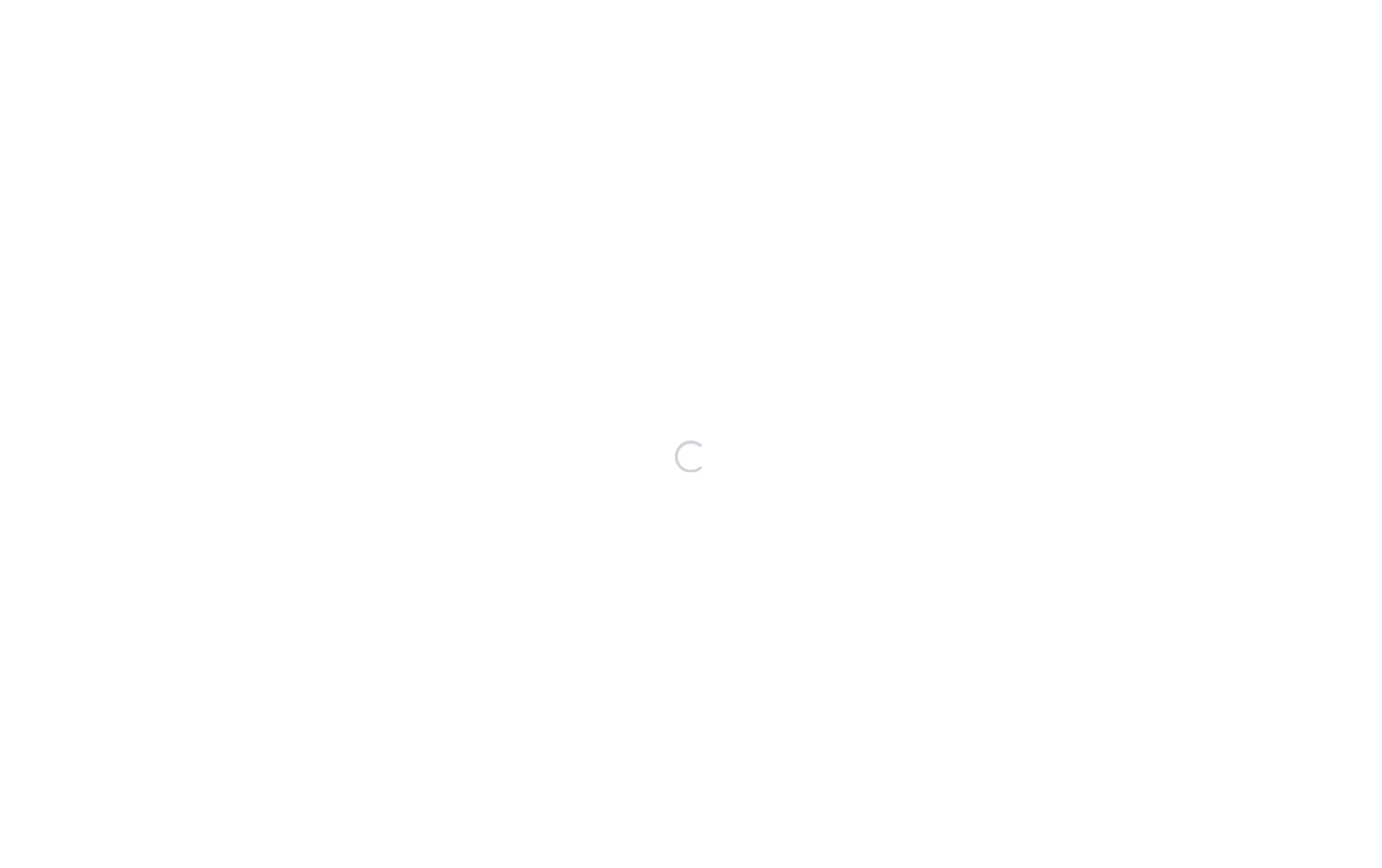 scroll, scrollTop: 0, scrollLeft: 0, axis: both 